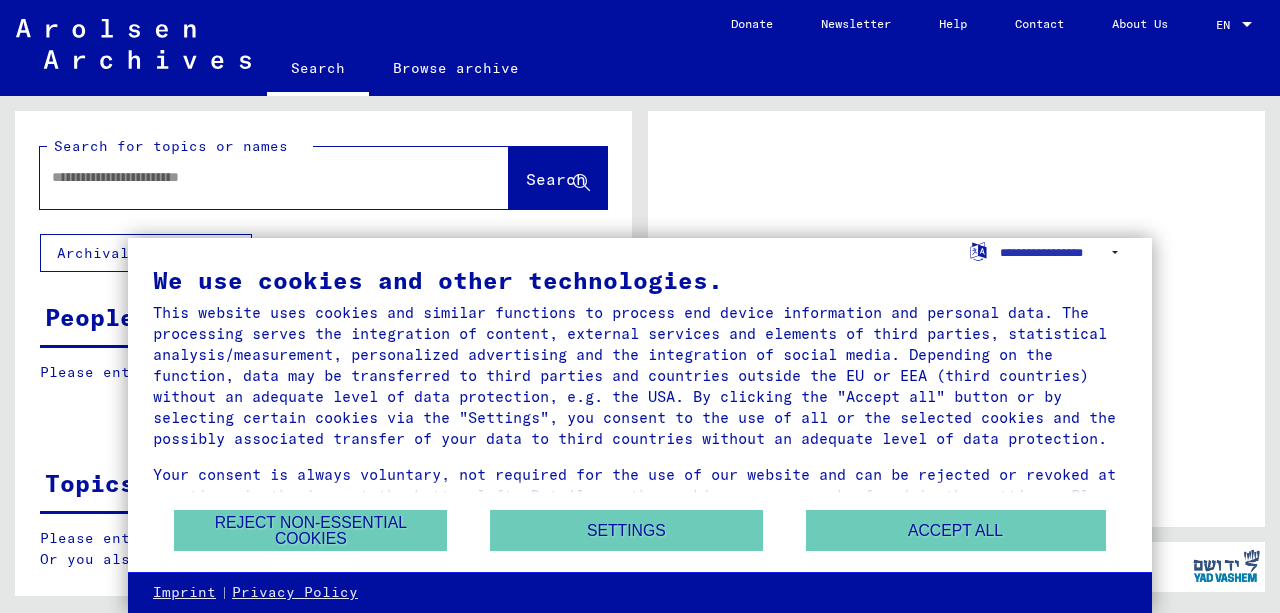 scroll, scrollTop: 0, scrollLeft: 0, axis: both 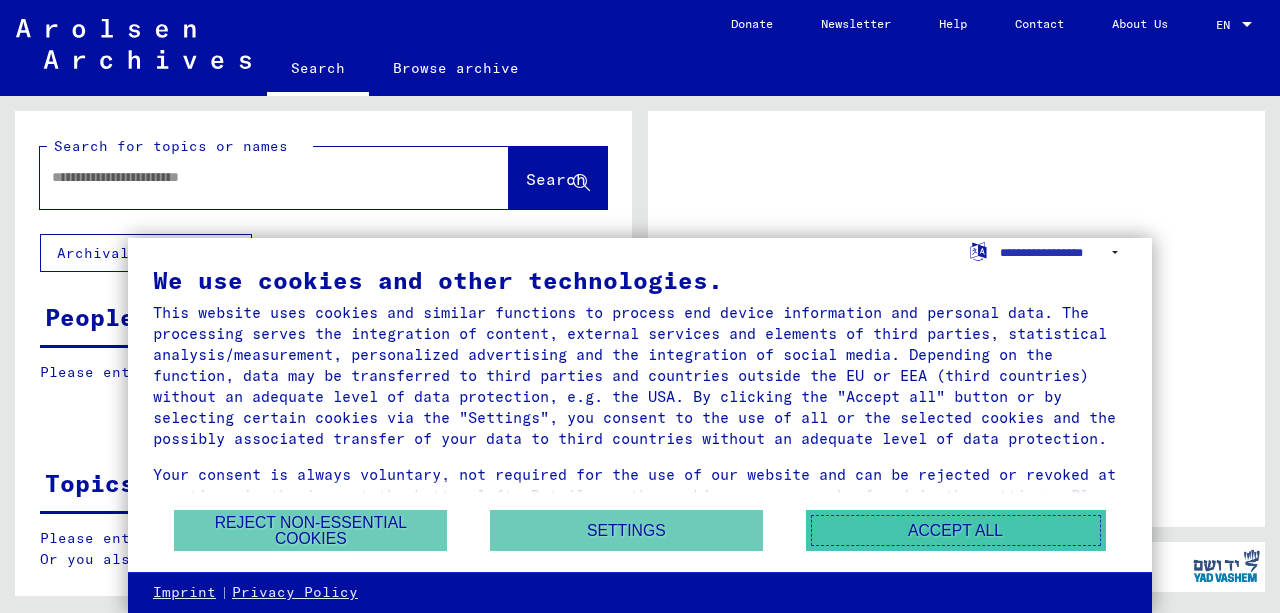 click on "Accept all" at bounding box center [956, 530] 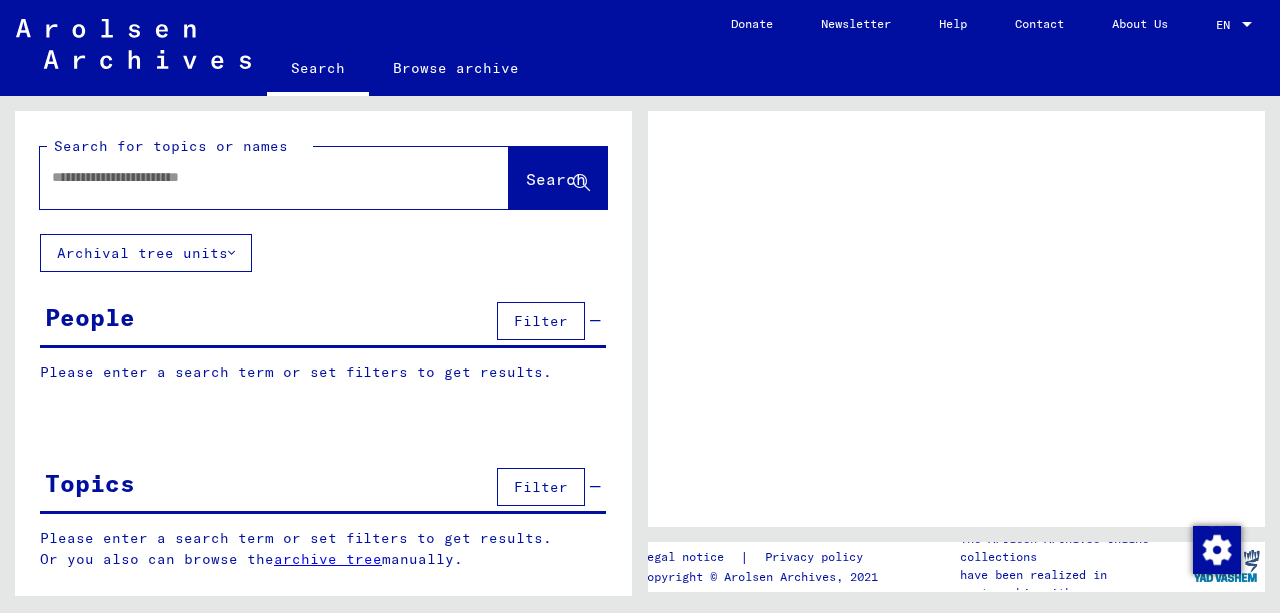 drag, startPoint x: 463, startPoint y: 228, endPoint x: 165, endPoint y: 188, distance: 300.67258 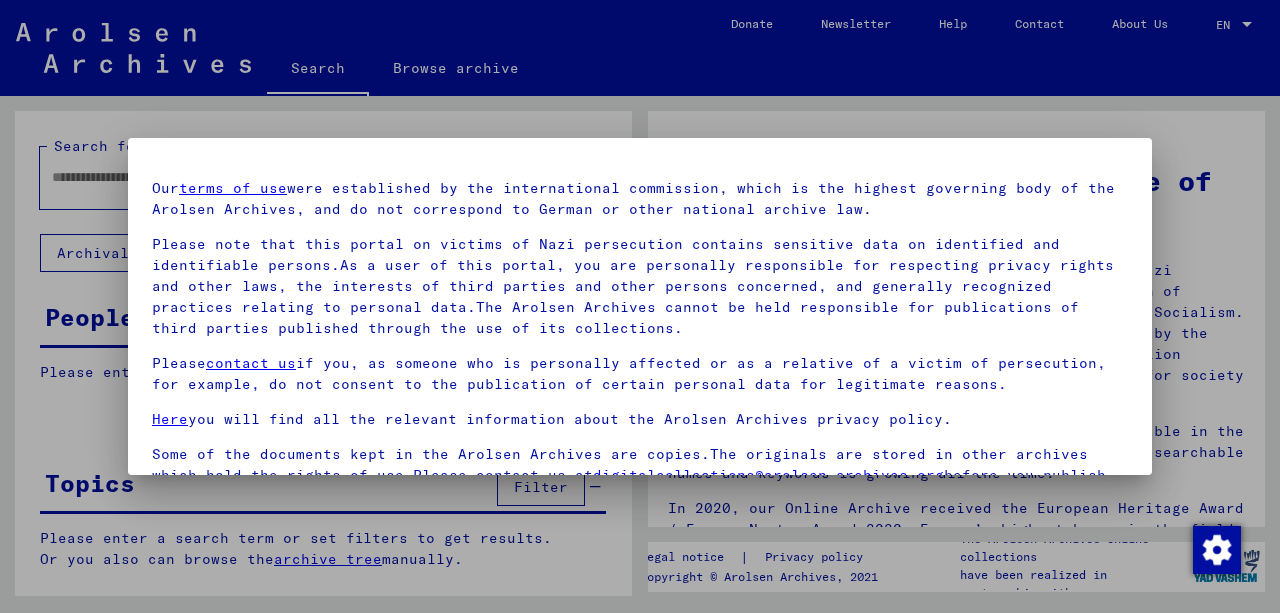 scroll, scrollTop: 161, scrollLeft: 0, axis: vertical 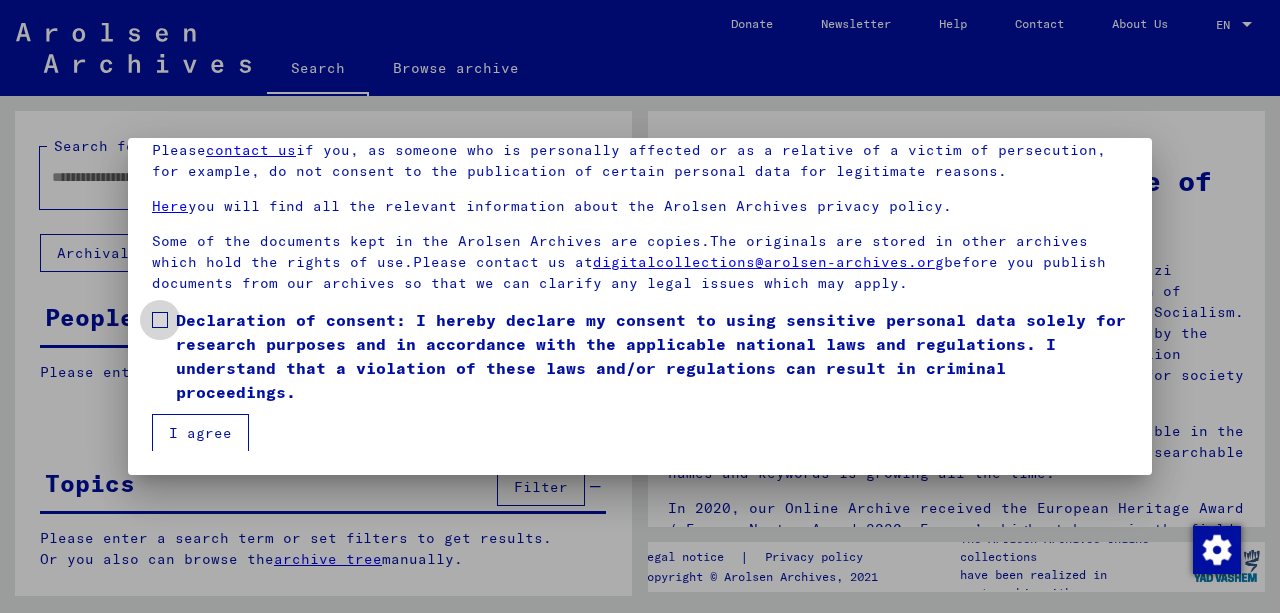 click at bounding box center (160, 320) 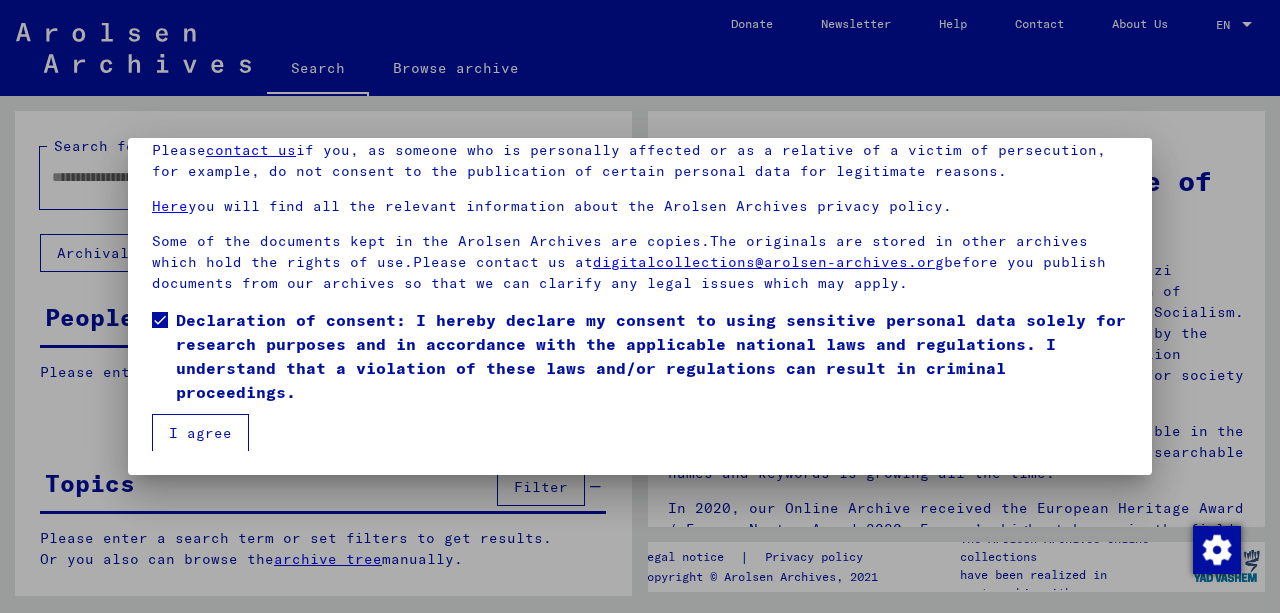 click on "I agree" at bounding box center (200, 433) 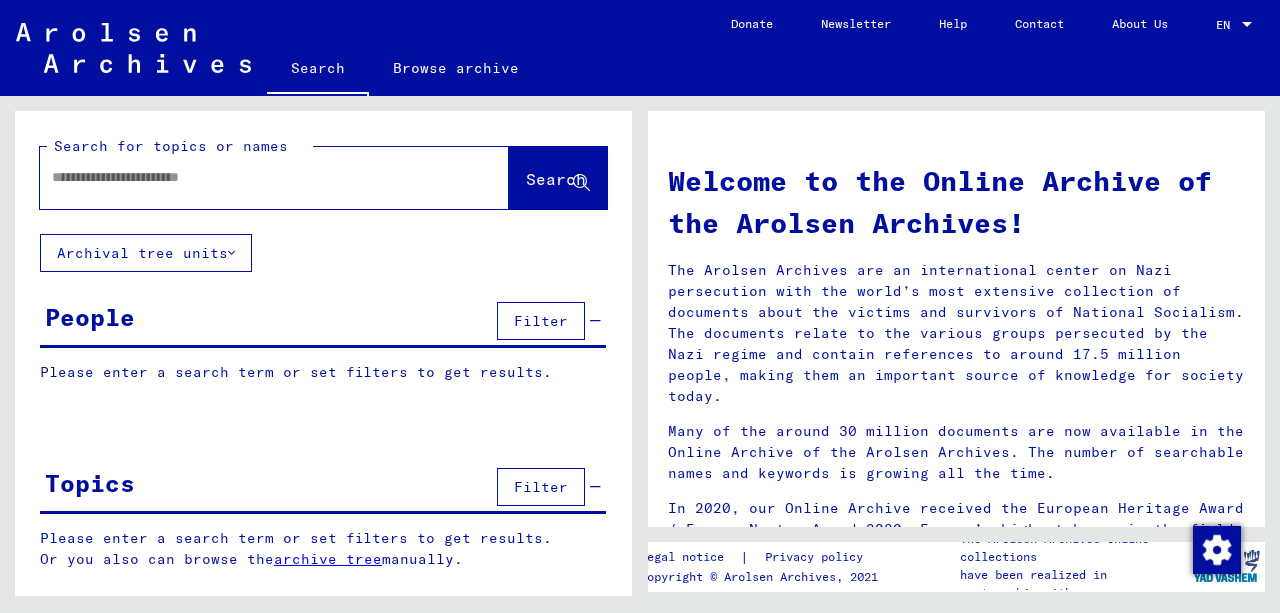 click at bounding box center [250, 177] 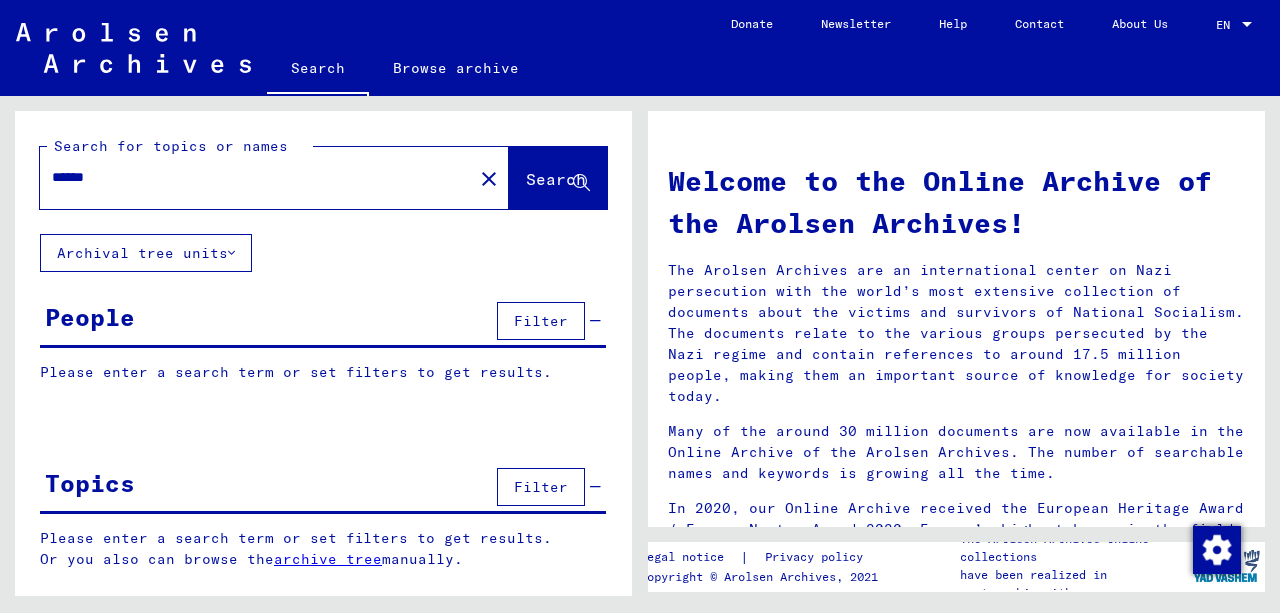 type on "******" 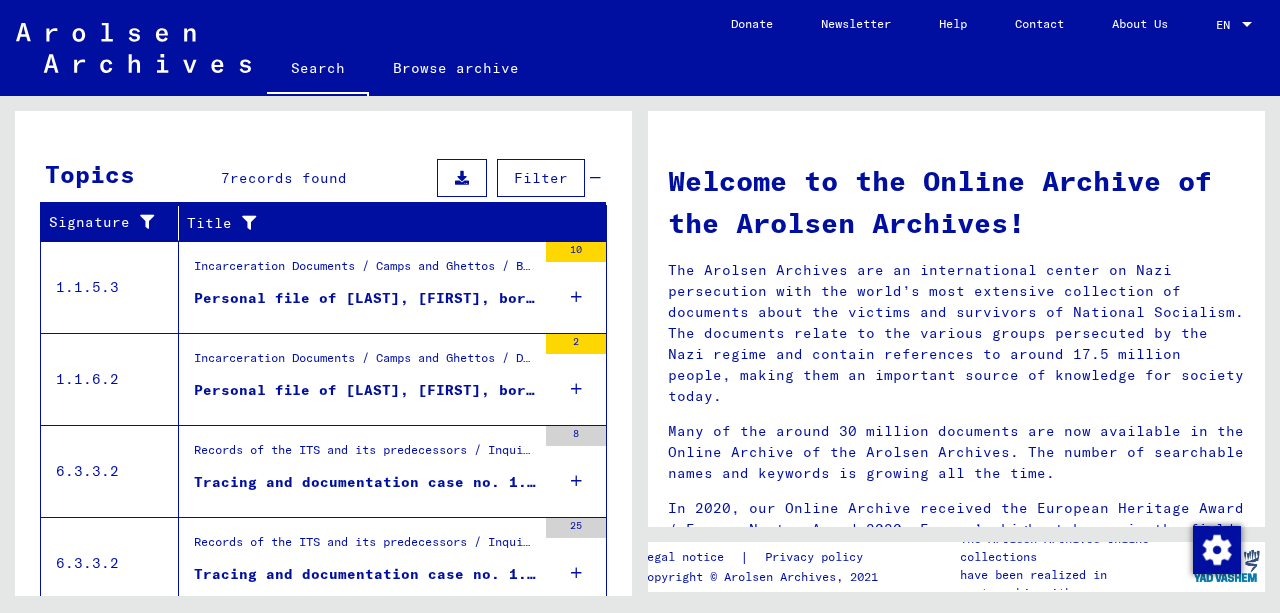 scroll, scrollTop: 618, scrollLeft: 0, axis: vertical 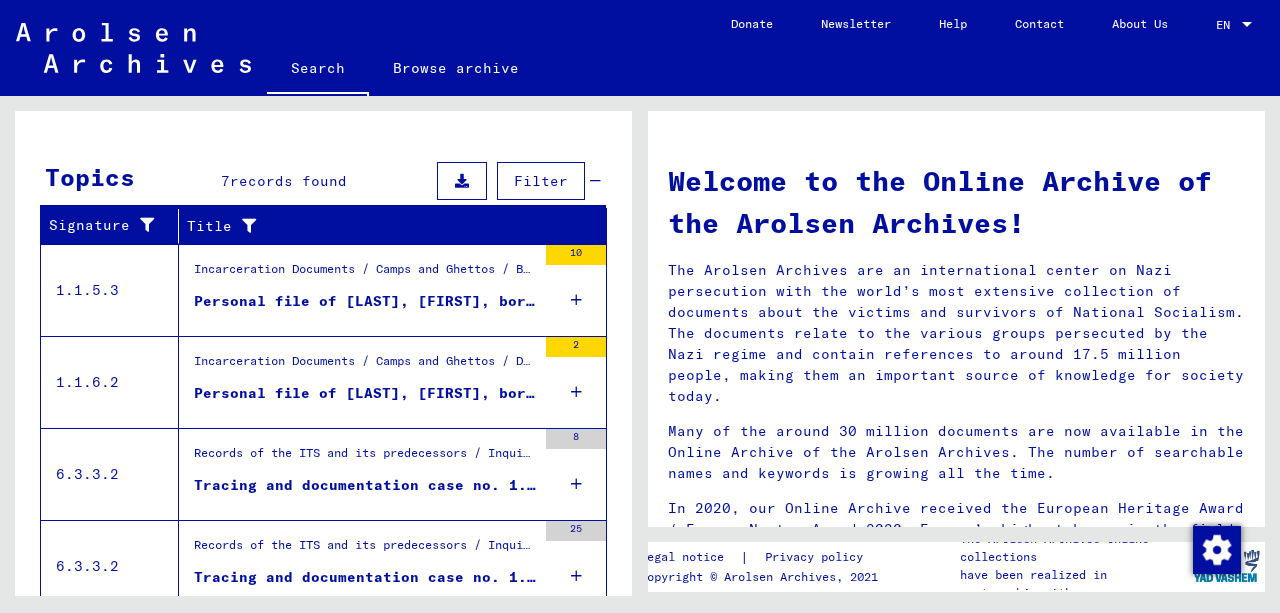 drag, startPoint x: 368, startPoint y: 299, endPoint x: 319, endPoint y: 285, distance: 50.96077 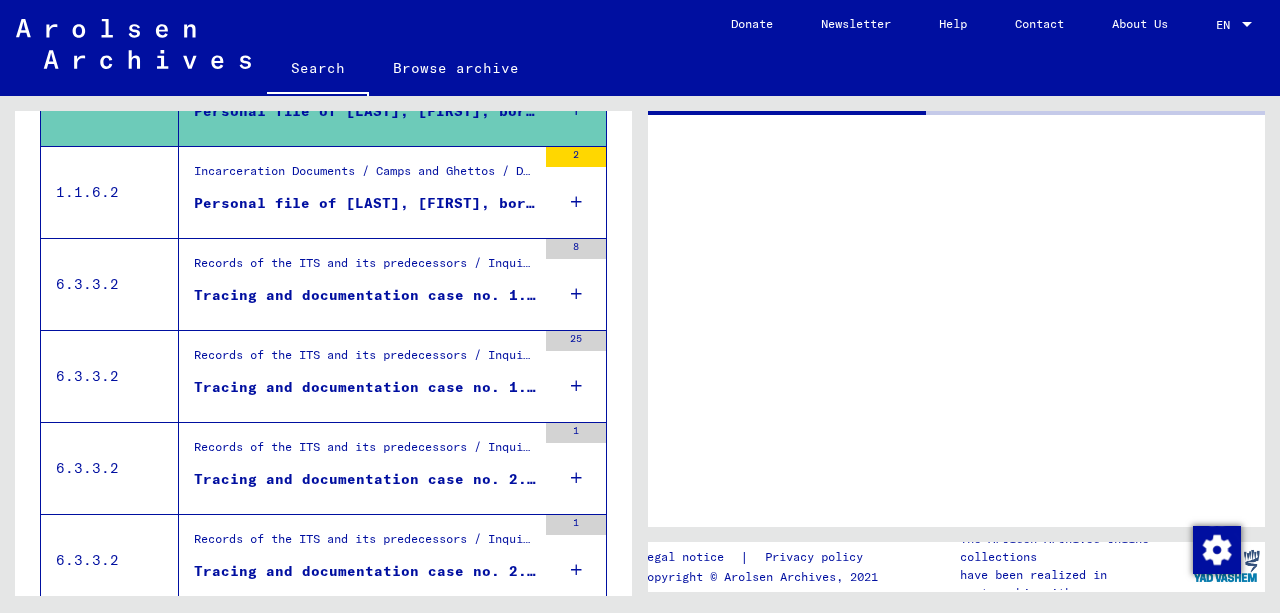 scroll, scrollTop: 260, scrollLeft: 0, axis: vertical 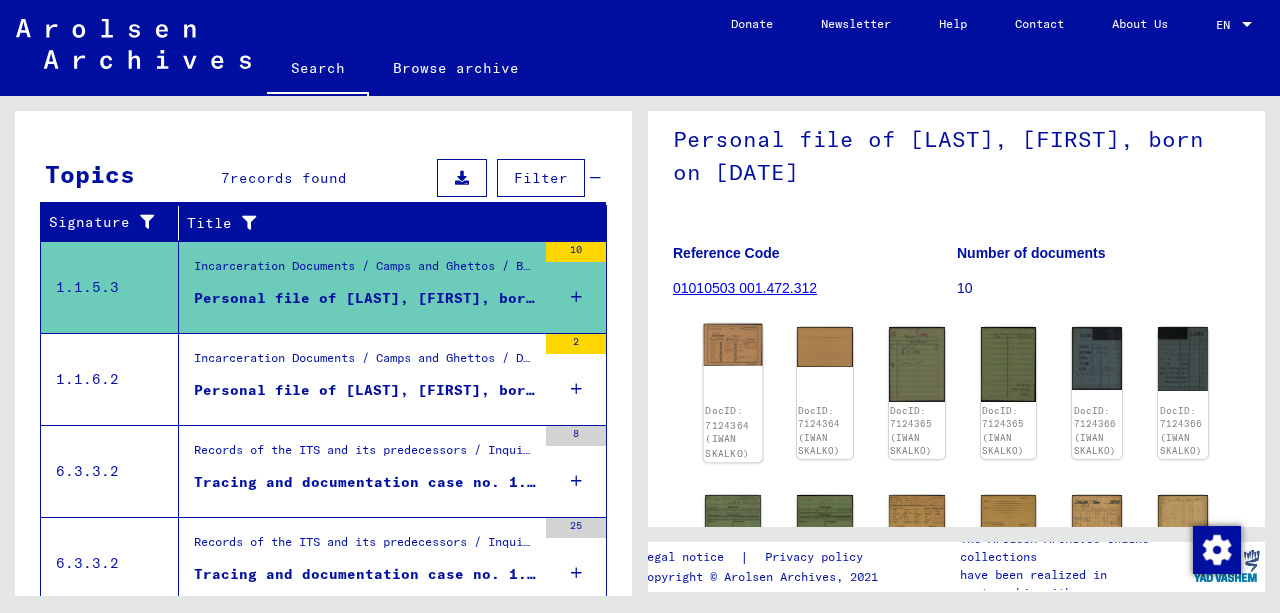 click on "DocID: 7124364 (IWAN SKALKO)" 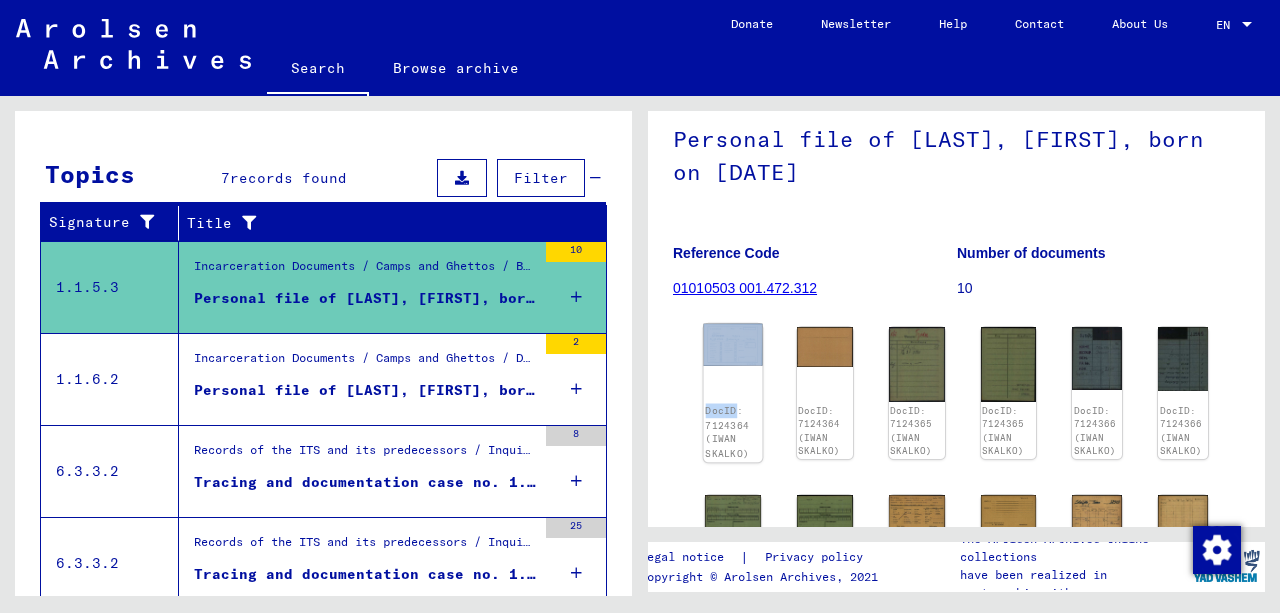 click on "DocID: 7124364 (IWAN SKALKO)" 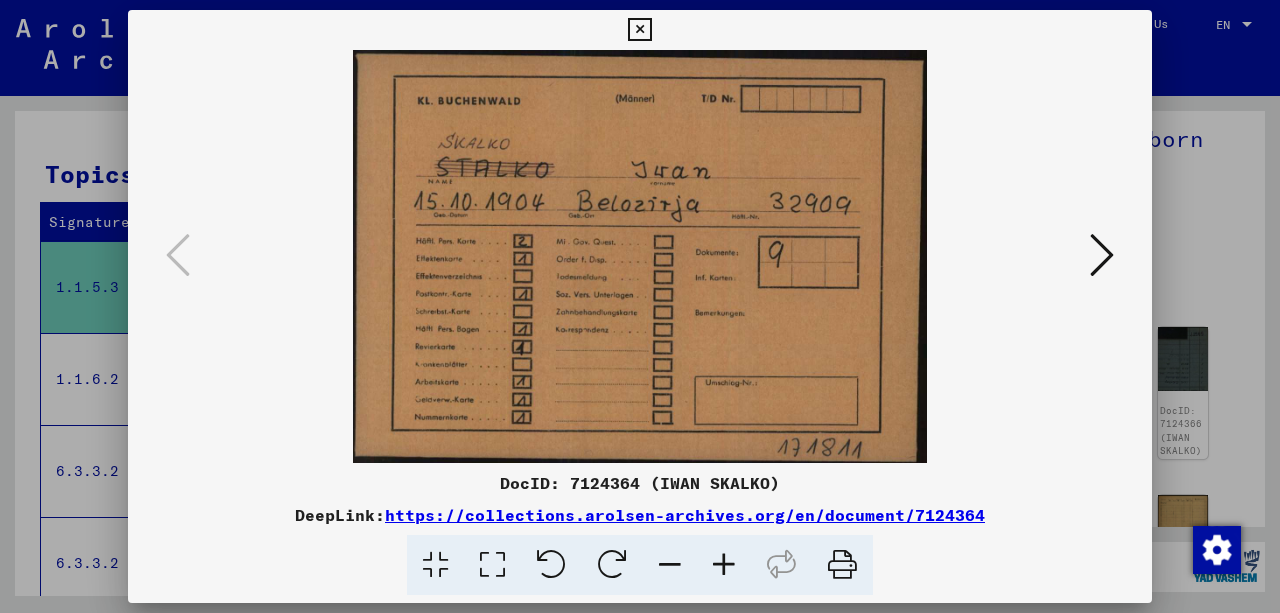 click at bounding box center [1102, 255] 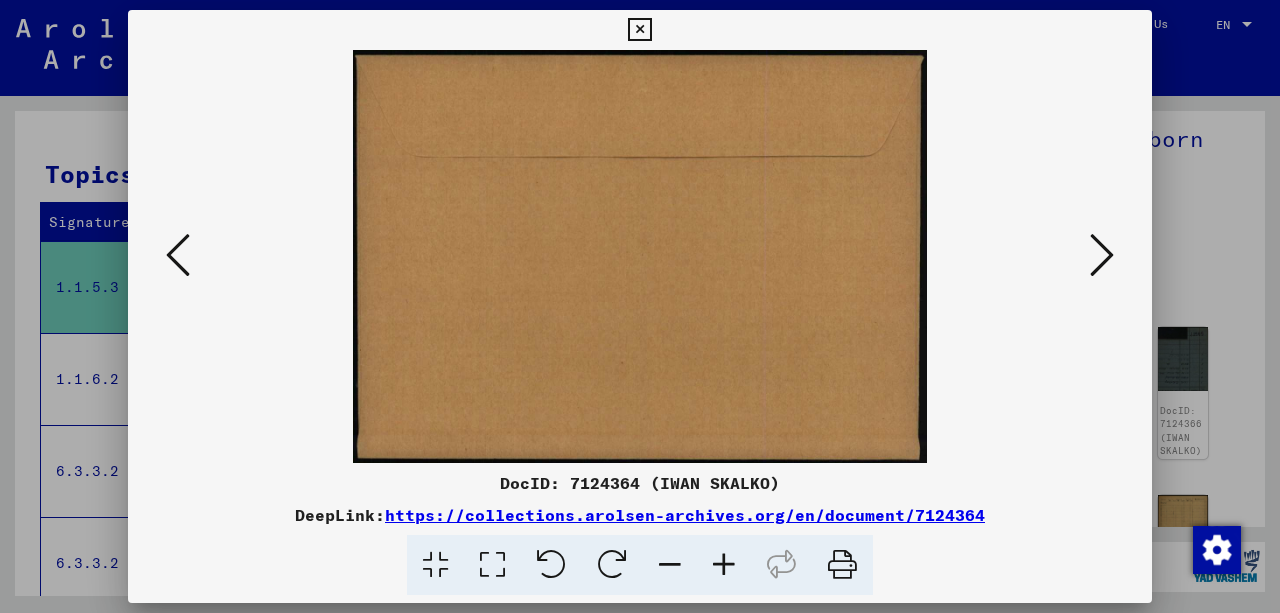 click at bounding box center (1102, 255) 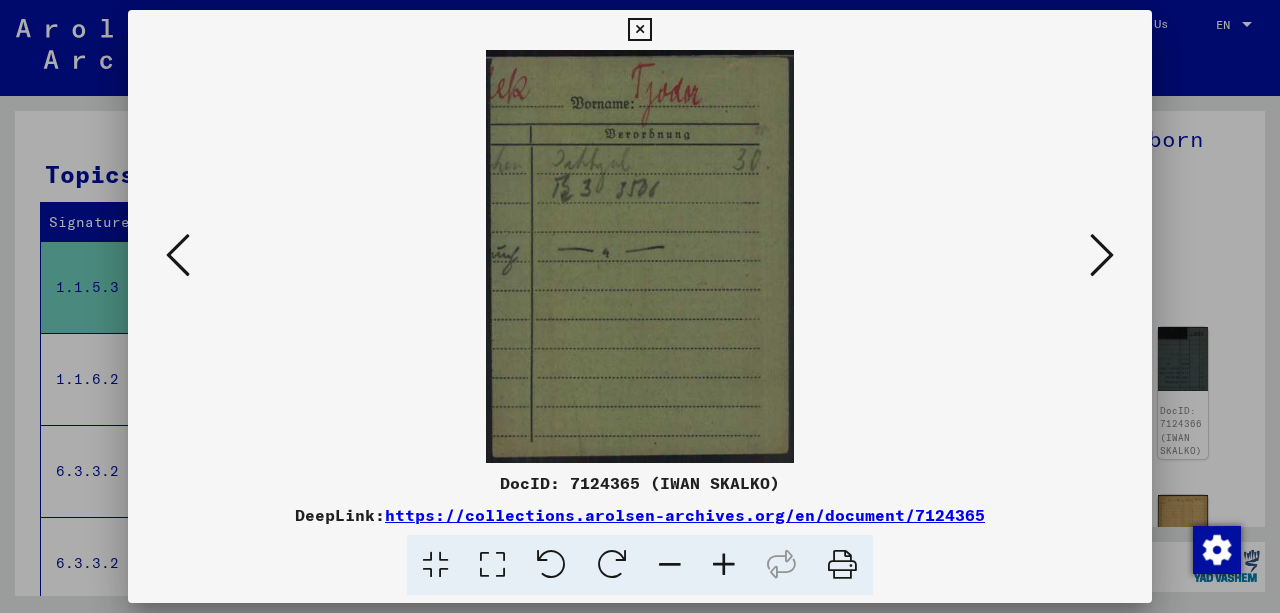 click at bounding box center (640, 256) 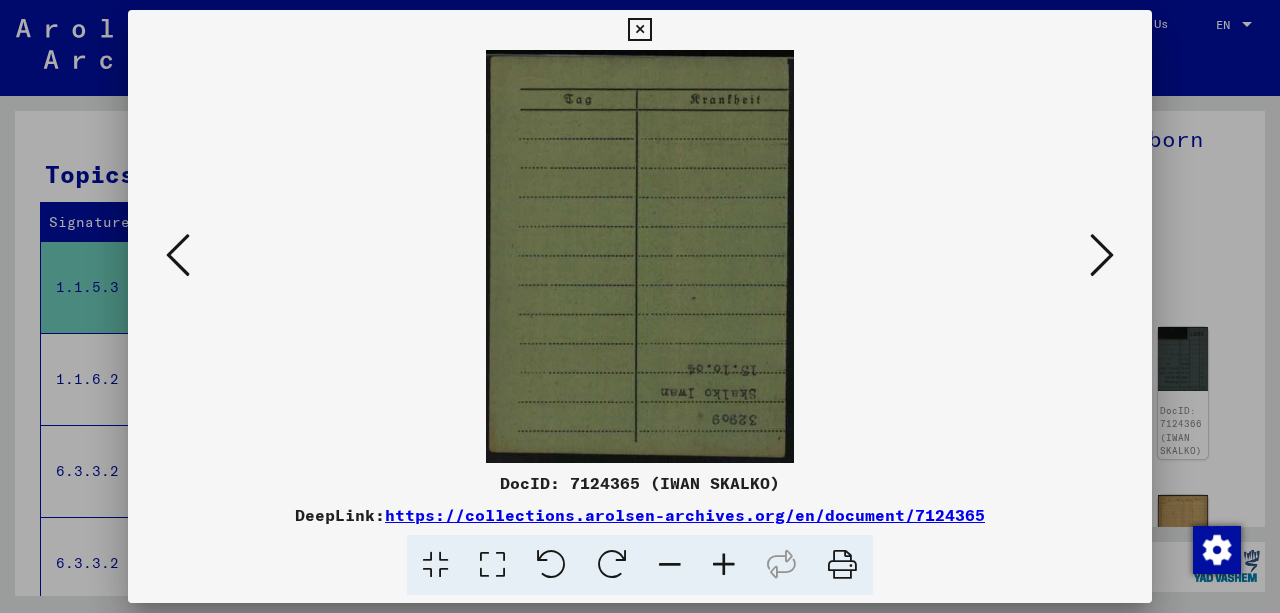 click at bounding box center (1102, 255) 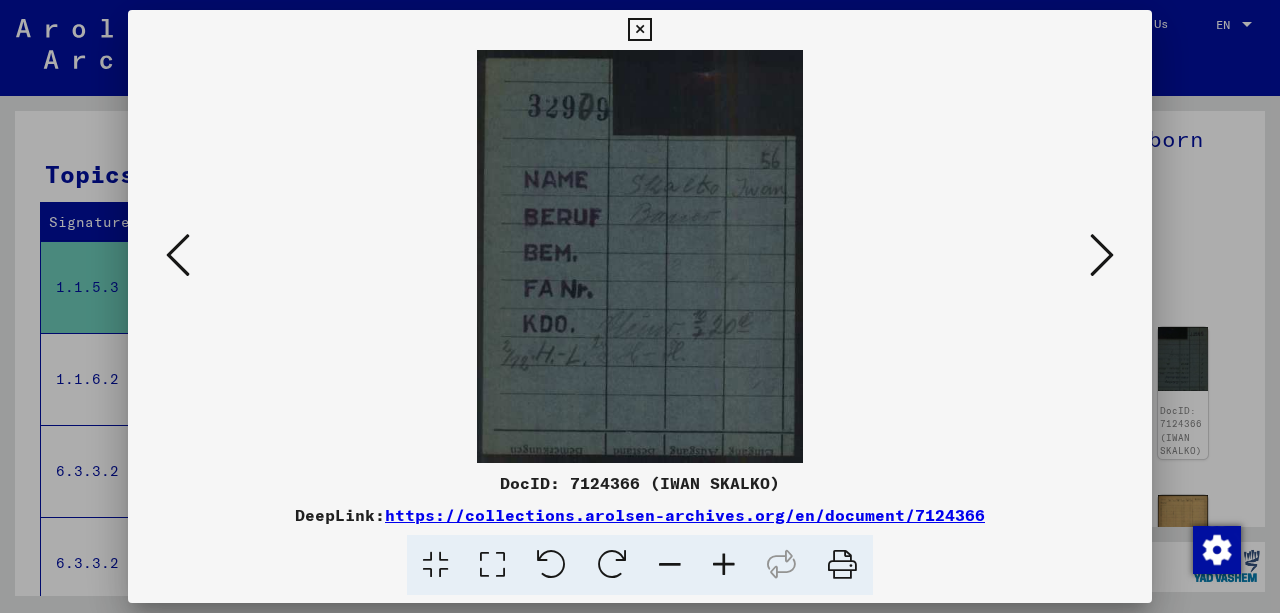 click at bounding box center [1102, 255] 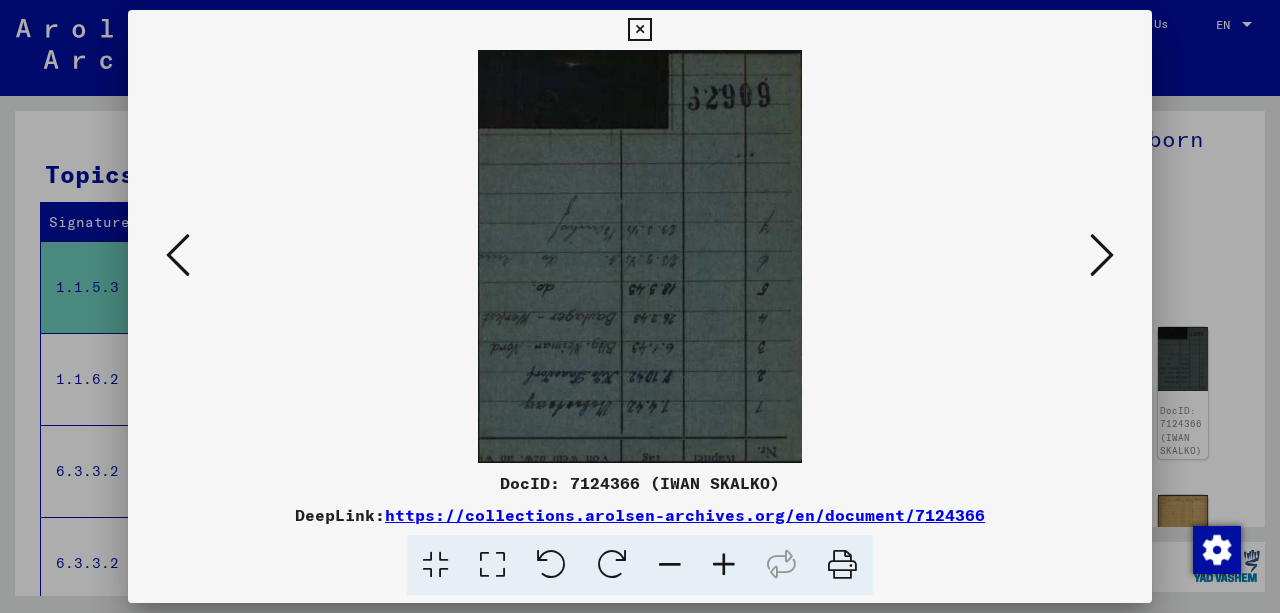 click at bounding box center (612, 565) 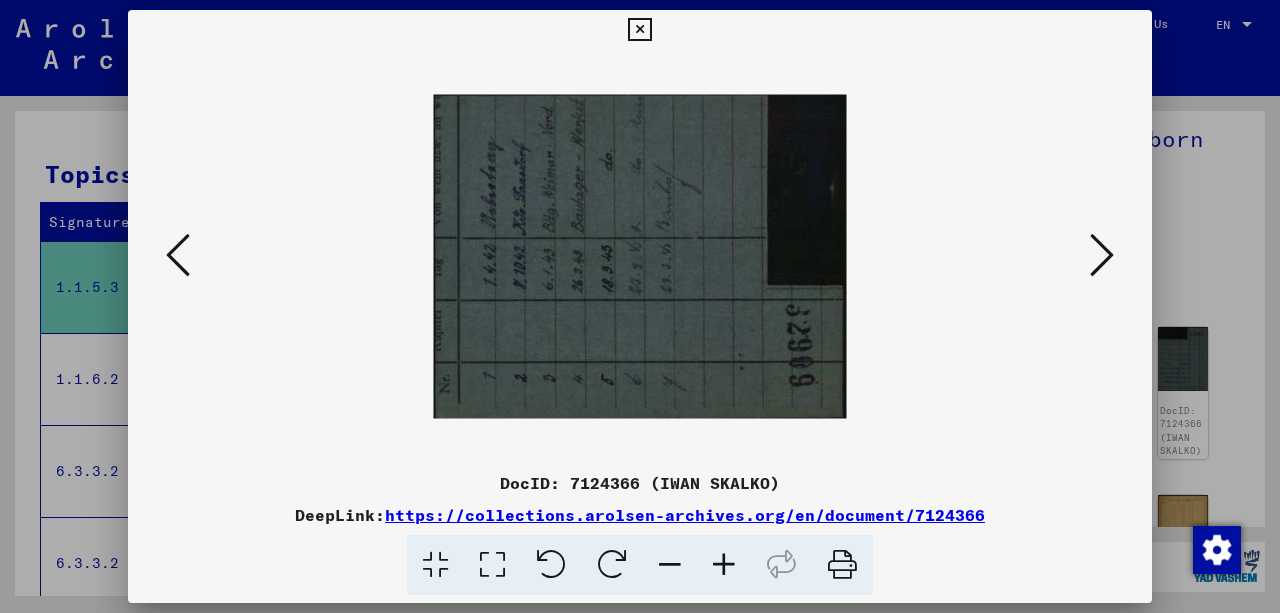 click at bounding box center [612, 565] 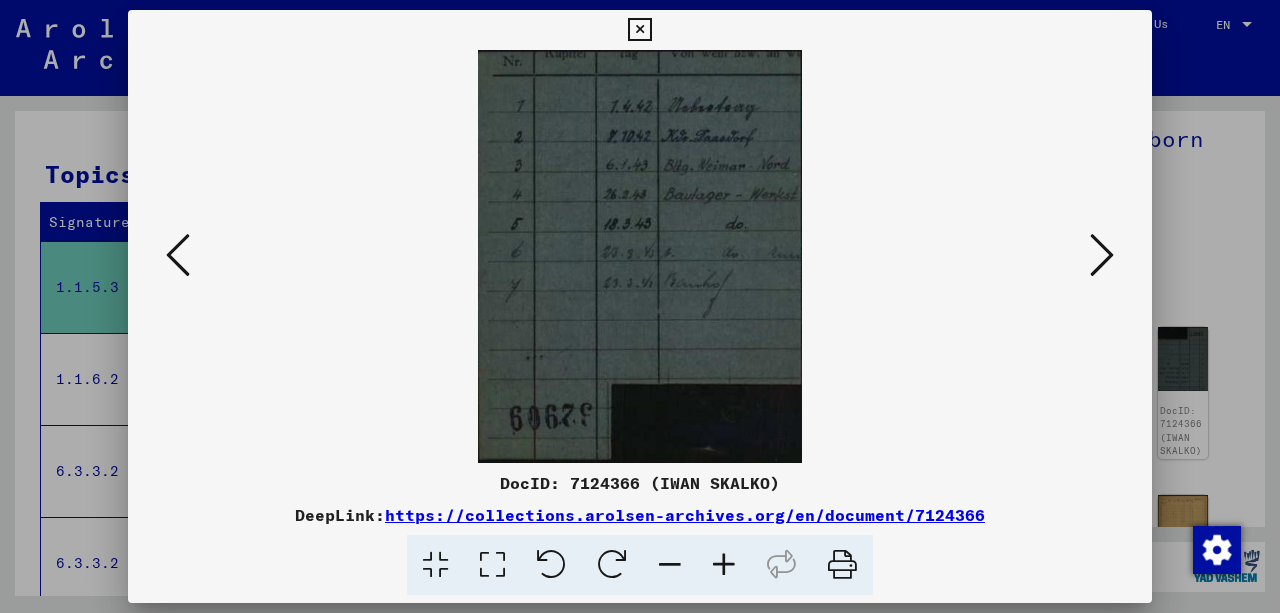 click at bounding box center (724, 565) 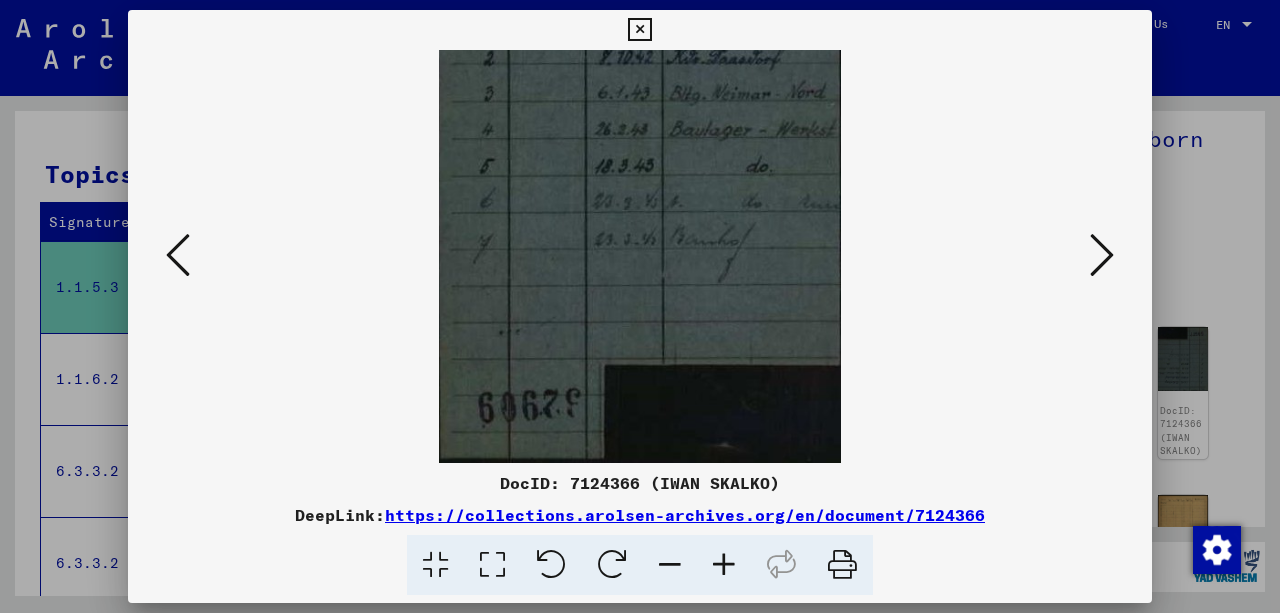 drag, startPoint x: 658, startPoint y: 208, endPoint x: 632, endPoint y: 400, distance: 193.75243 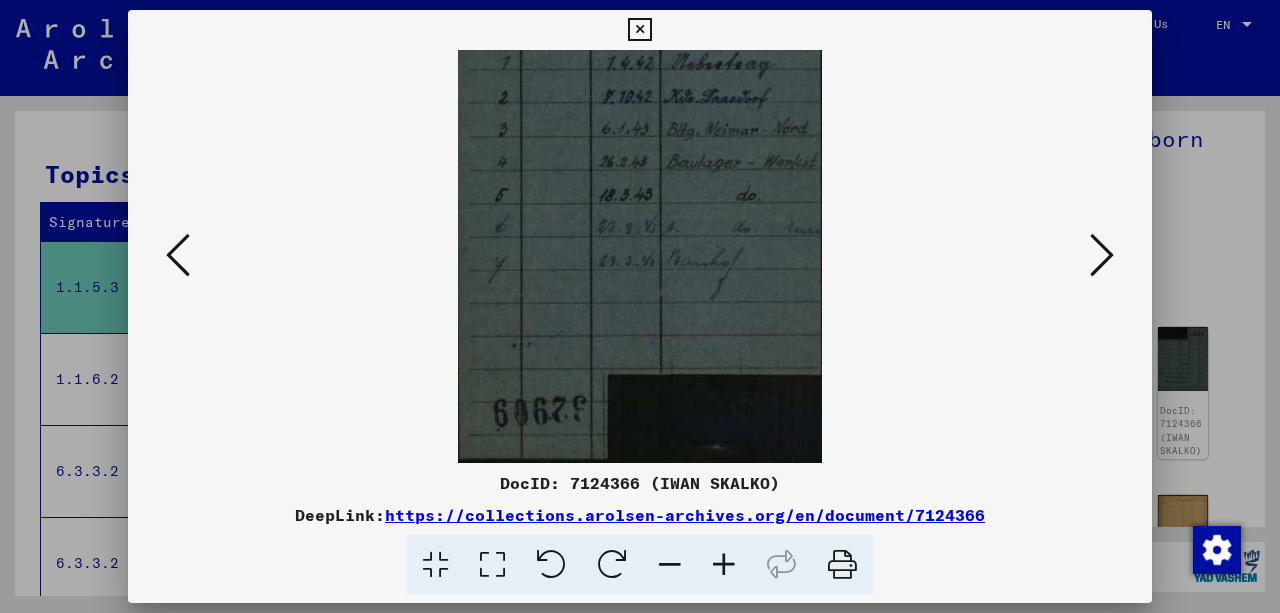 click at bounding box center [670, 565] 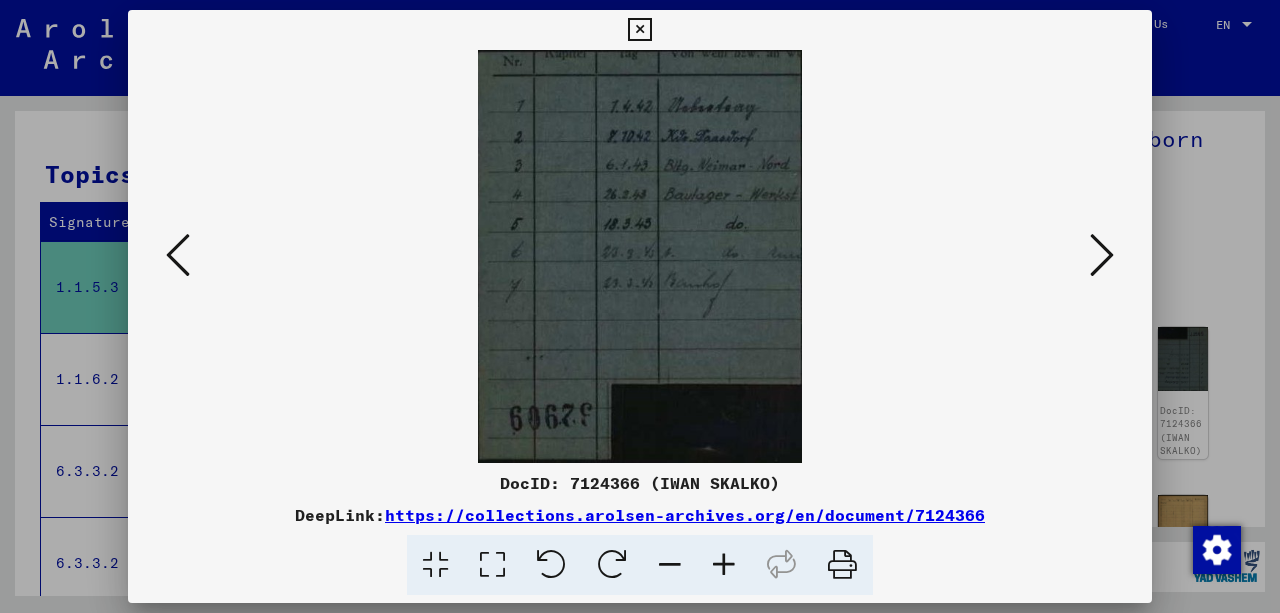 click at bounding box center (670, 565) 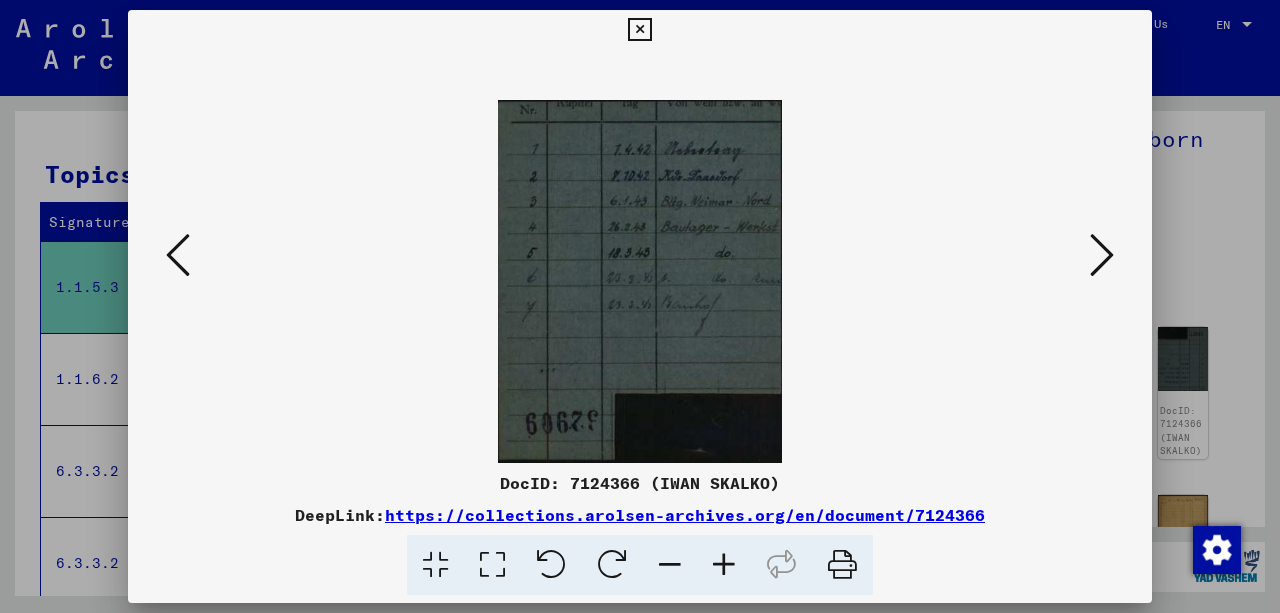 drag, startPoint x: 451, startPoint y: 75, endPoint x: 761, endPoint y: 156, distance: 320.40756 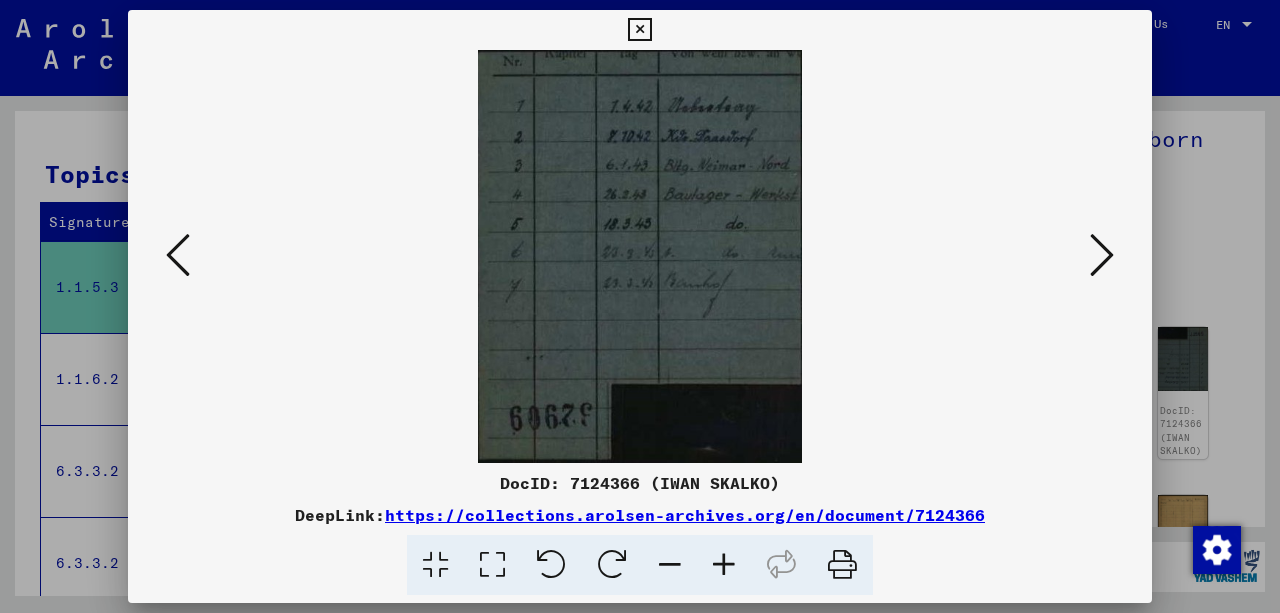 click at bounding box center [640, 256] 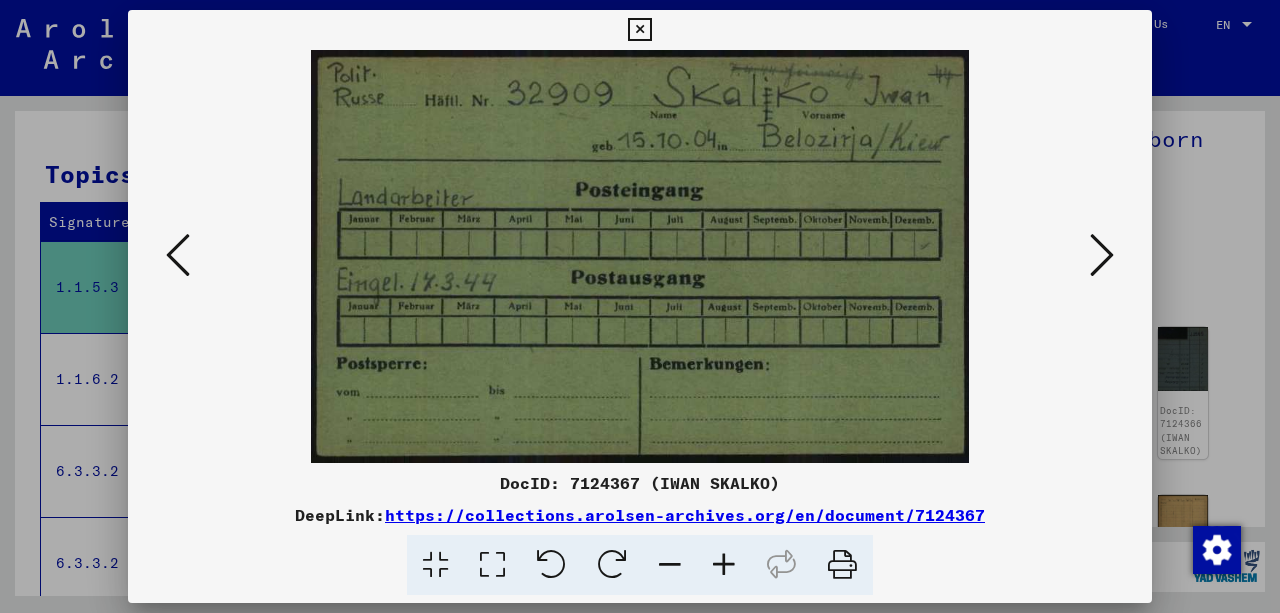 click at bounding box center [724, 565] 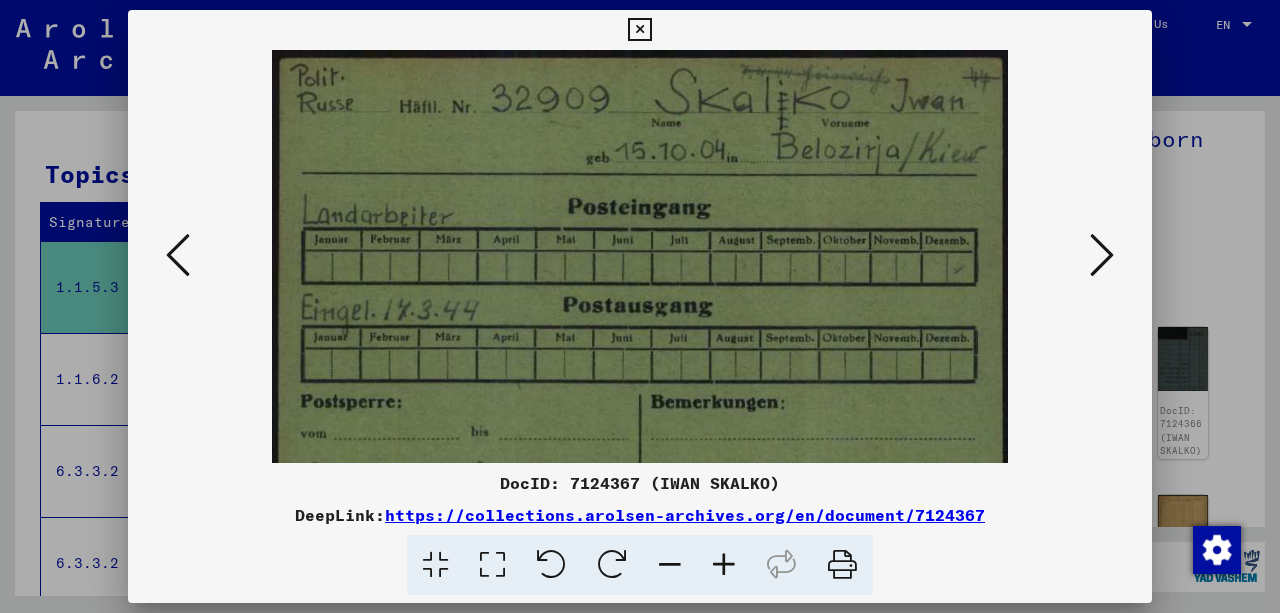 click at bounding box center [1102, 255] 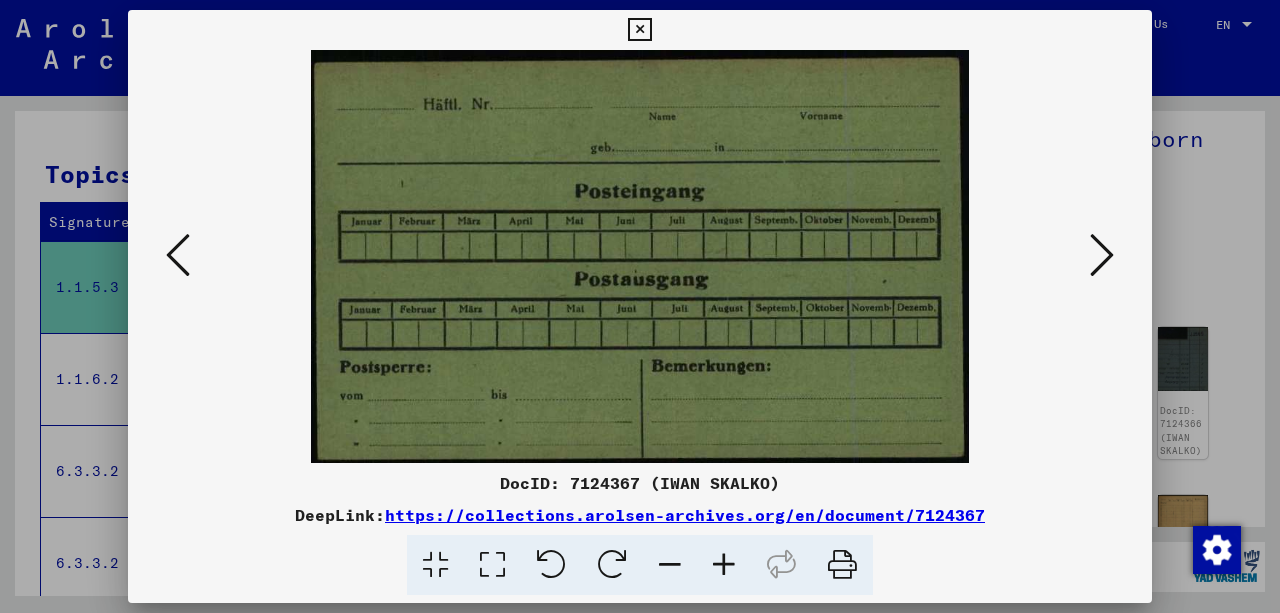 click at bounding box center [1102, 255] 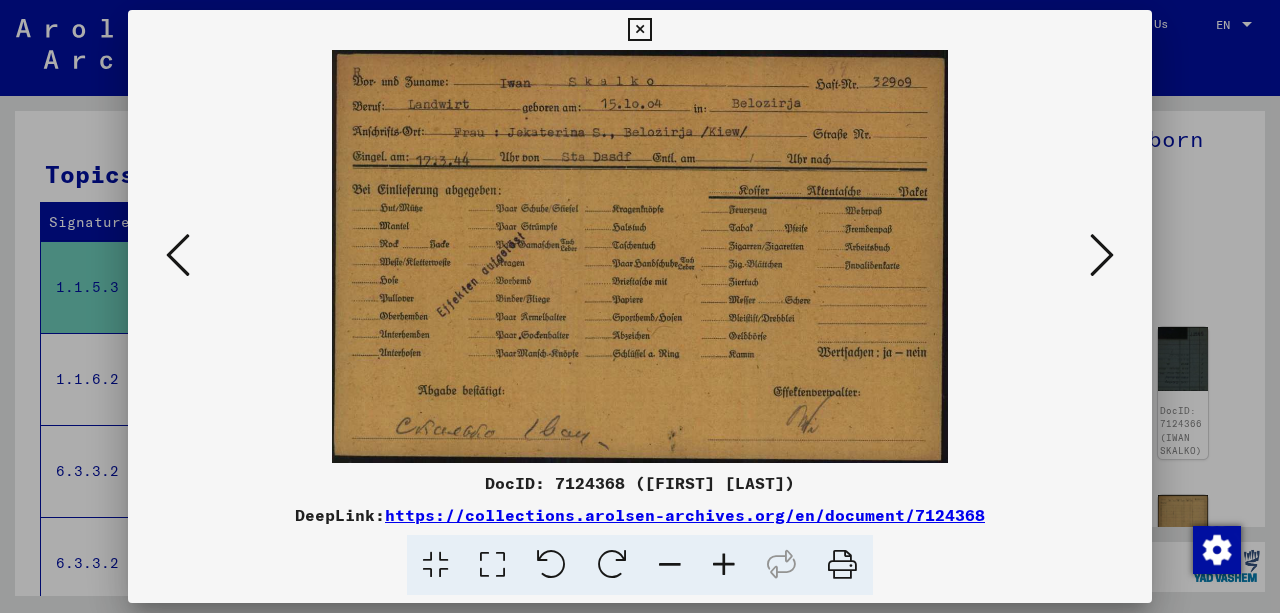 click at bounding box center [1102, 255] 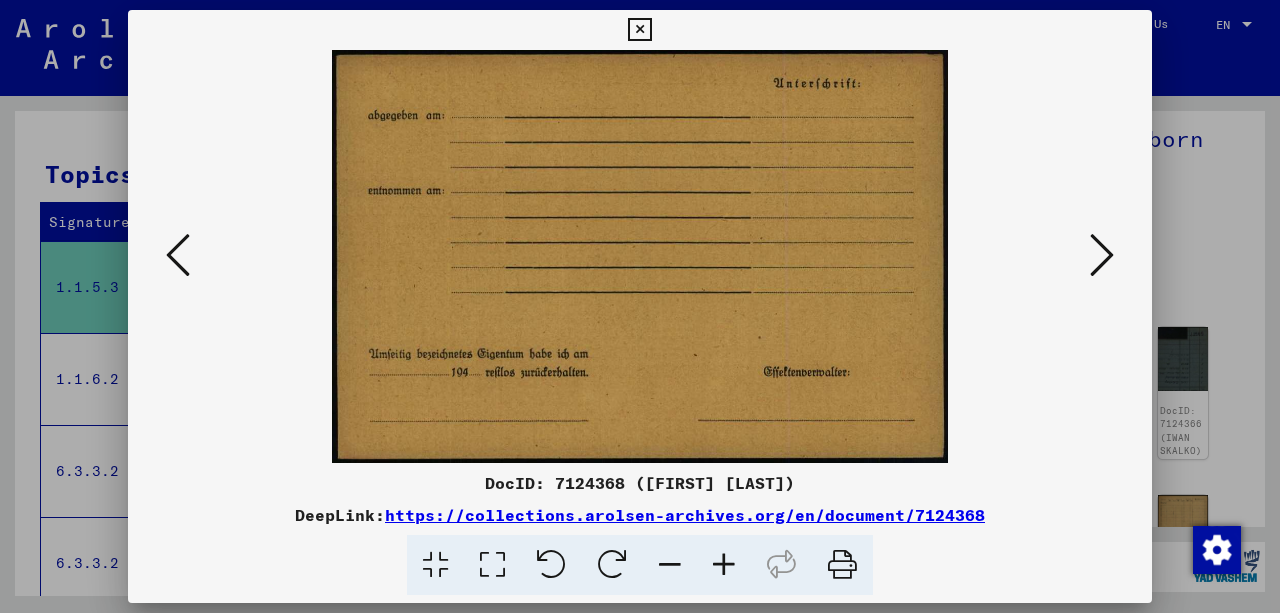 click at bounding box center [1102, 255] 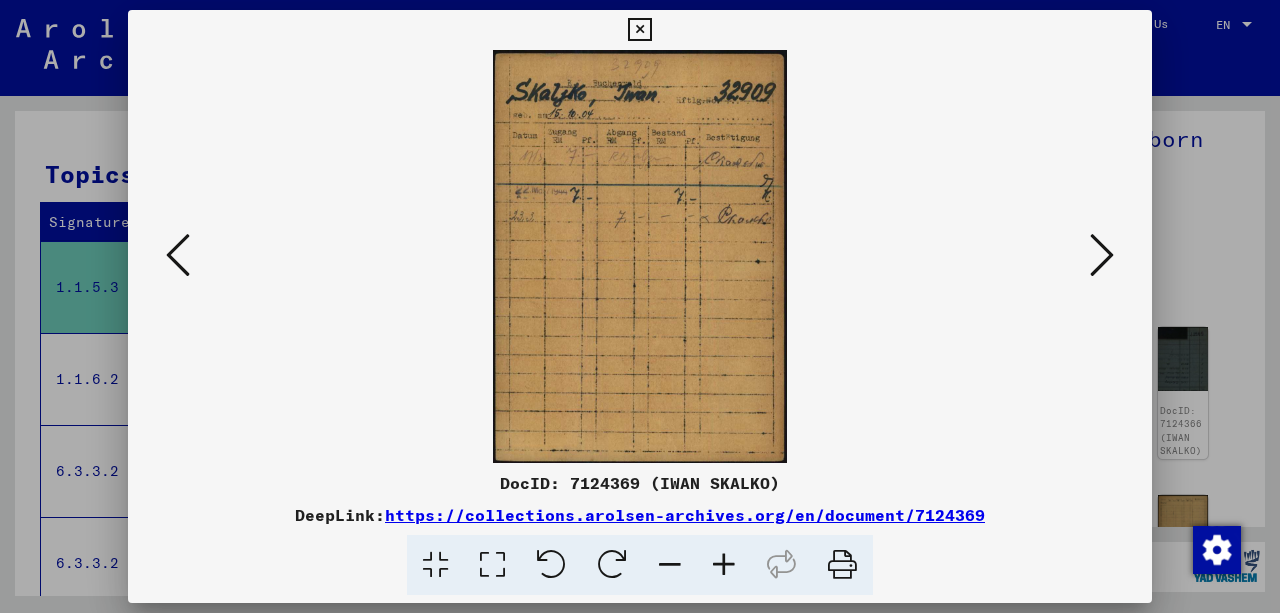 click at bounding box center (1102, 255) 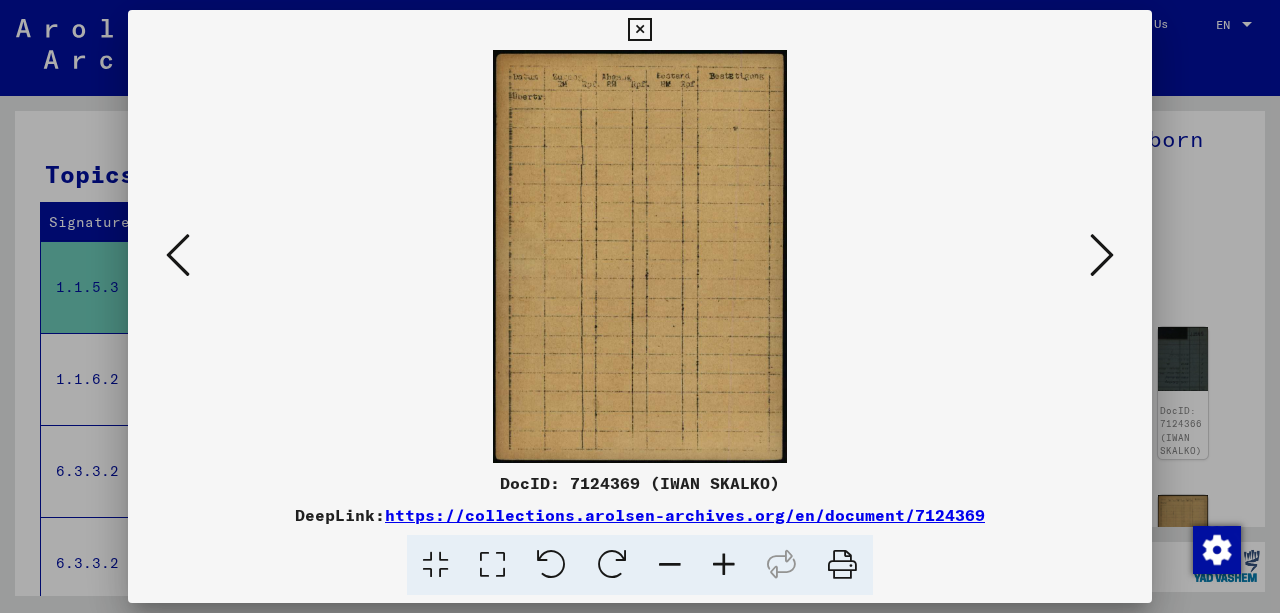 click at bounding box center (1102, 255) 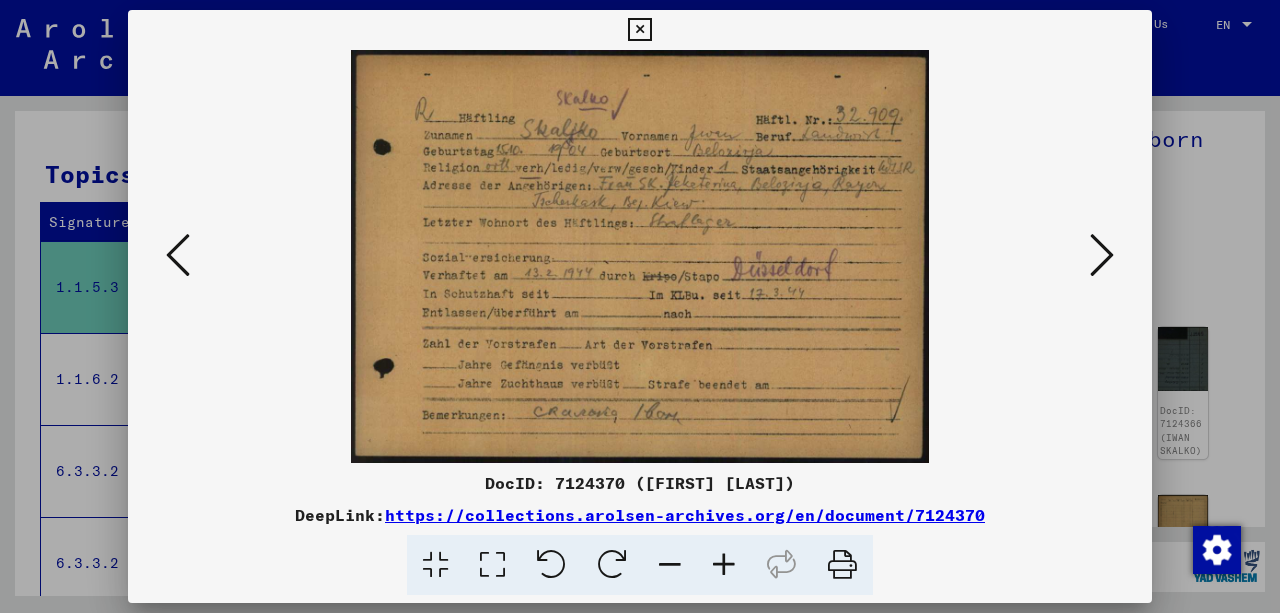 click at bounding box center [1102, 255] 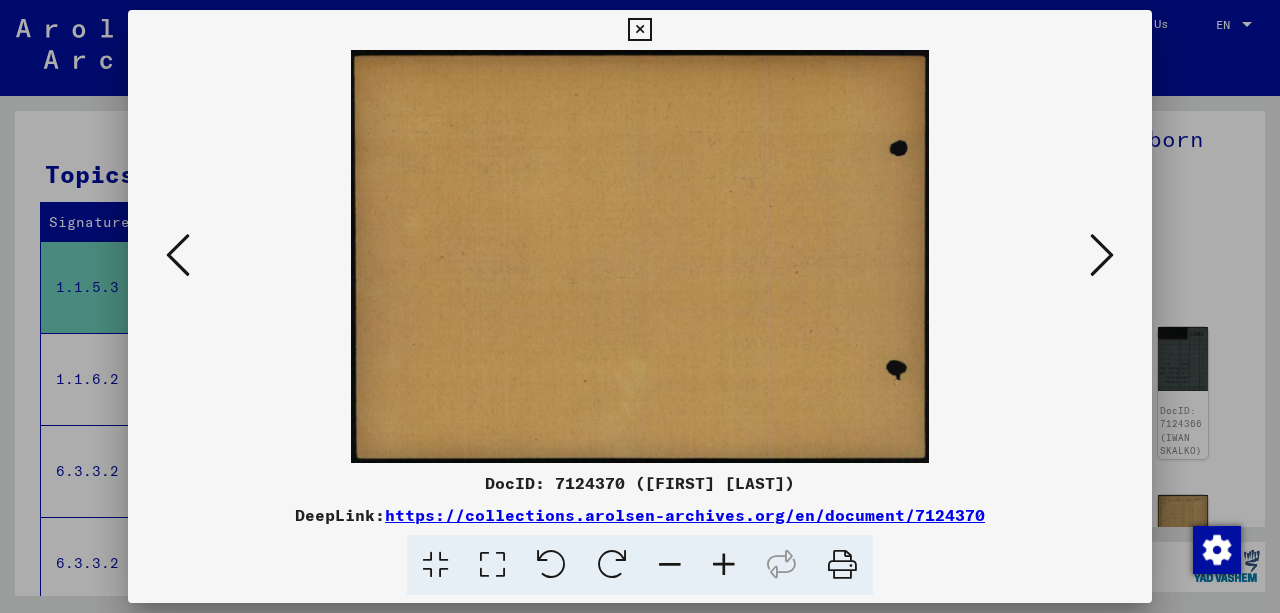 click at bounding box center (1102, 255) 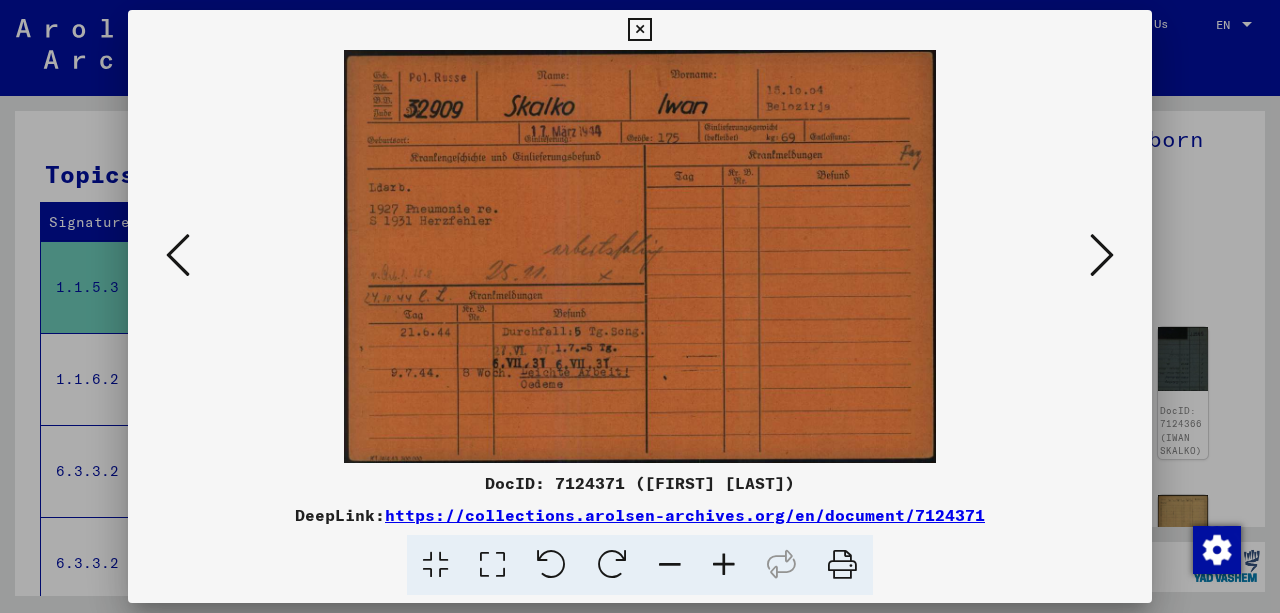click at bounding box center [1102, 255] 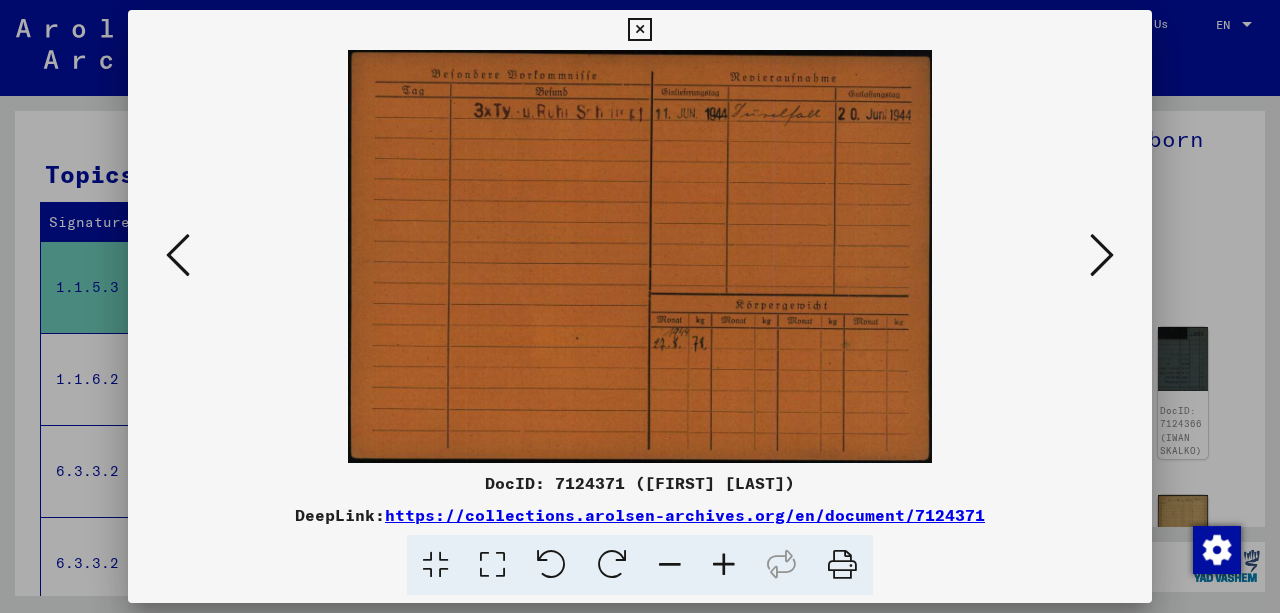 click at bounding box center (1102, 255) 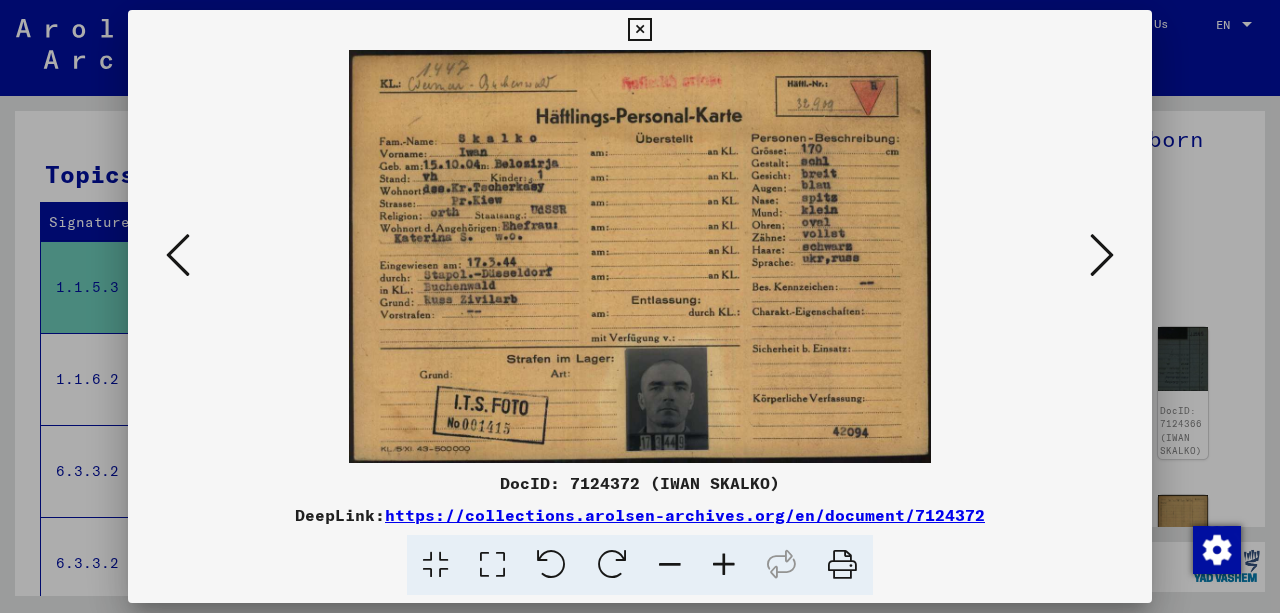 click at bounding box center (724, 565) 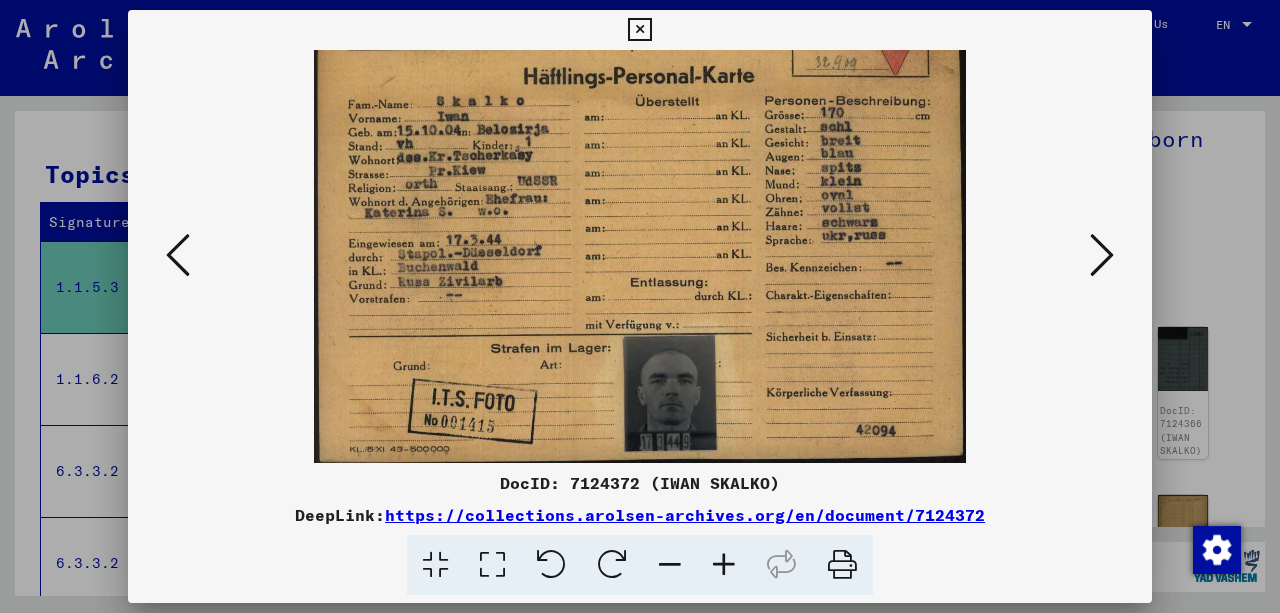 scroll, scrollTop: 50, scrollLeft: 0, axis: vertical 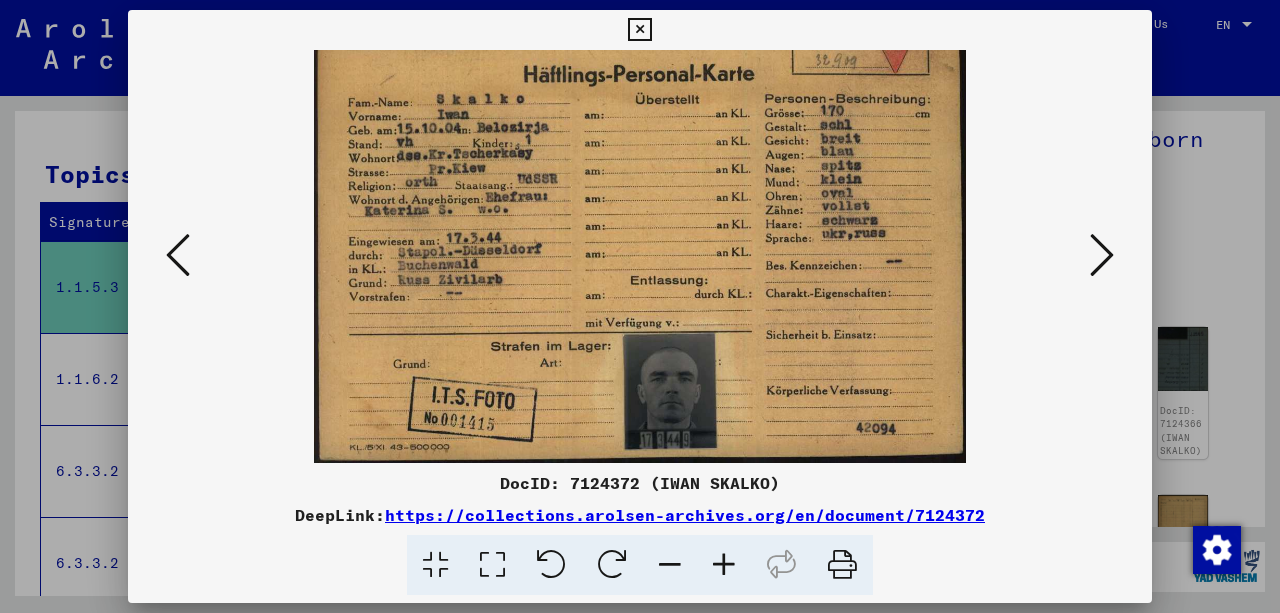 drag, startPoint x: 714, startPoint y: 378, endPoint x: 722, endPoint y: 265, distance: 113.28283 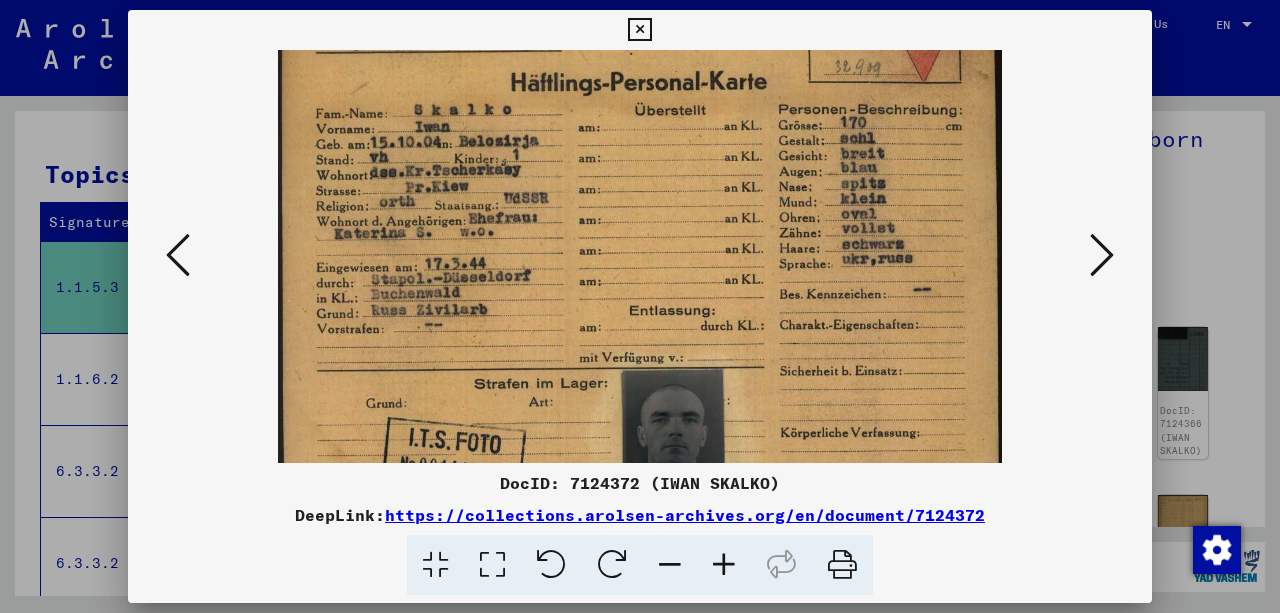 scroll, scrollTop: 100, scrollLeft: 0, axis: vertical 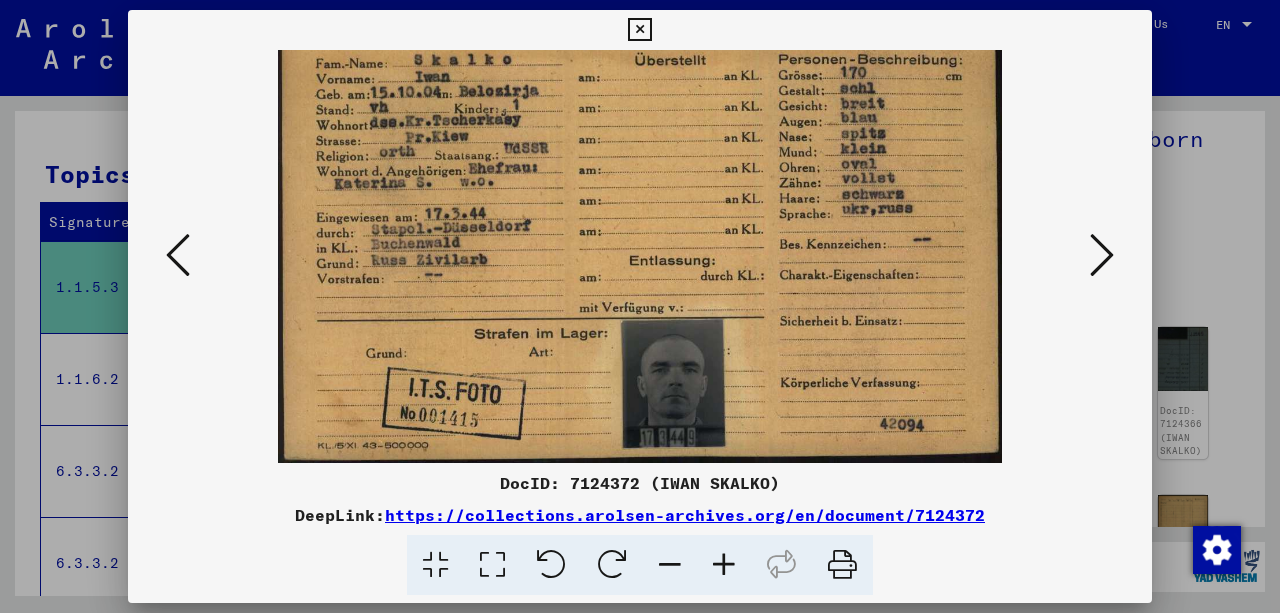 drag, startPoint x: 726, startPoint y: 344, endPoint x: 730, endPoint y: 268, distance: 76.105194 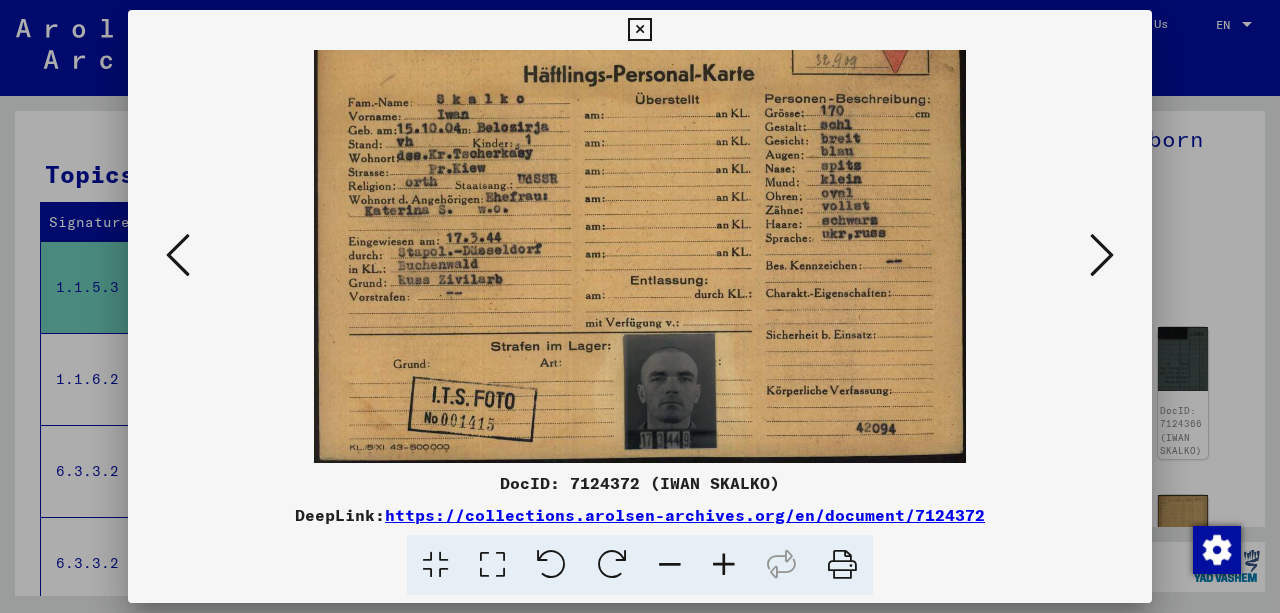 click on "DocID: 7124372 (IWAN SKALKO)" at bounding box center [640, 483] 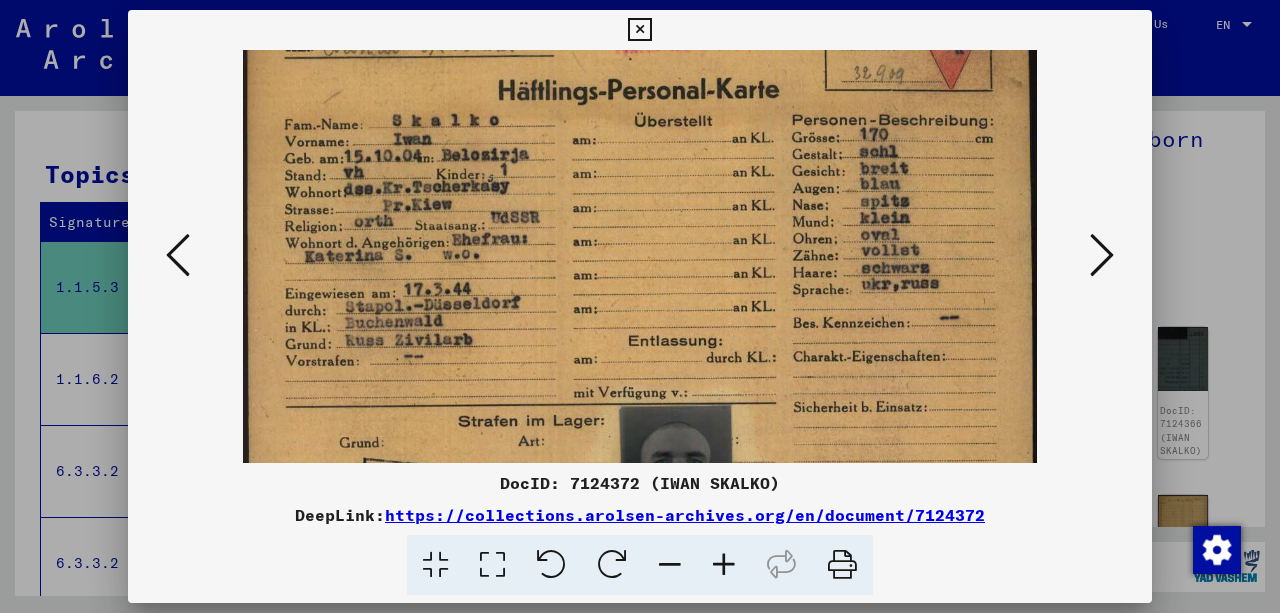 scroll, scrollTop: 150, scrollLeft: 0, axis: vertical 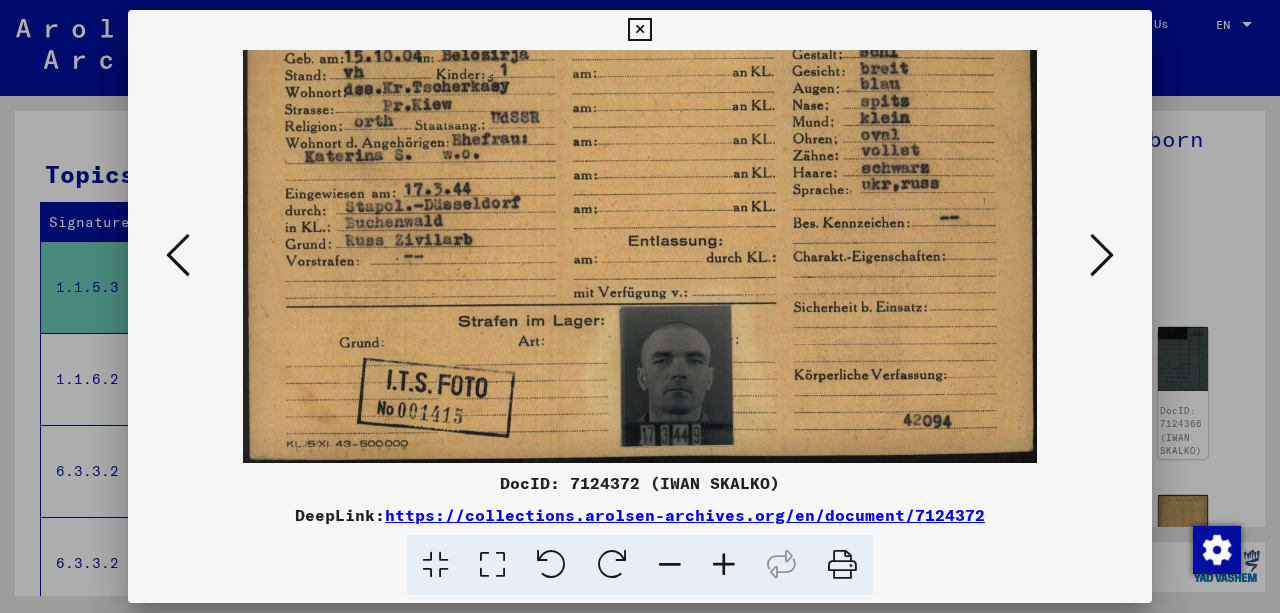 drag, startPoint x: 718, startPoint y: 345, endPoint x: 726, endPoint y: 122, distance: 223.14345 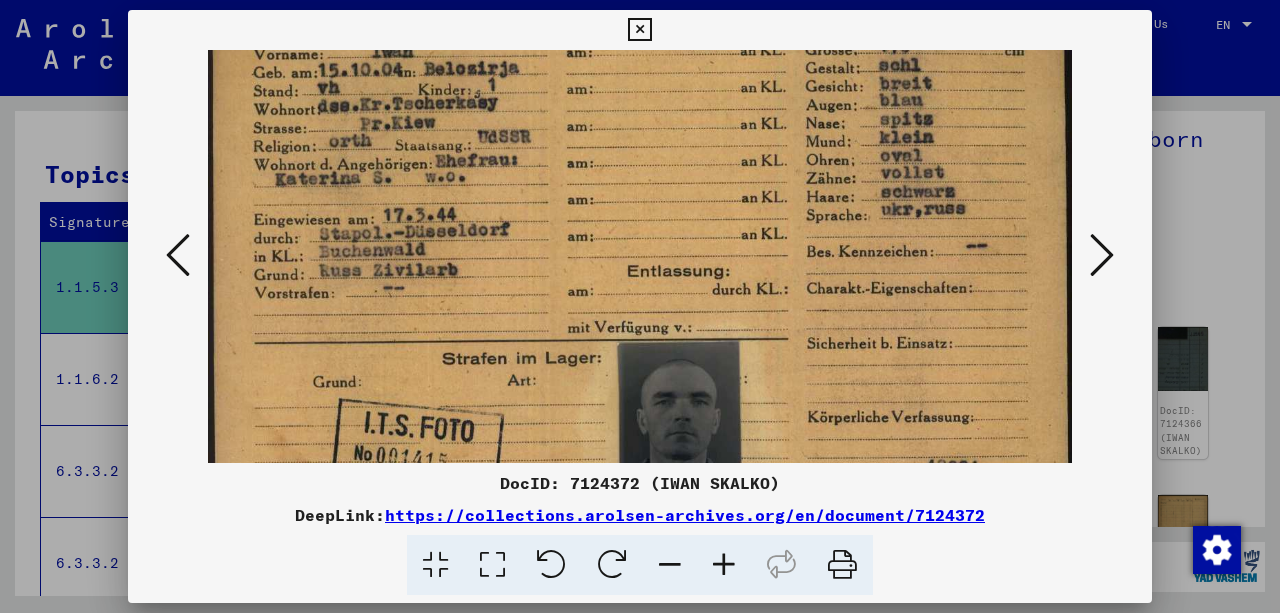 click at bounding box center (724, 565) 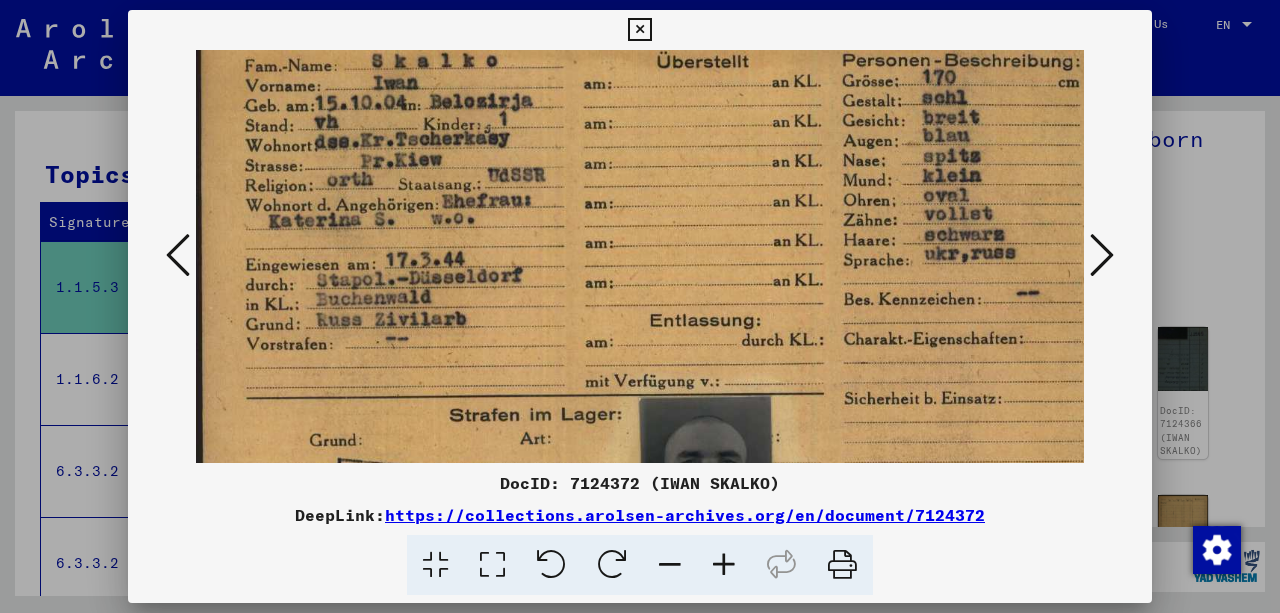 scroll, scrollTop: 250, scrollLeft: 46, axis: both 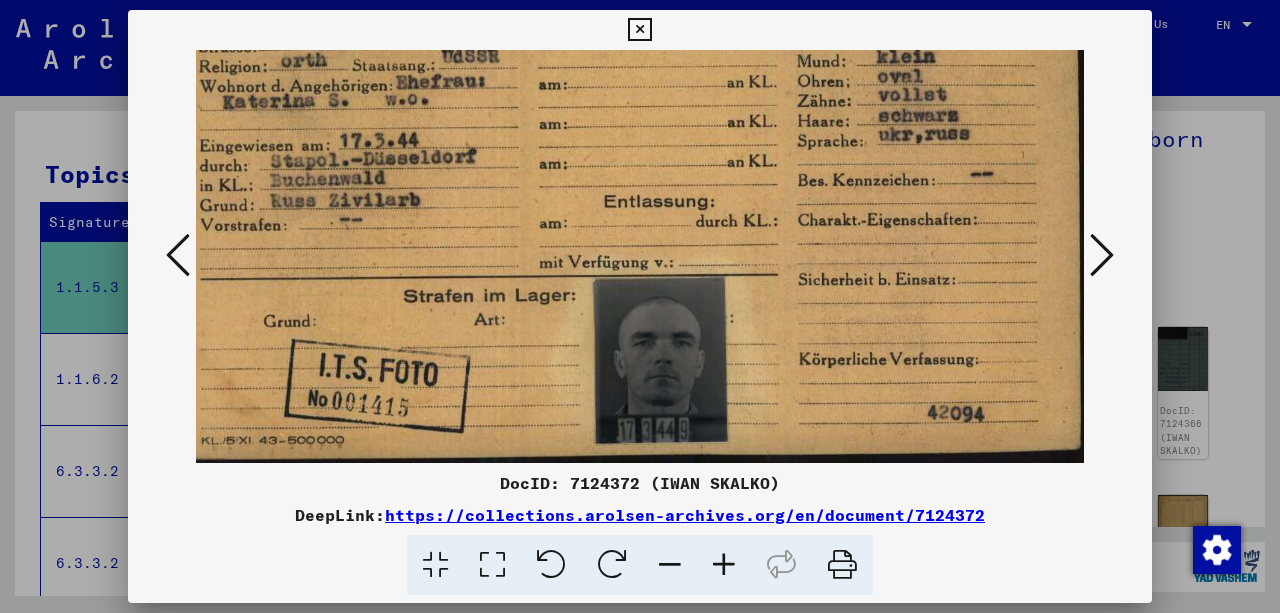 drag, startPoint x: 697, startPoint y: 294, endPoint x: 602, endPoint y: 120, distance: 198.2448 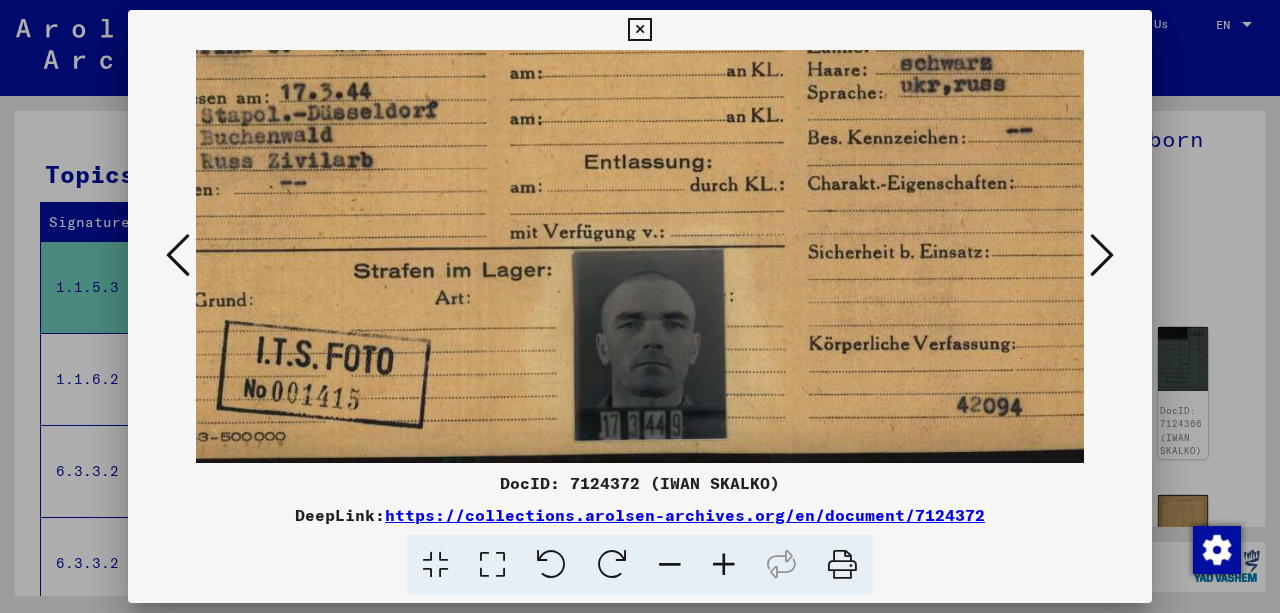 drag, startPoint x: 720, startPoint y: 346, endPoint x: 634, endPoint y: 159, distance: 205.82759 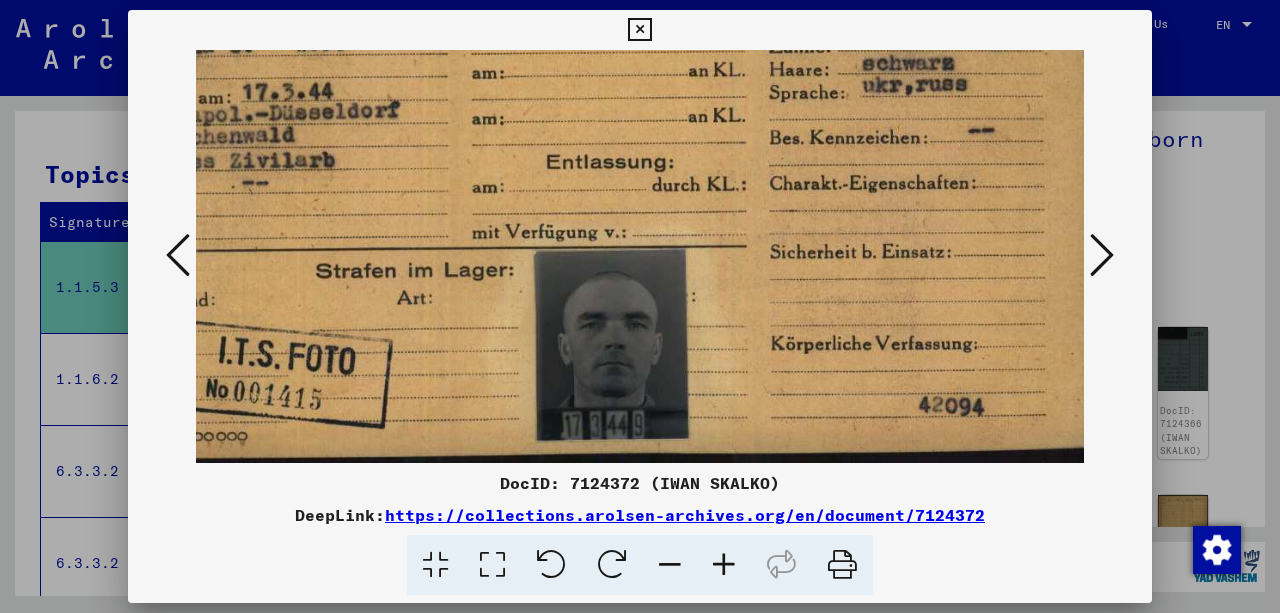 scroll, scrollTop: 350, scrollLeft: 188, axis: both 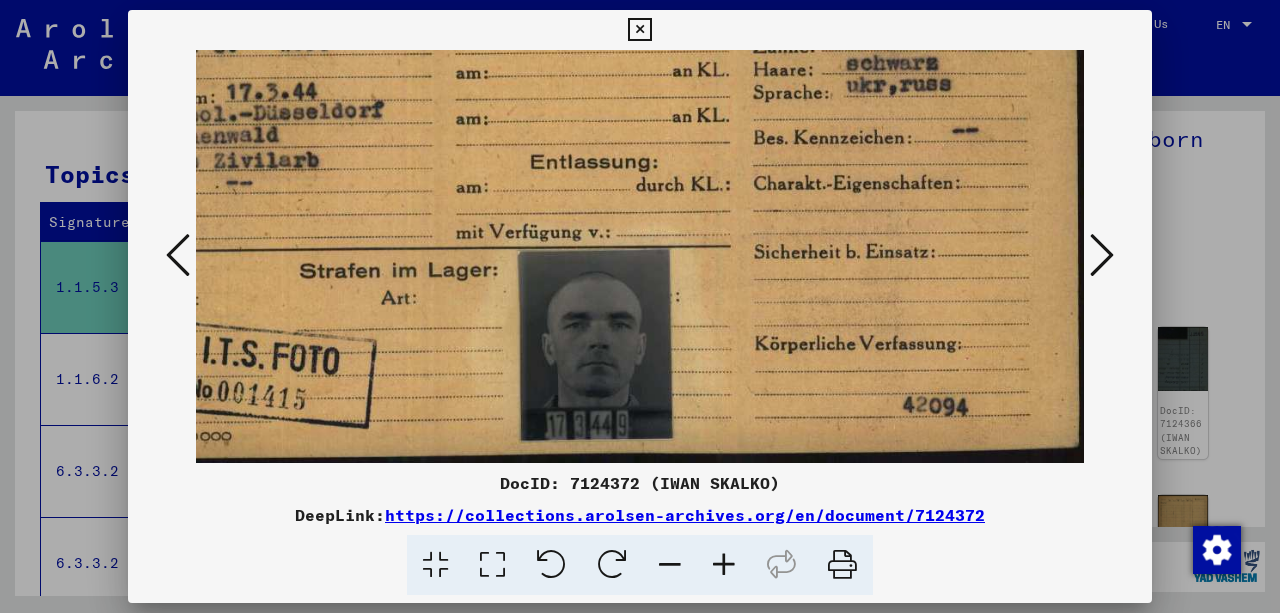 drag, startPoint x: 829, startPoint y: 356, endPoint x: 754, endPoint y: 334, distance: 78.160095 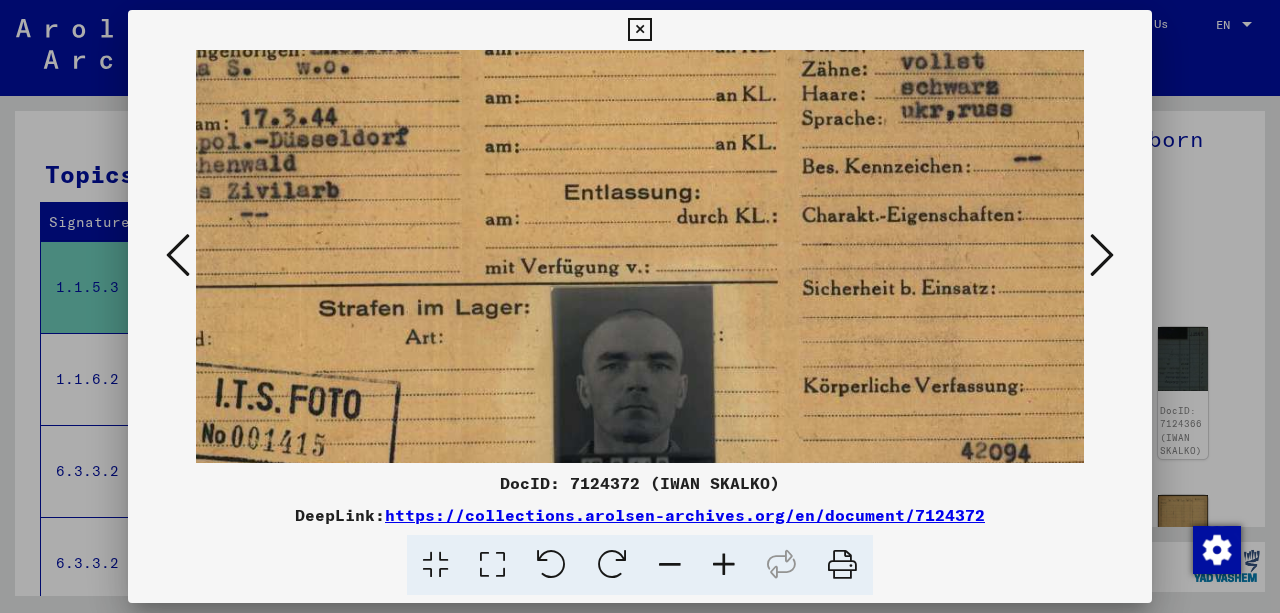 click at bounding box center [724, 565] 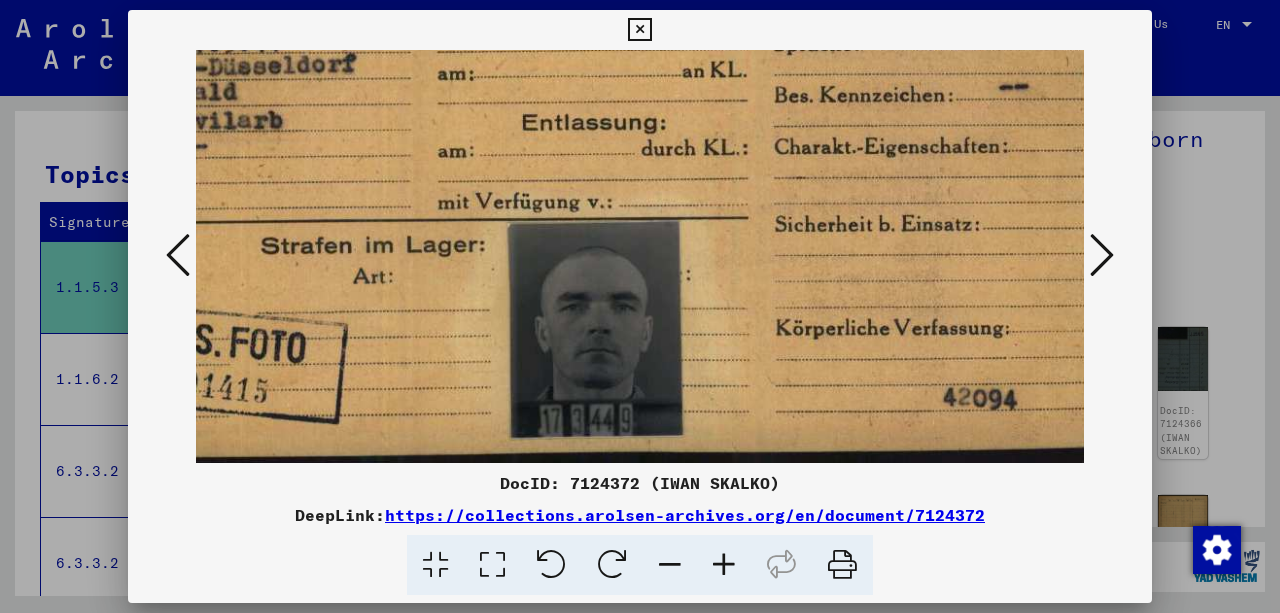 scroll, scrollTop: 450, scrollLeft: 269, axis: both 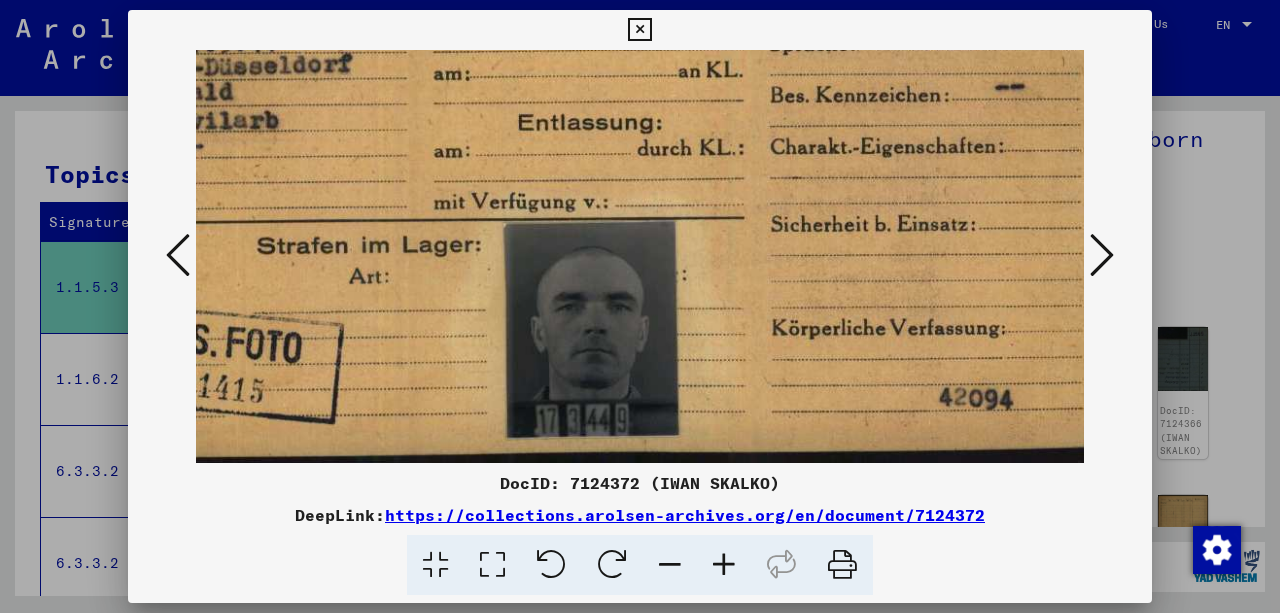 drag, startPoint x: 745, startPoint y: 344, endPoint x: 668, endPoint y: 141, distance: 217.11287 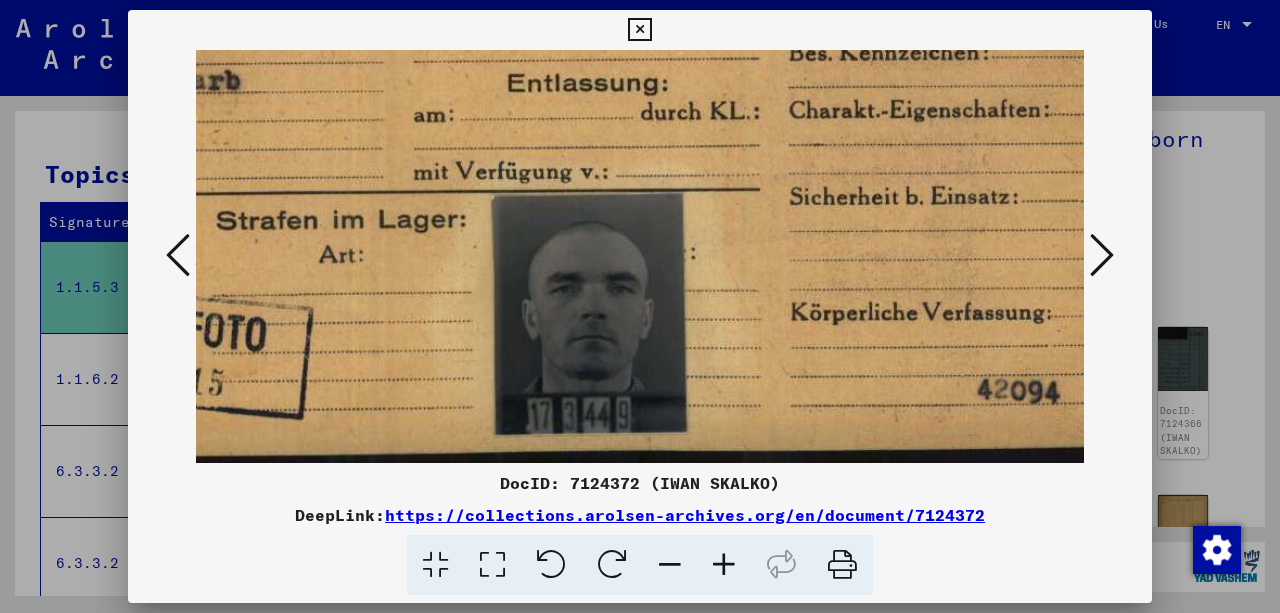 drag, startPoint x: 697, startPoint y: 344, endPoint x: 621, endPoint y: 121, distance: 235.59499 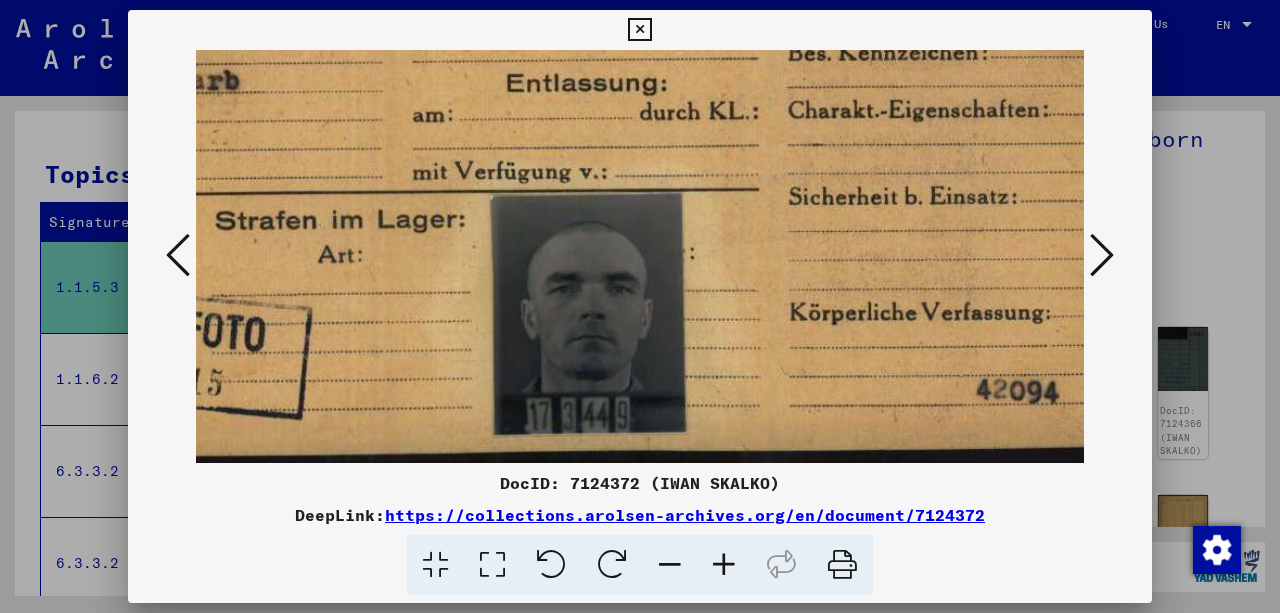 click at bounding box center (724, 565) 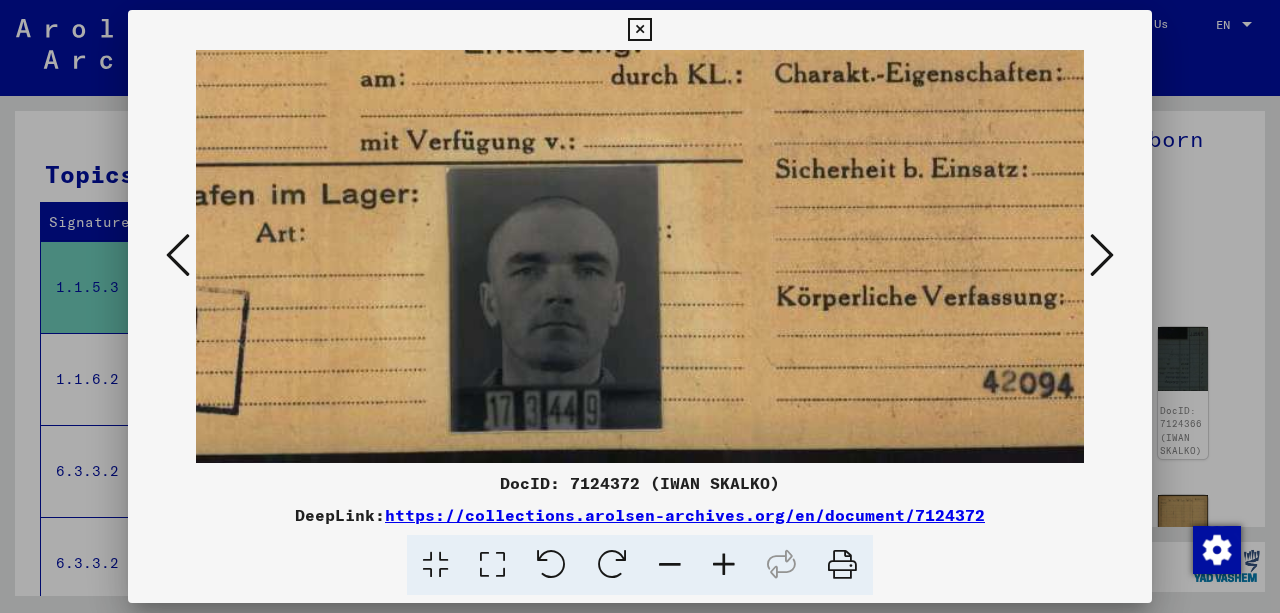 drag, startPoint x: 725, startPoint y: 338, endPoint x: 616, endPoint y: 126, distance: 238.37994 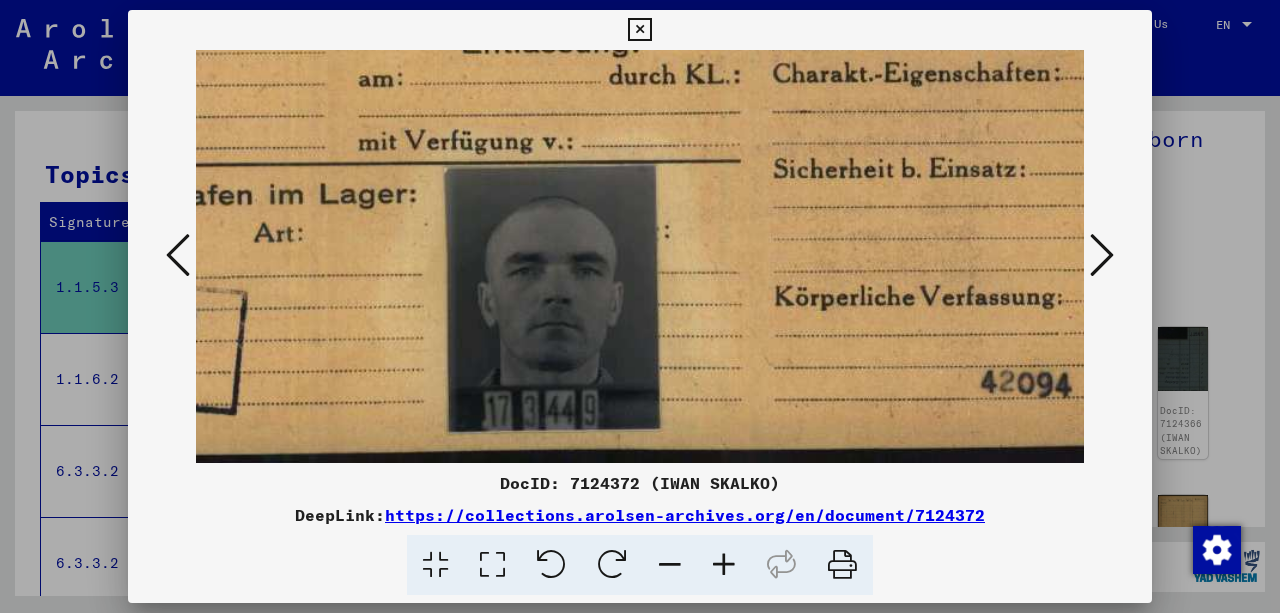 click at bounding box center (724, 565) 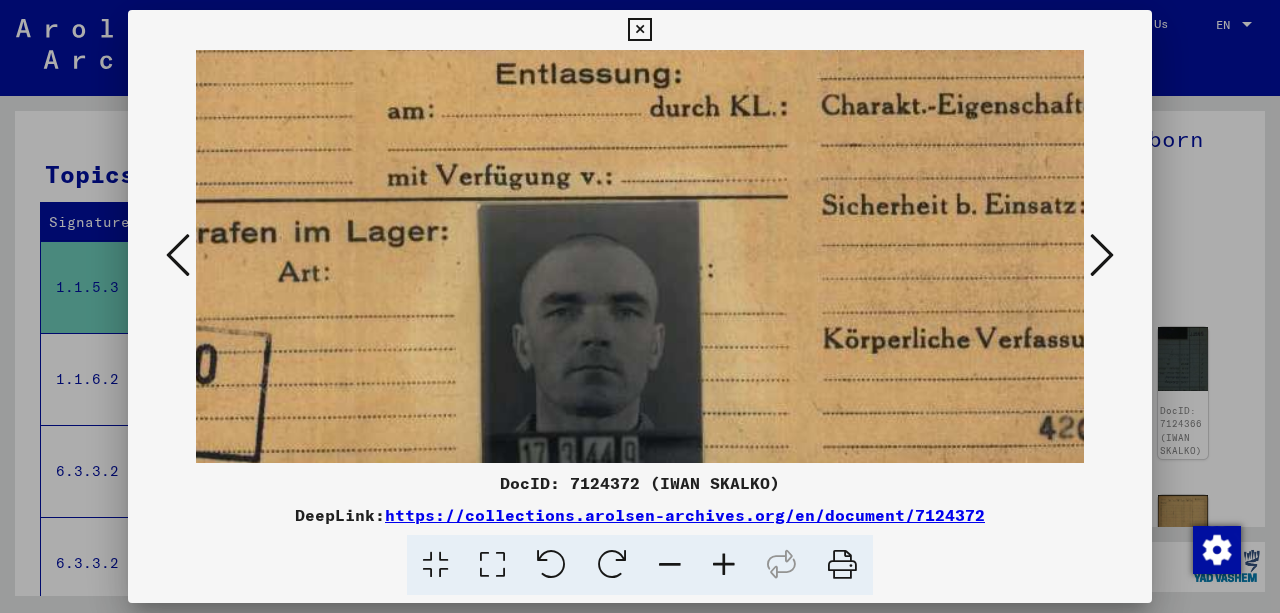 click at bounding box center [724, 565] 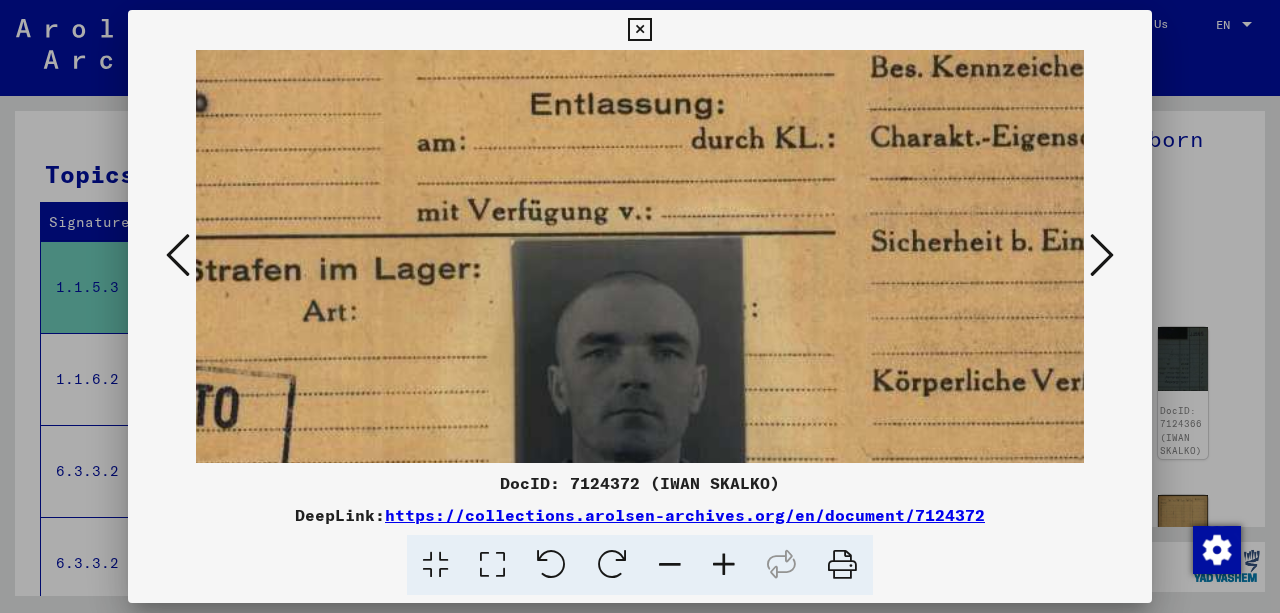 click at bounding box center [724, 565] 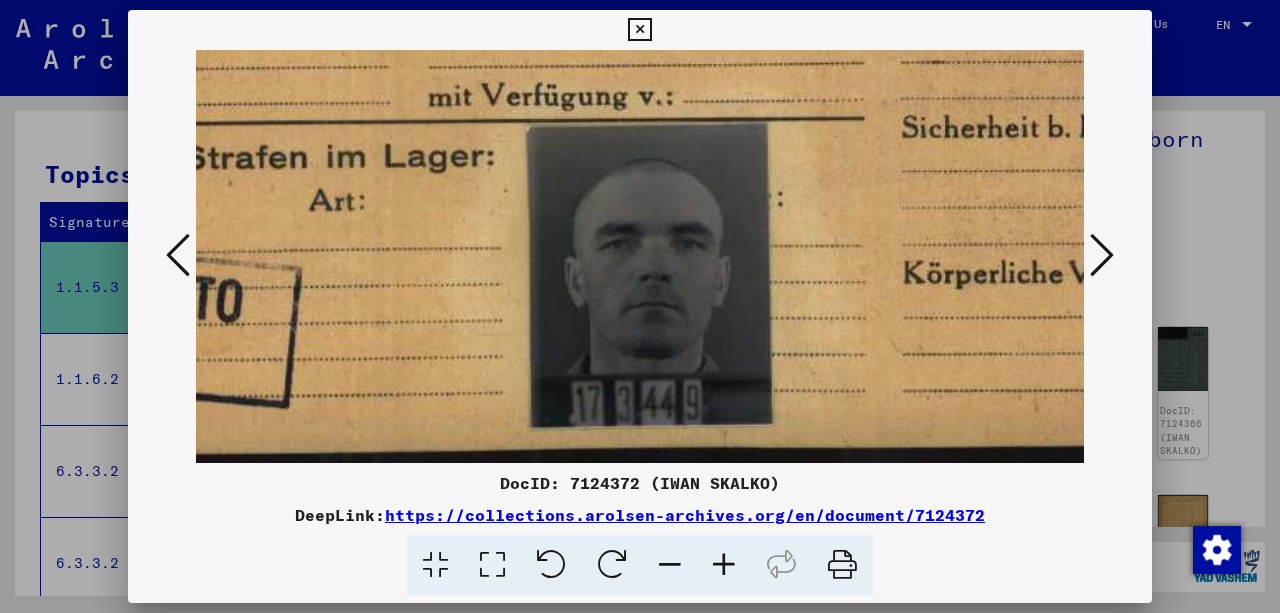scroll, scrollTop: 800, scrollLeft: 483, axis: both 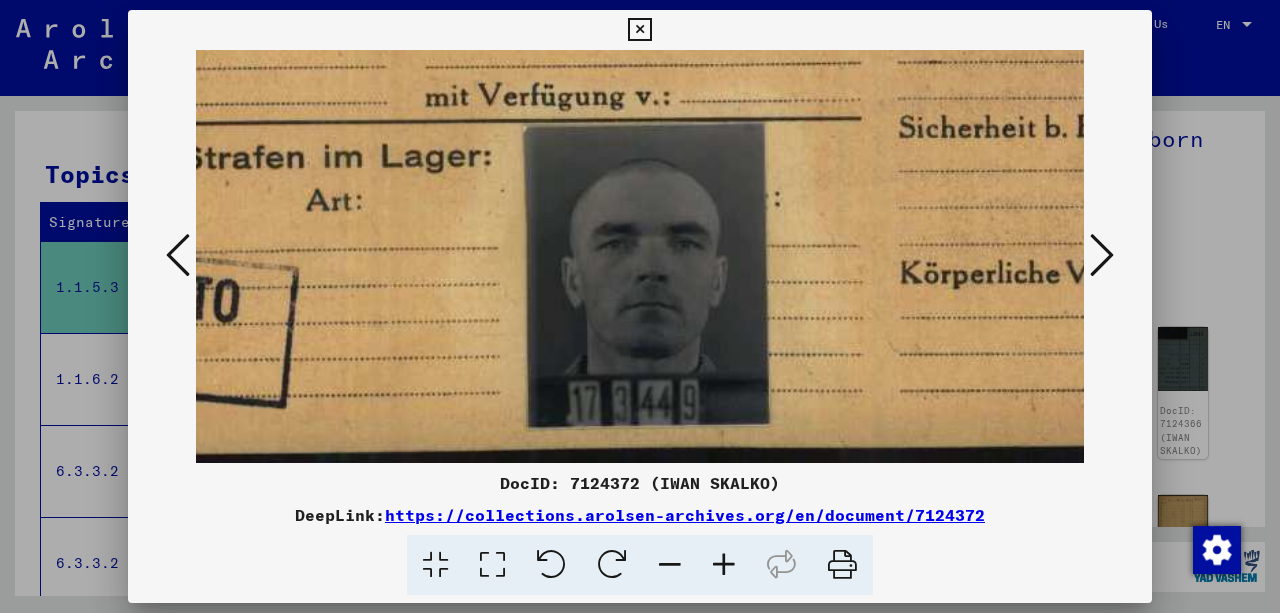 drag, startPoint x: 694, startPoint y: 340, endPoint x: 678, endPoint y: 130, distance: 210.60864 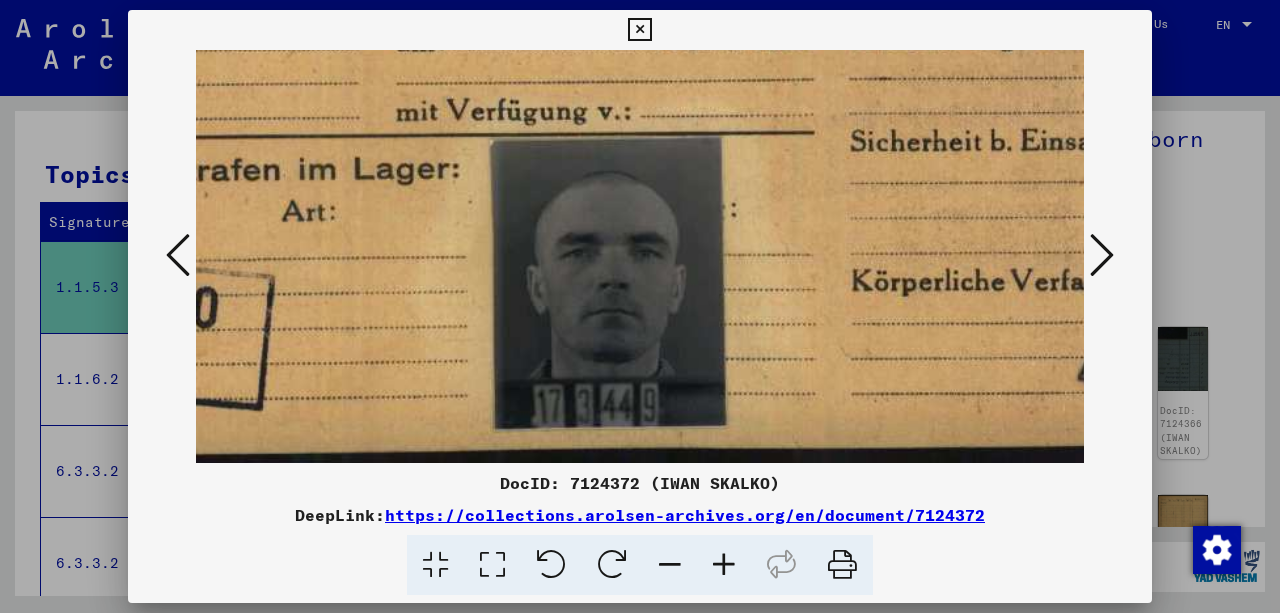 click at bounding box center (670, 565) 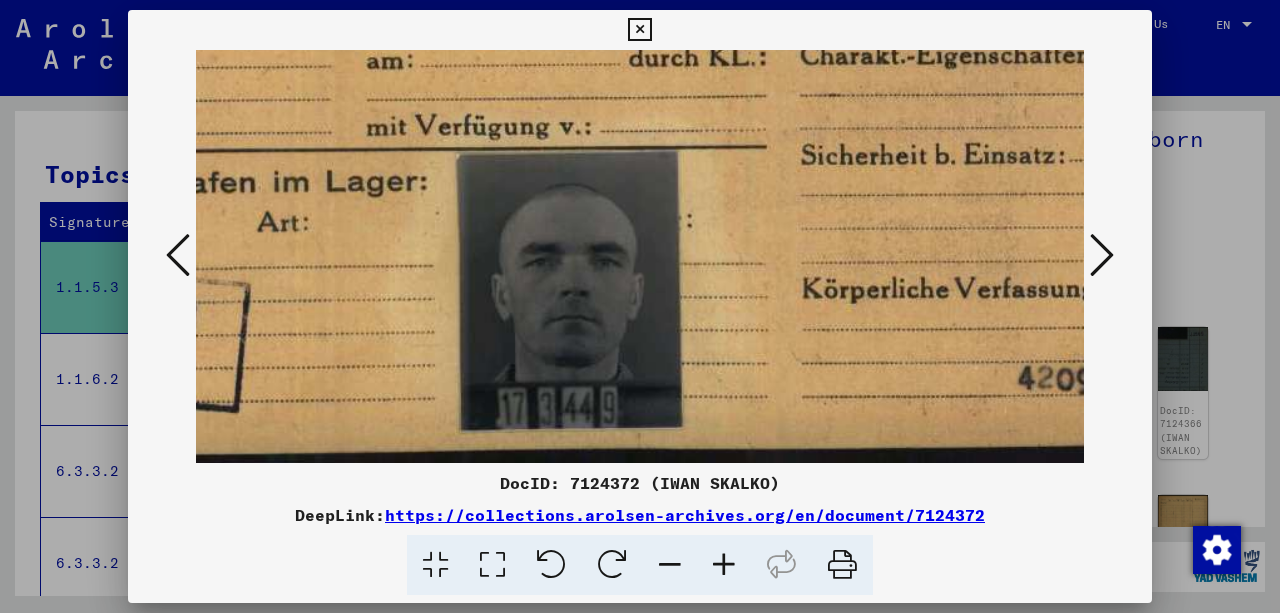 click at bounding box center [670, 565] 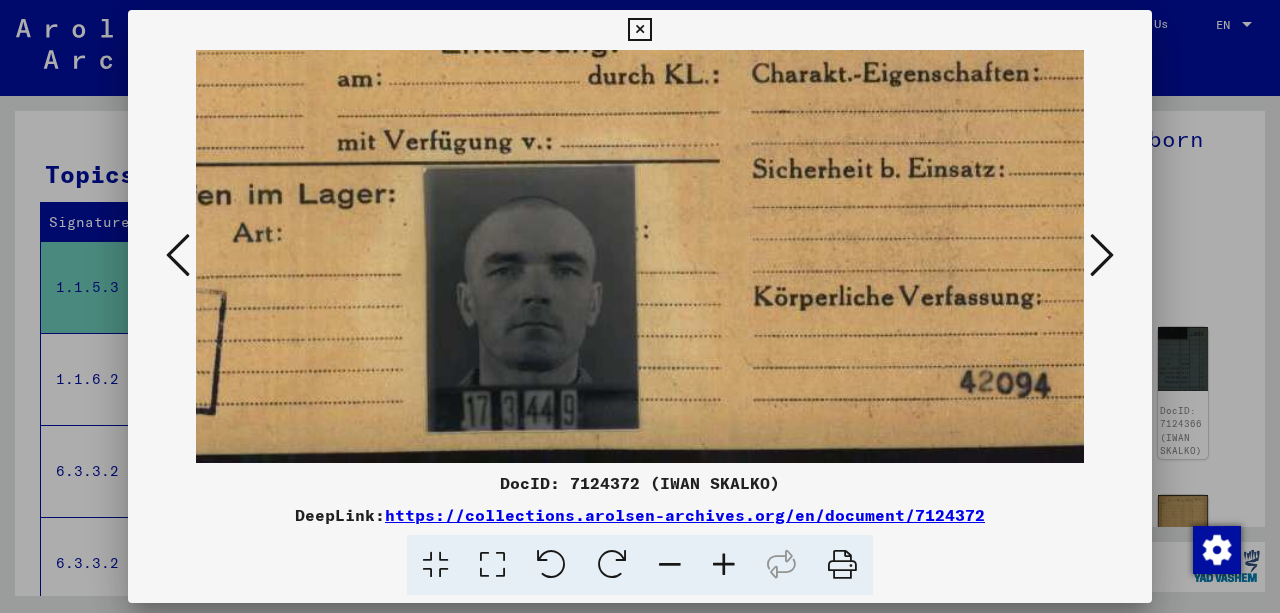 click at bounding box center [670, 565] 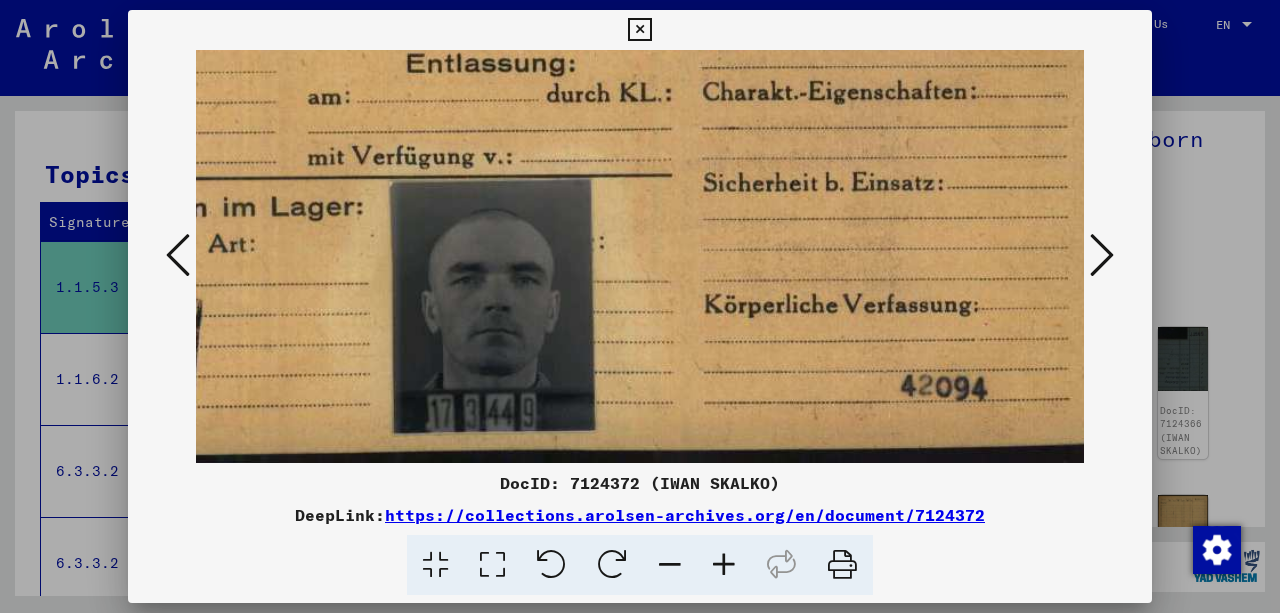 click at bounding box center [670, 565] 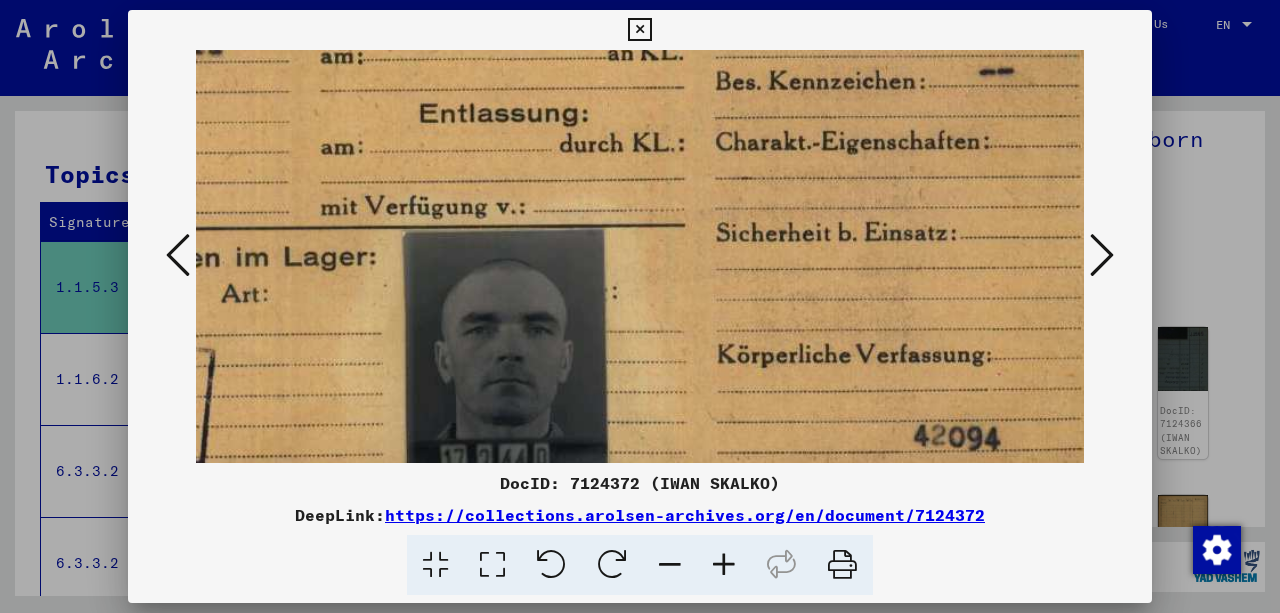 click at bounding box center (670, 565) 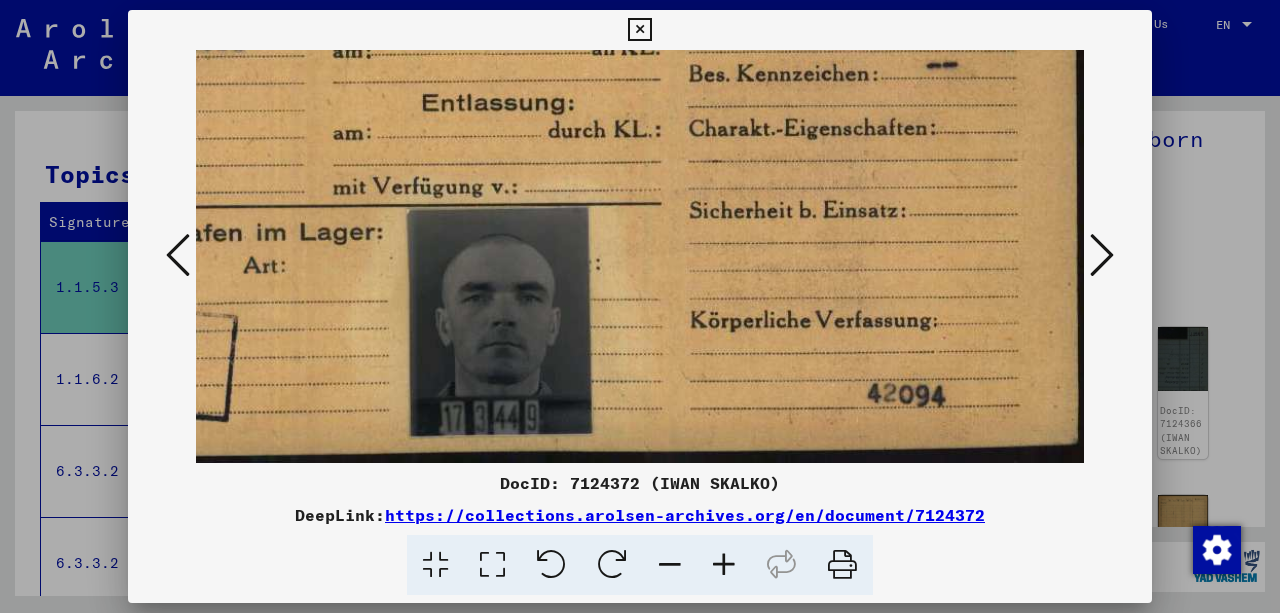 click at bounding box center (670, 565) 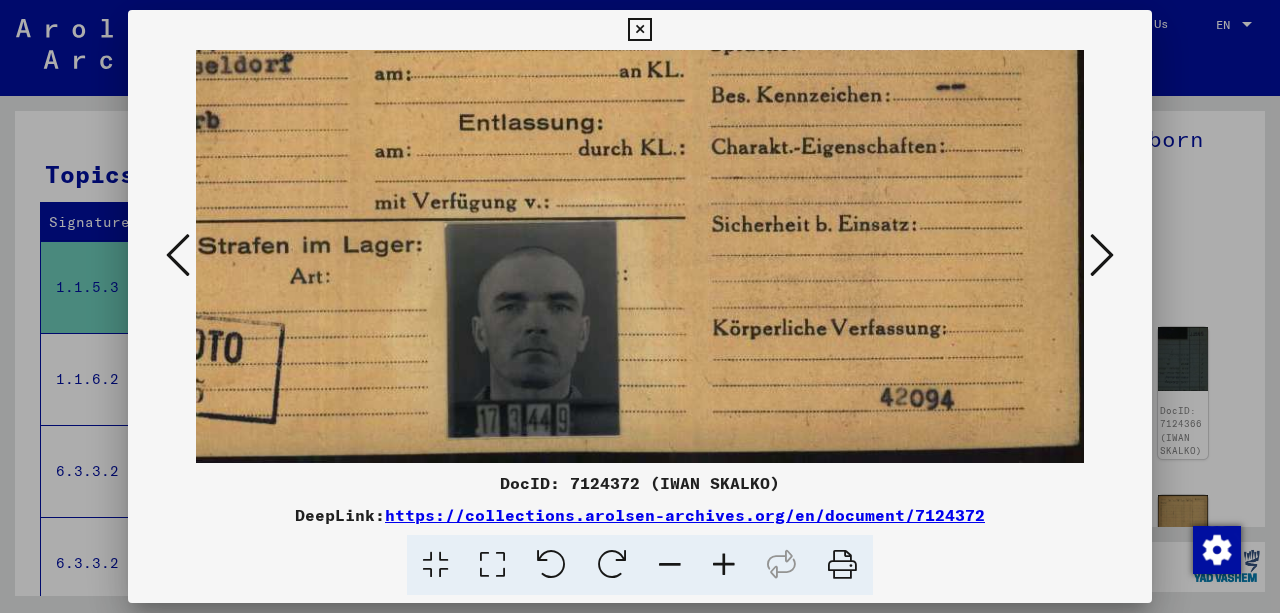 click at bounding box center [670, 565] 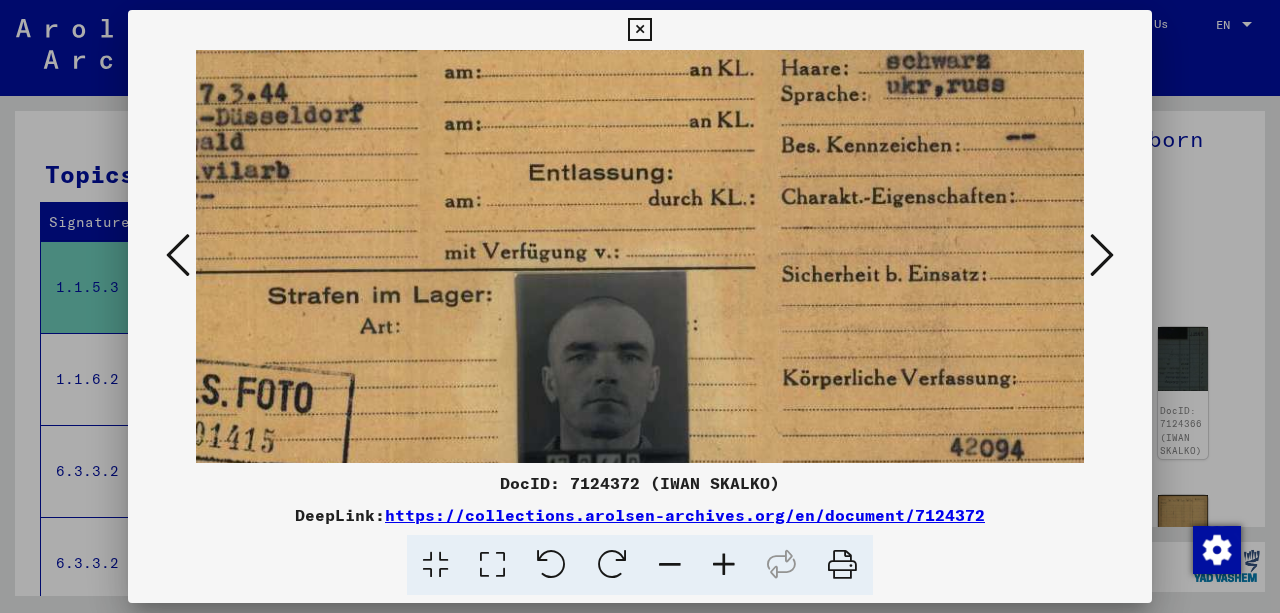 click at bounding box center (670, 565) 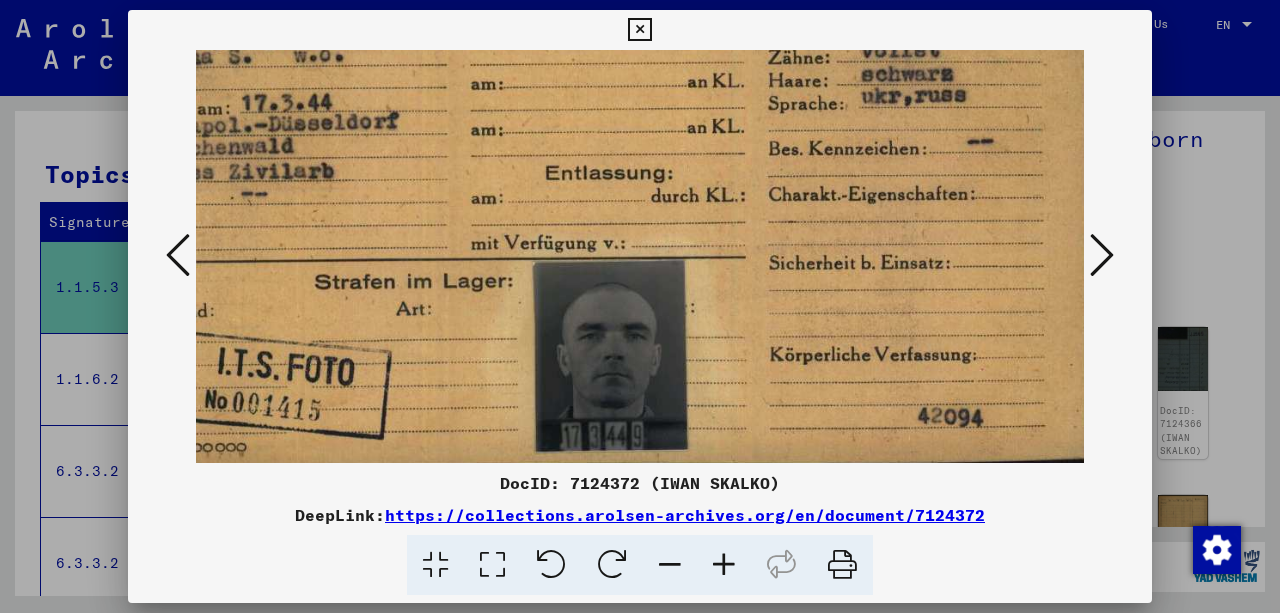 click at bounding box center [670, 565] 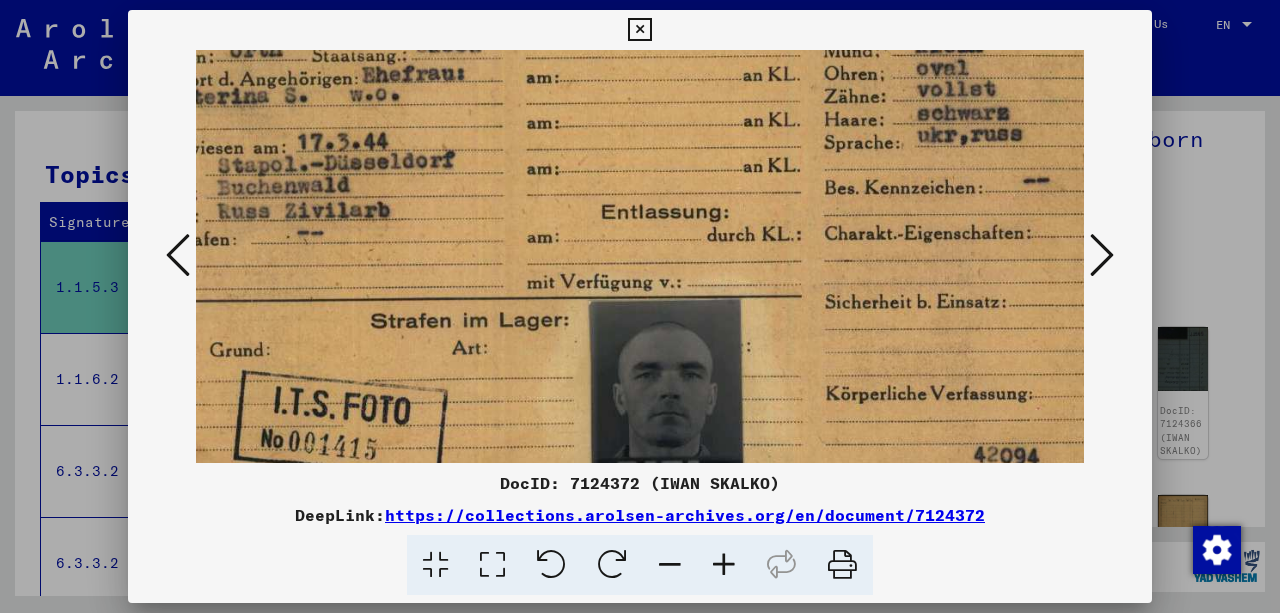 click at bounding box center (670, 565) 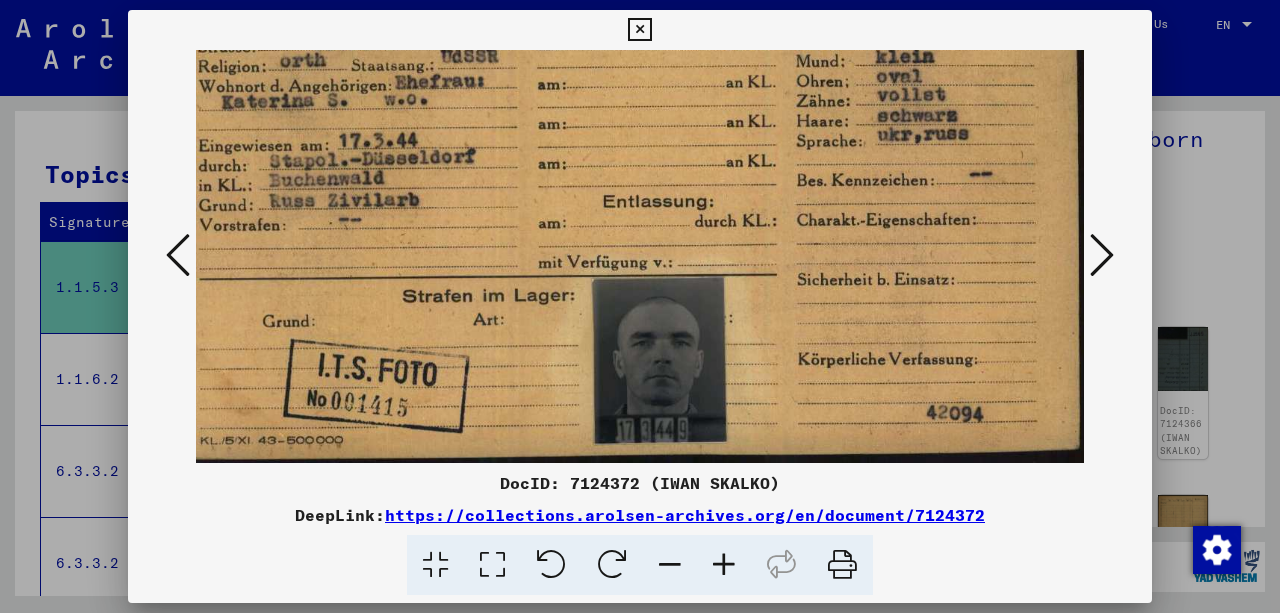 scroll, scrollTop: 250, scrollLeft: 46, axis: both 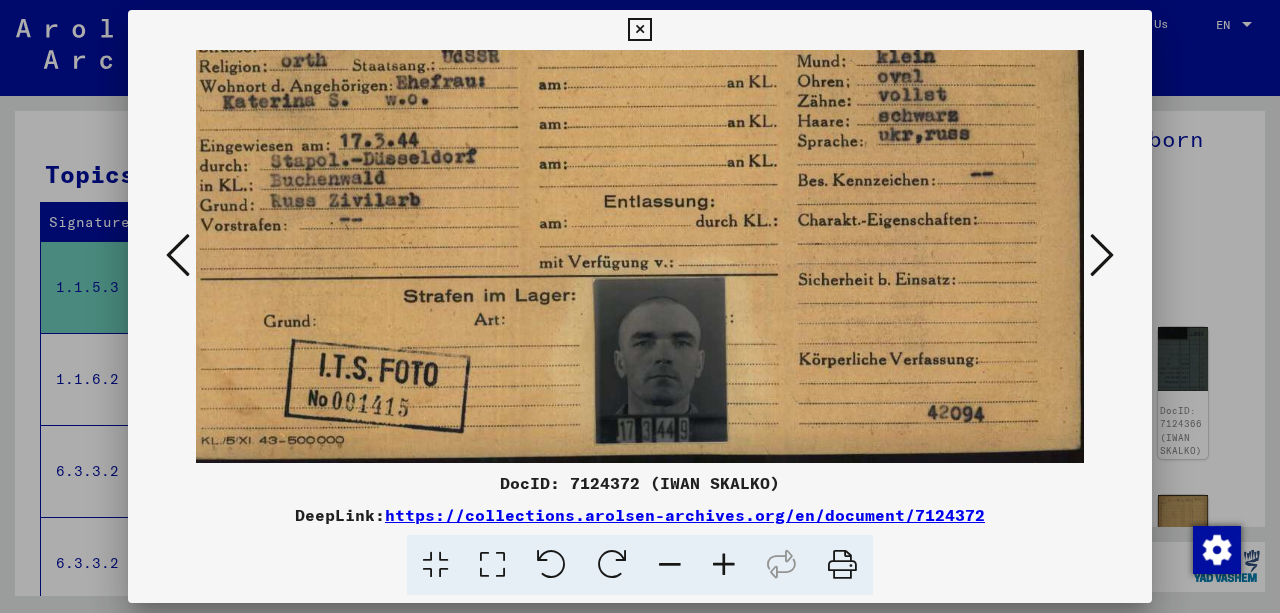 click at bounding box center (670, 565) 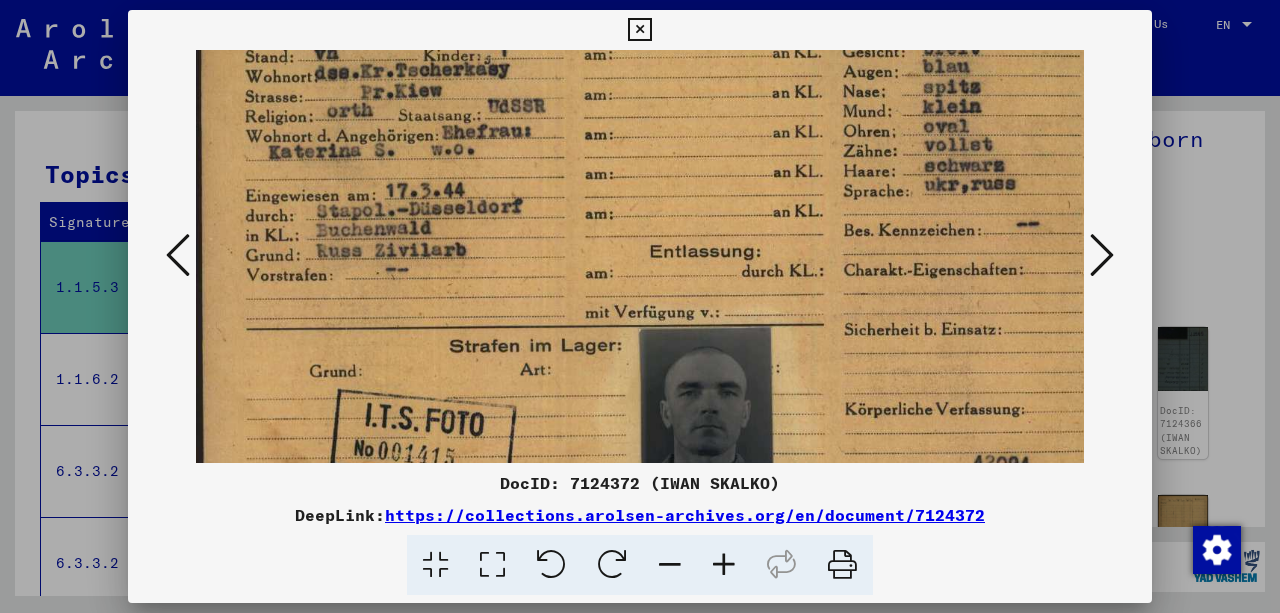 click at bounding box center [670, 565] 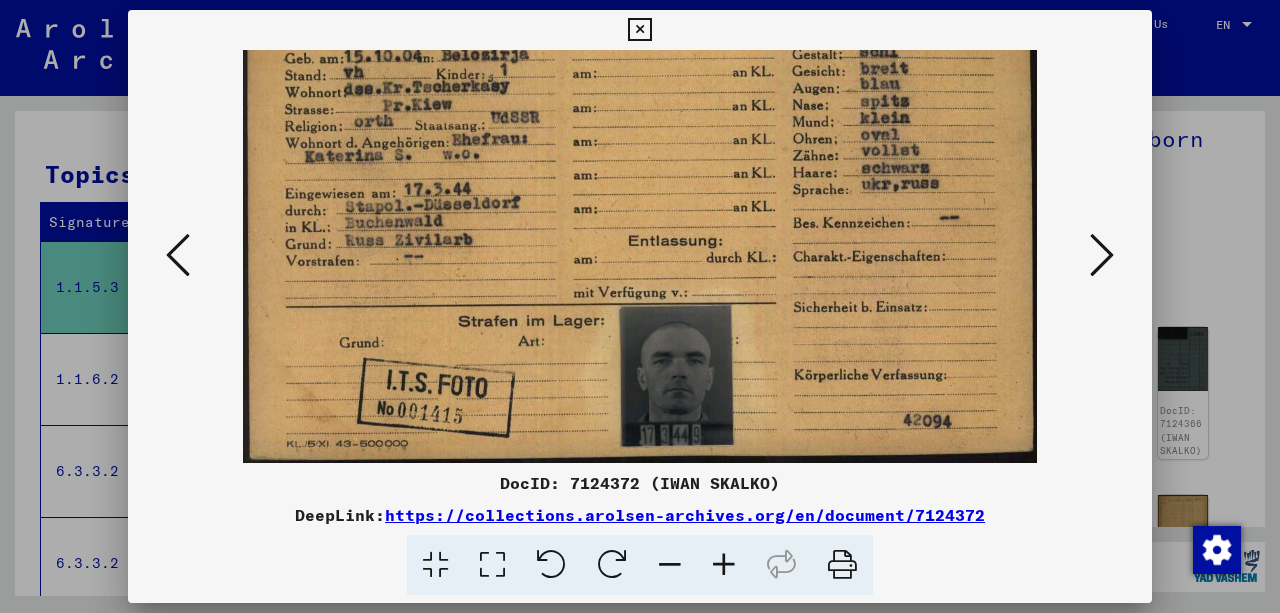 click at bounding box center (670, 565) 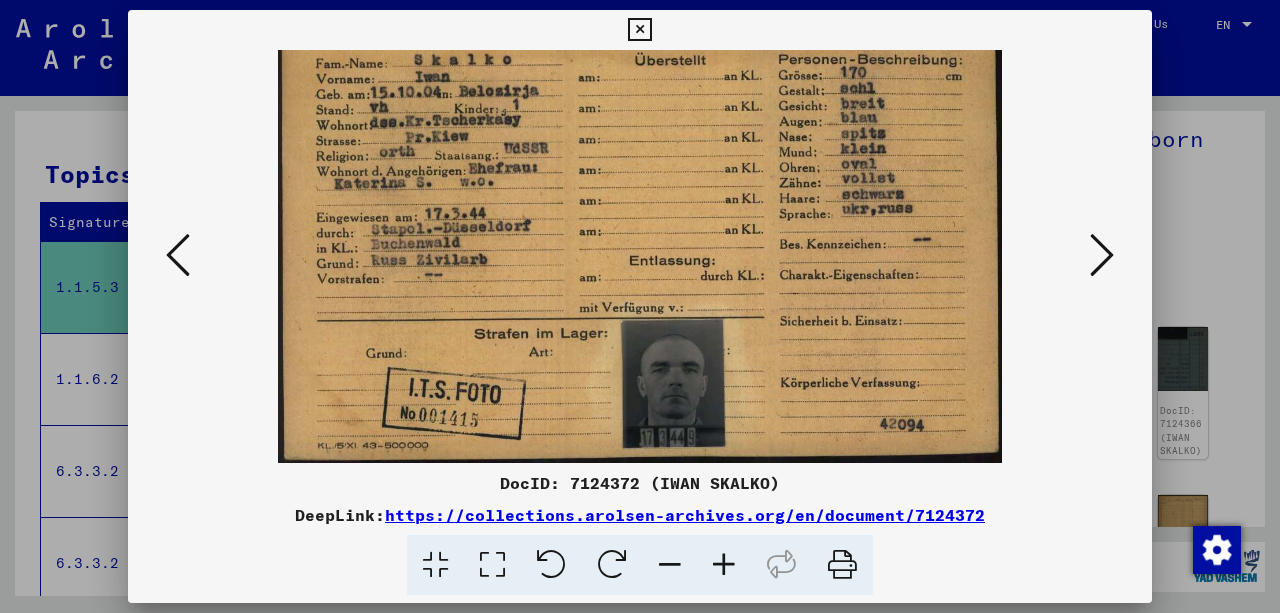 click at bounding box center [670, 565] 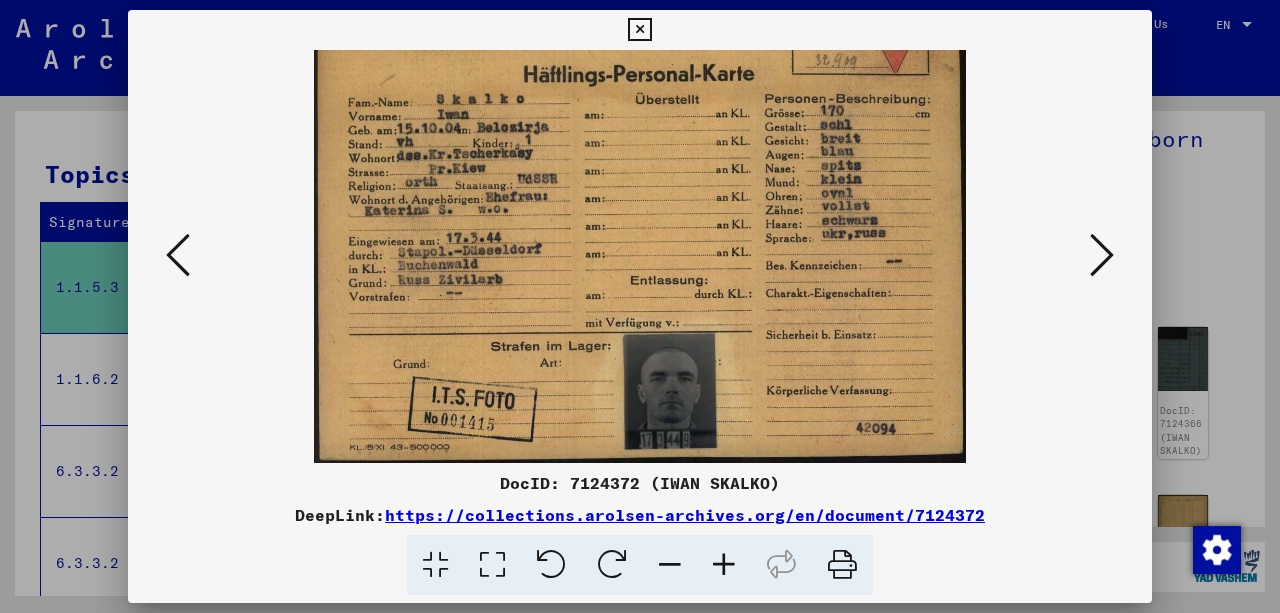 click at bounding box center (724, 565) 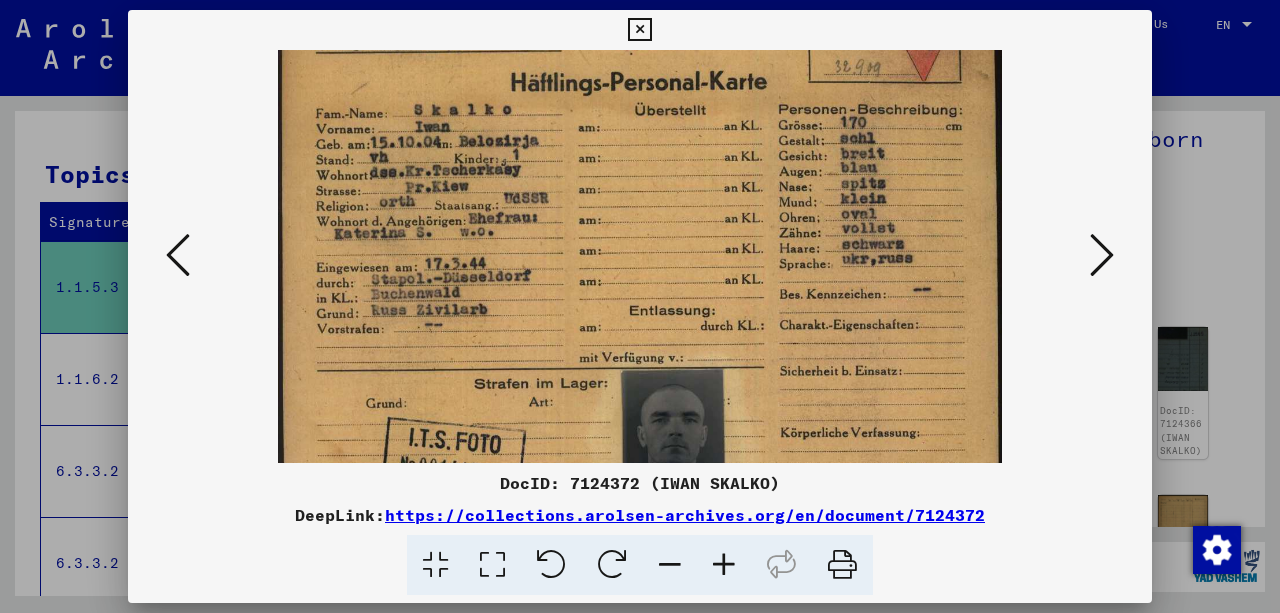 click at bounding box center [724, 565] 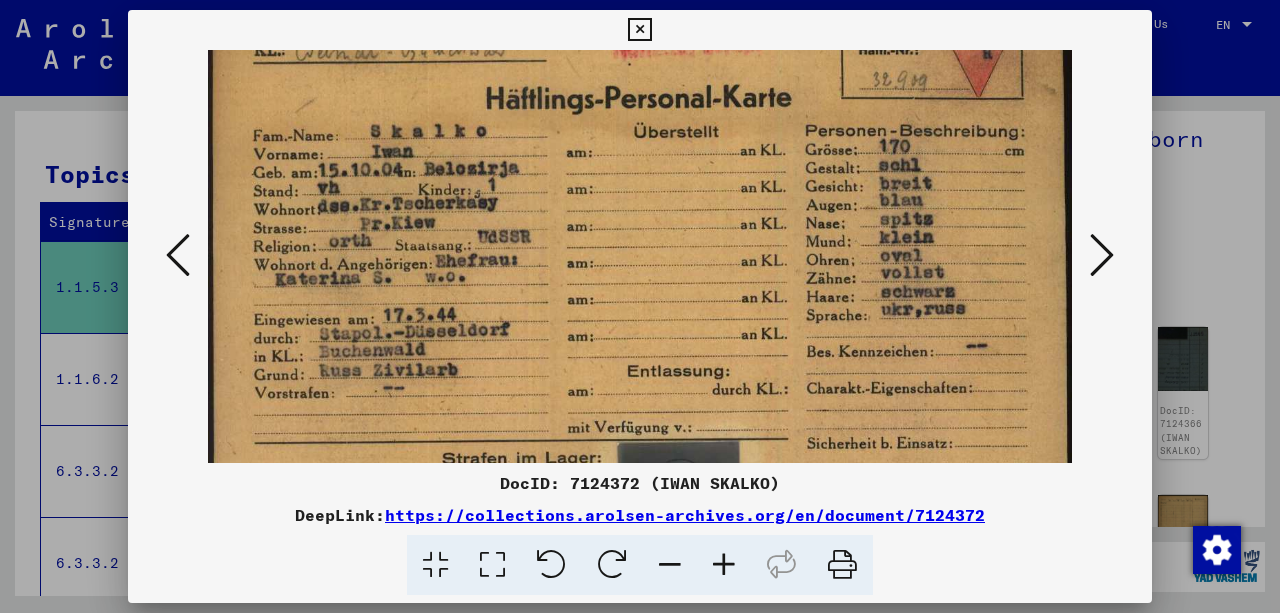 click at bounding box center [724, 565] 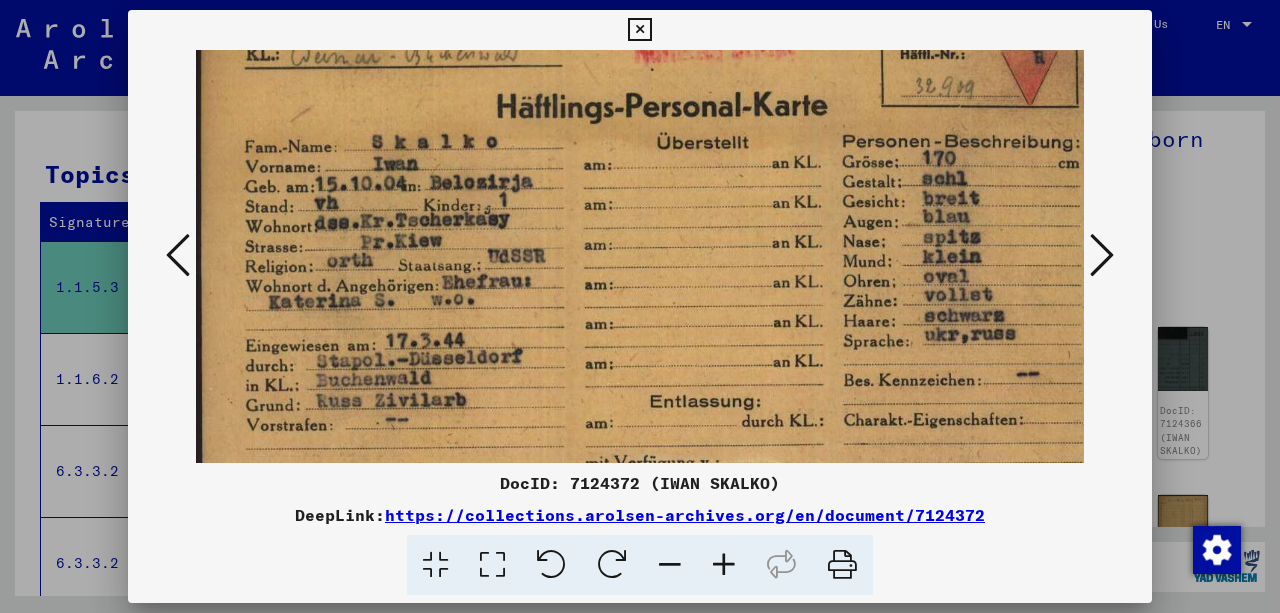 click at bounding box center (724, 565) 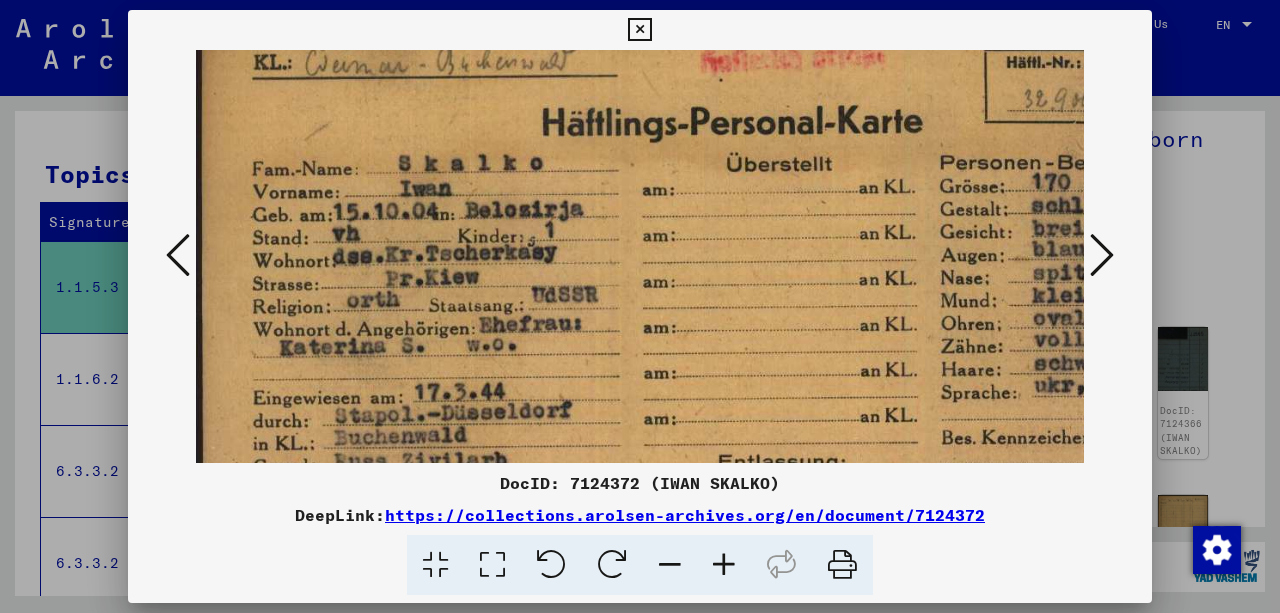 click at bounding box center (724, 565) 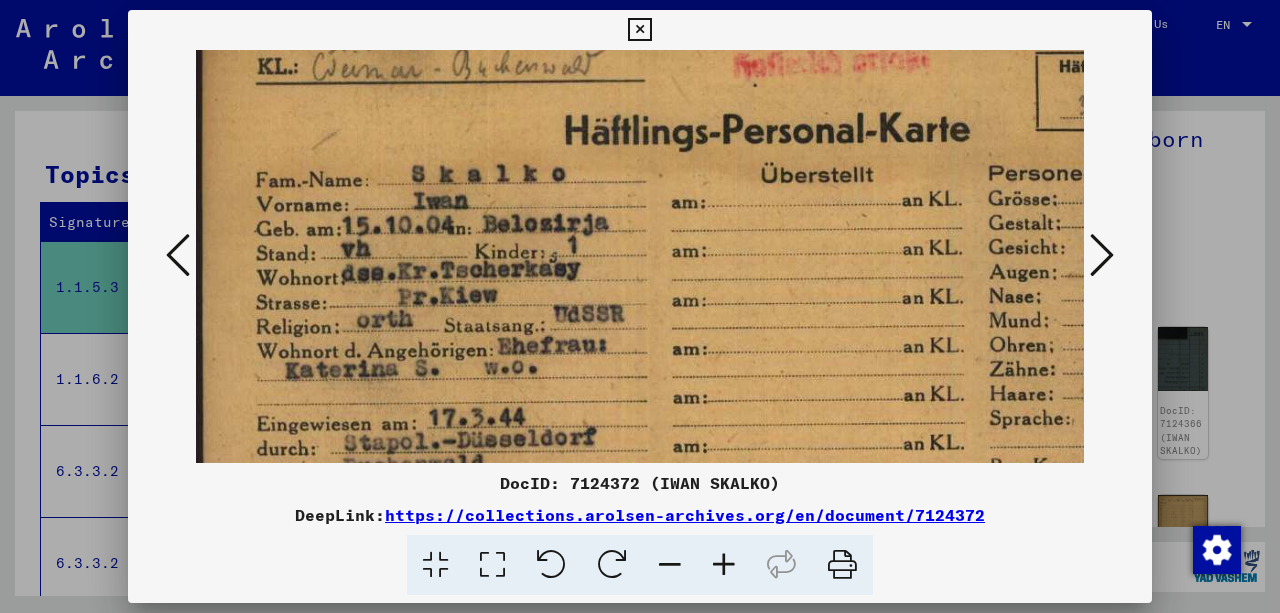 click at bounding box center (724, 565) 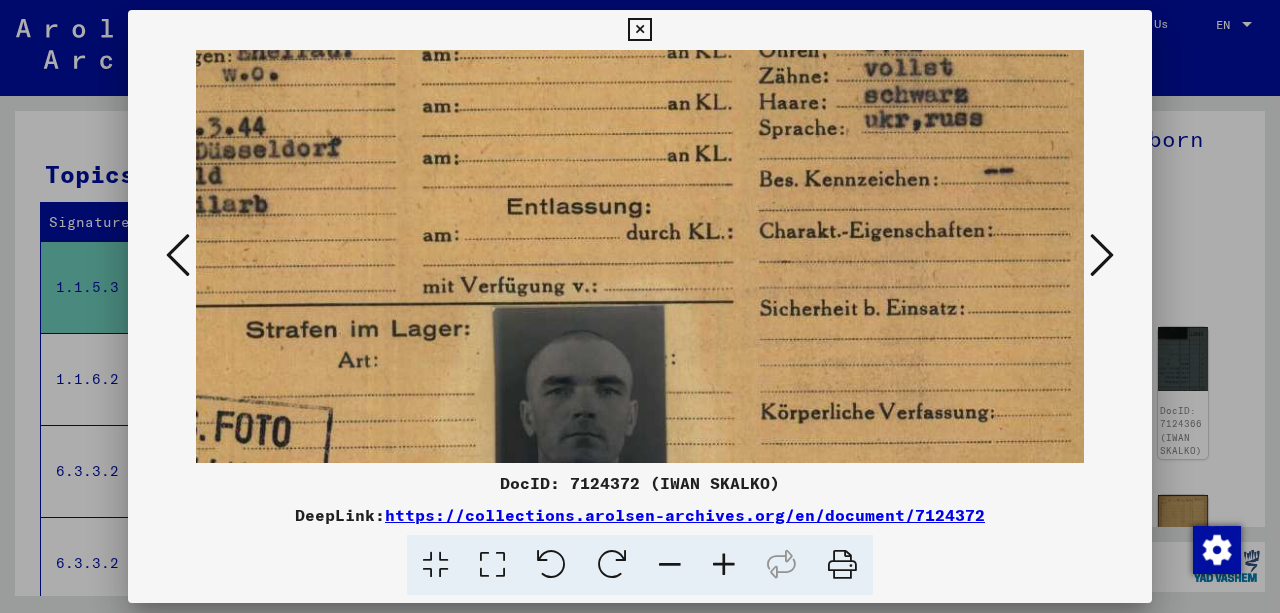 drag, startPoint x: 681, startPoint y: 288, endPoint x: 394, endPoint y: -42, distance: 437.3431 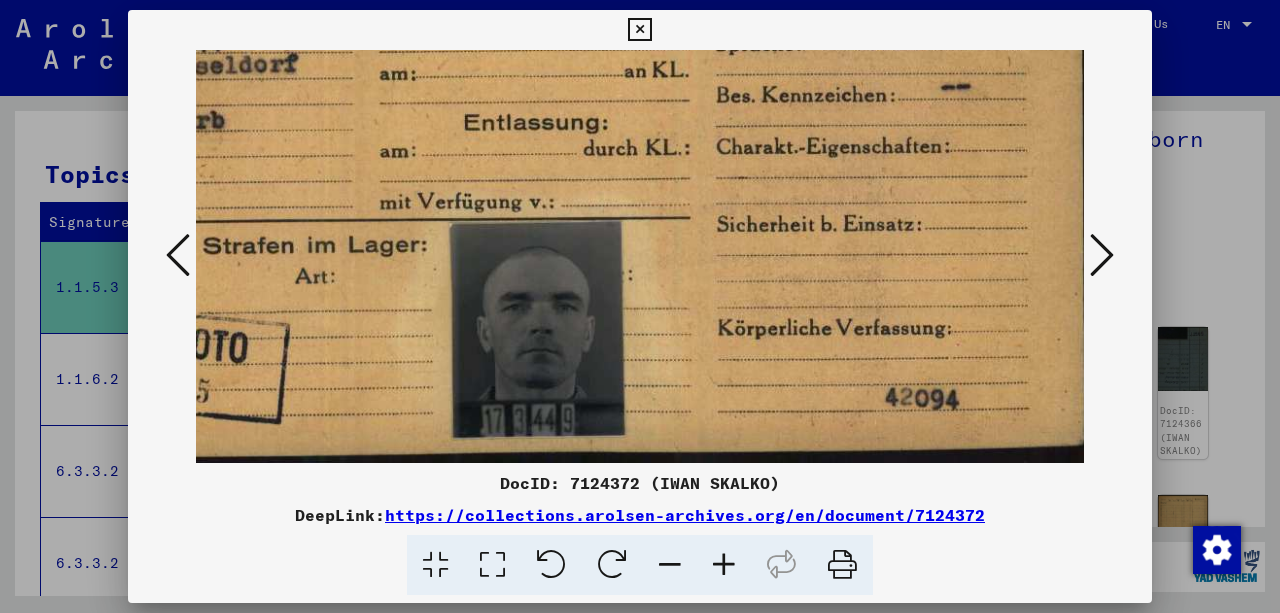scroll, scrollTop: 450, scrollLeft: 328, axis: both 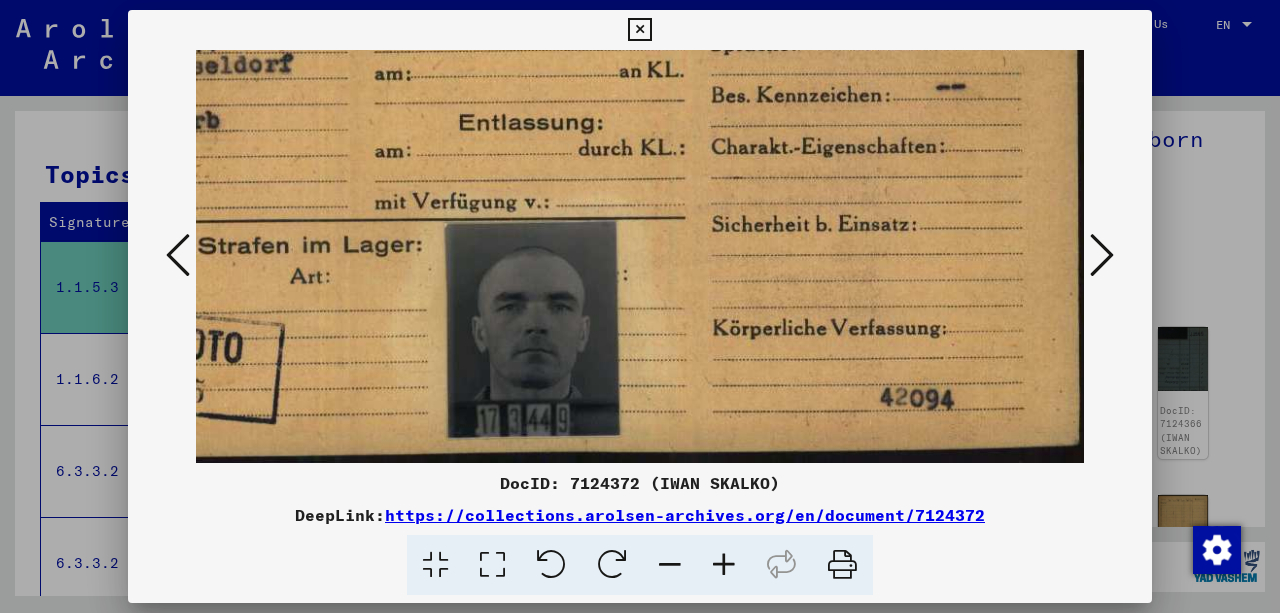drag, startPoint x: 581, startPoint y: 228, endPoint x: 503, endPoint y: 18, distance: 224.01785 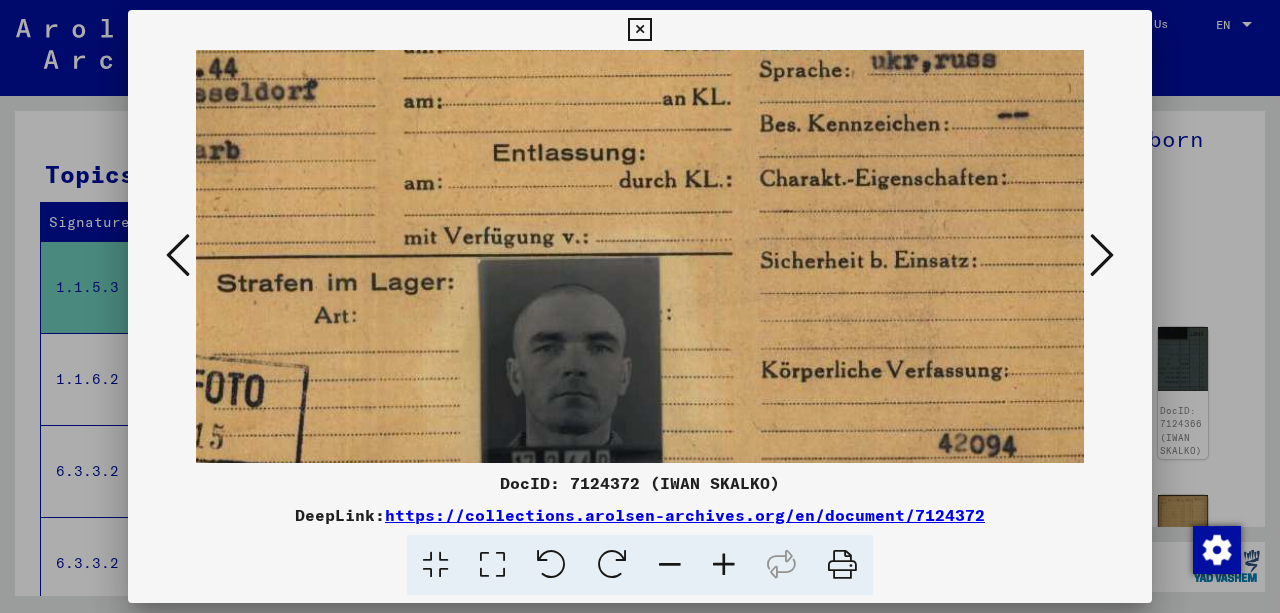 click at bounding box center (724, 565) 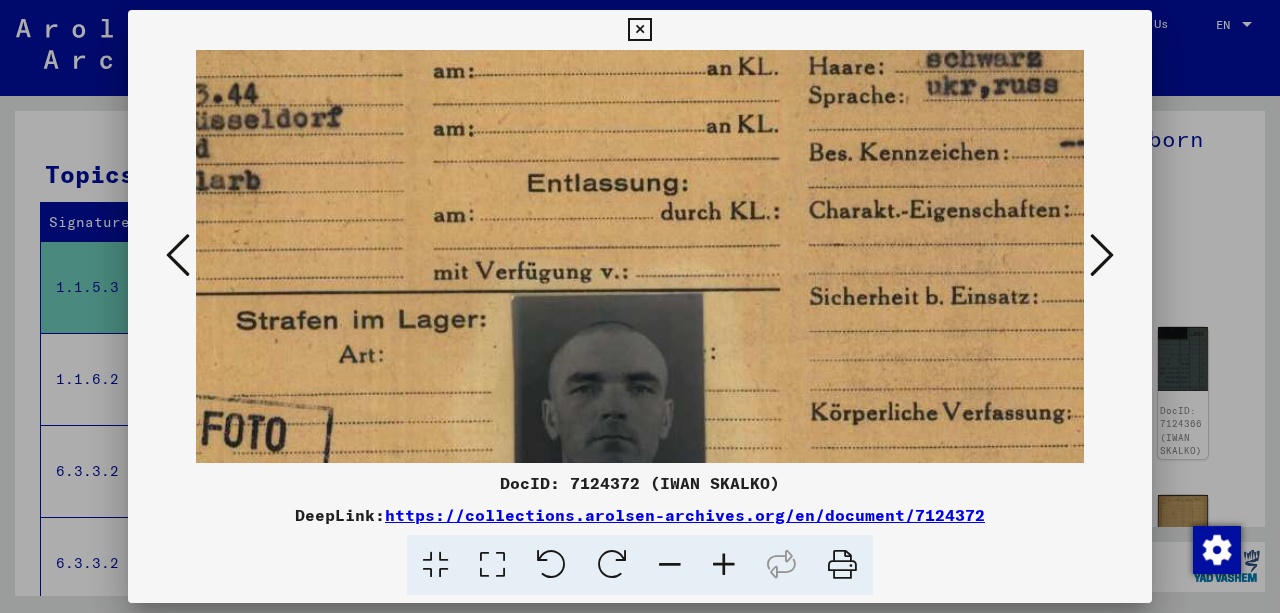 click at bounding box center (724, 565) 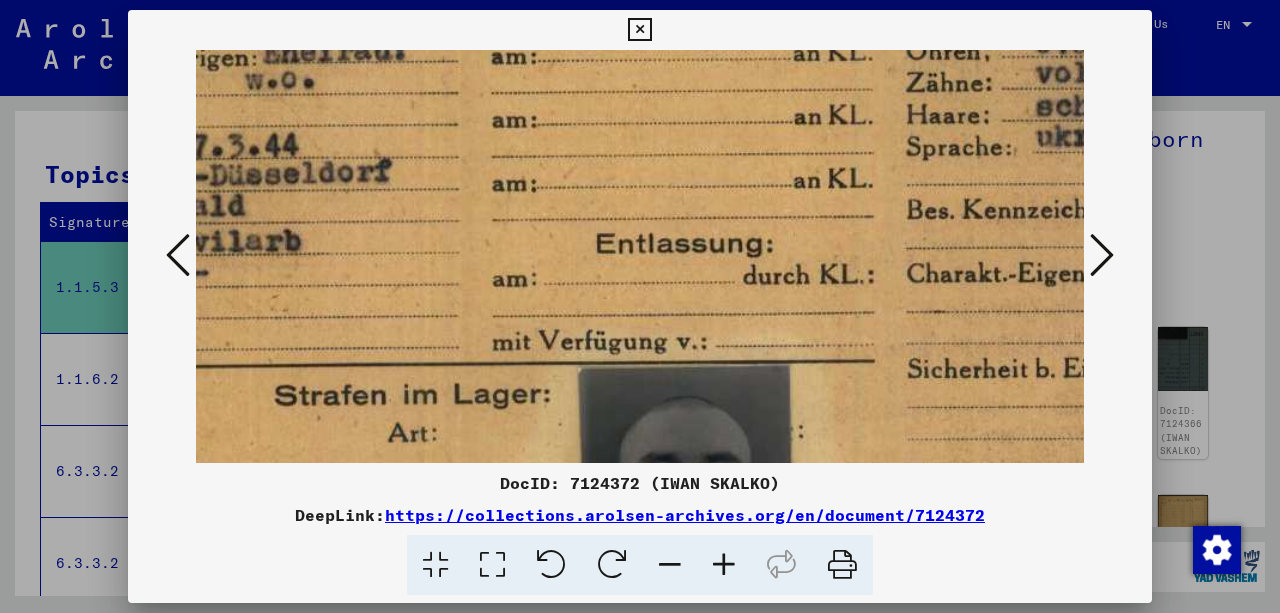 click at bounding box center (724, 565) 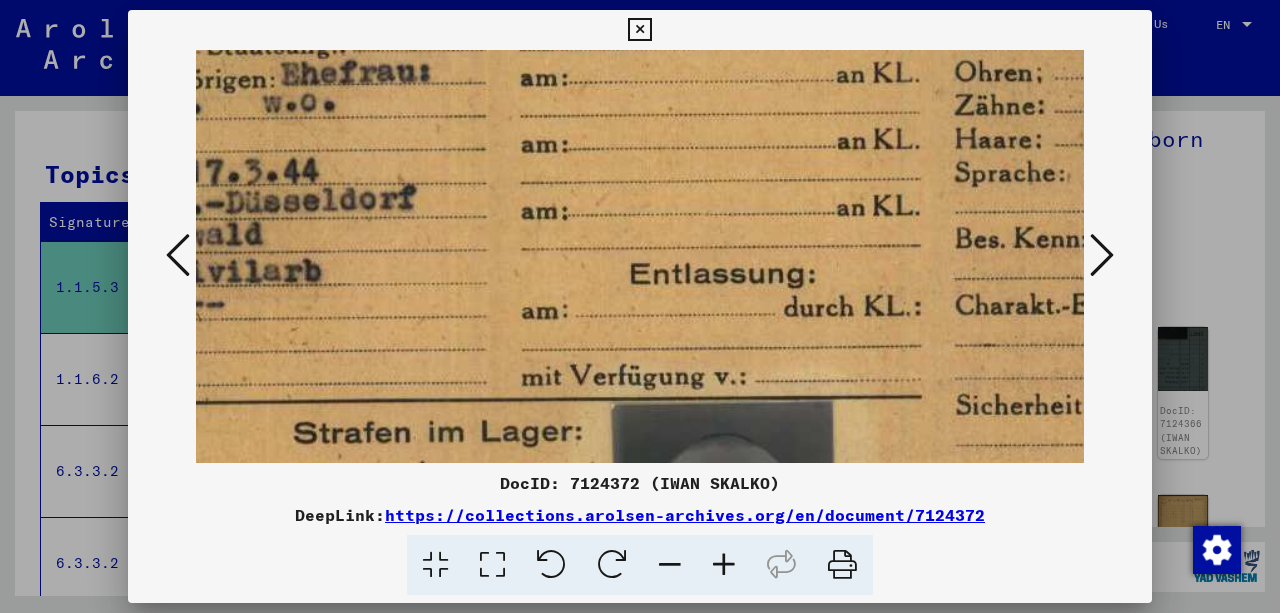 click at bounding box center [724, 565] 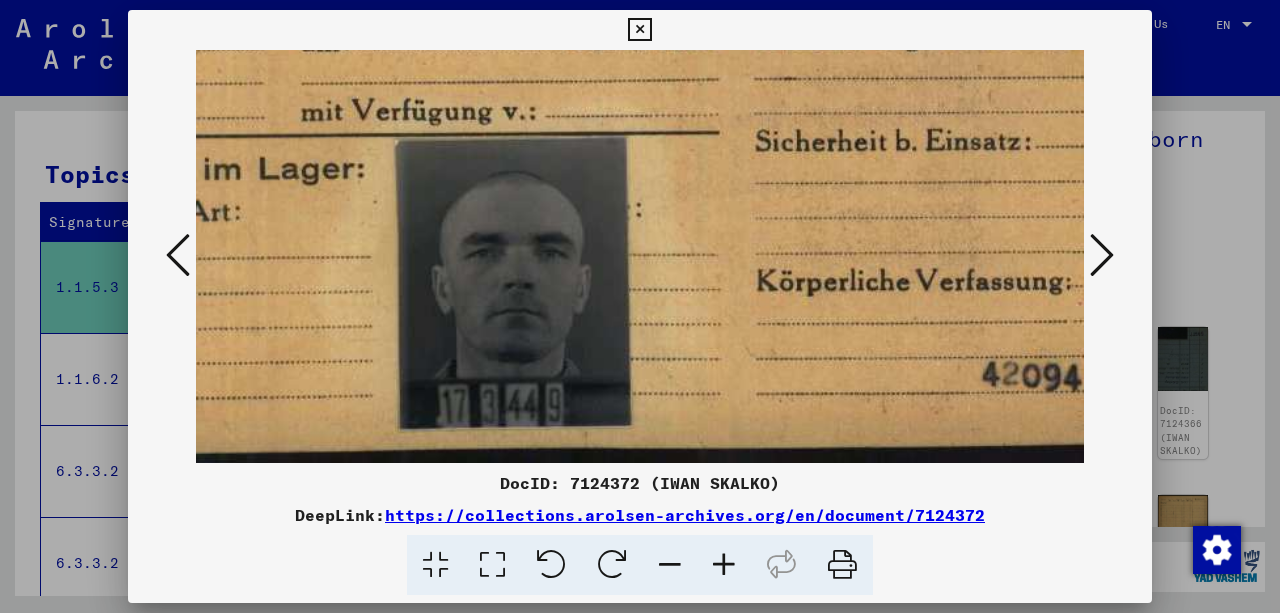 scroll, scrollTop: 750, scrollLeft: 578, axis: both 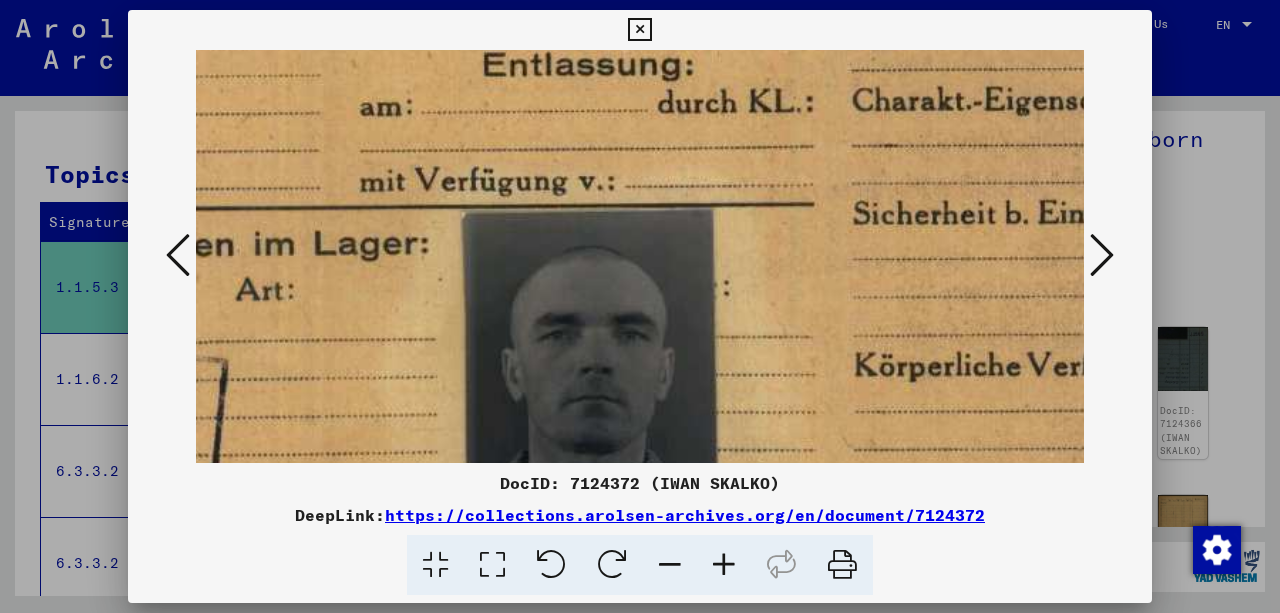 drag, startPoint x: 731, startPoint y: 562, endPoint x: 728, endPoint y: 544, distance: 18.248287 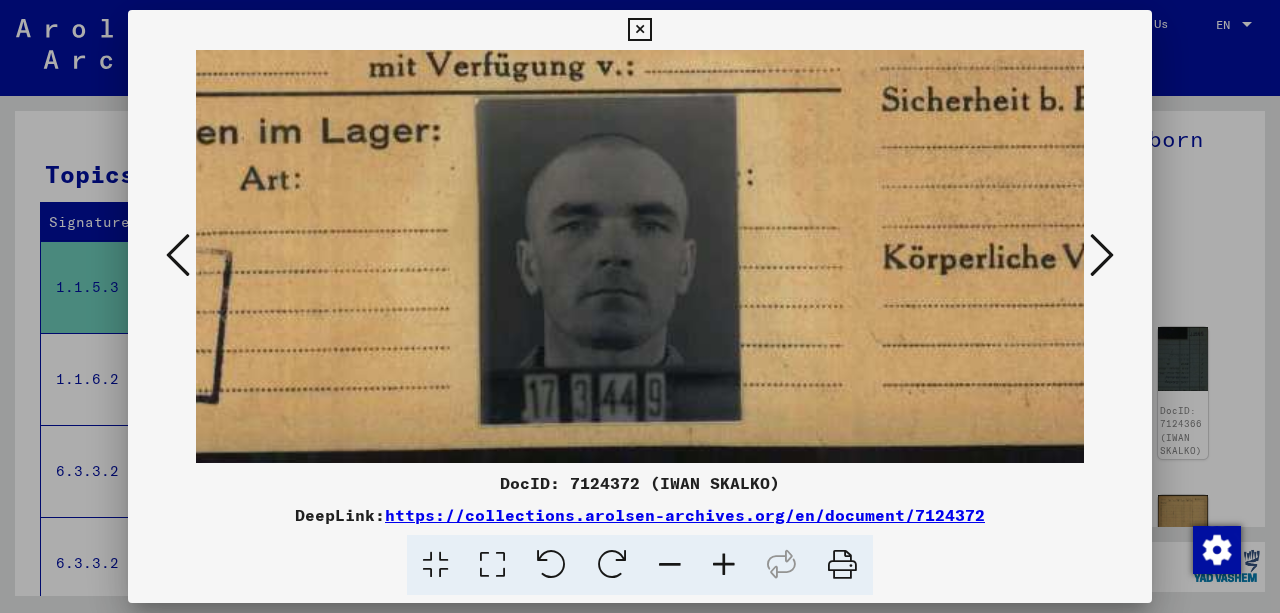 scroll, scrollTop: 900, scrollLeft: 595, axis: both 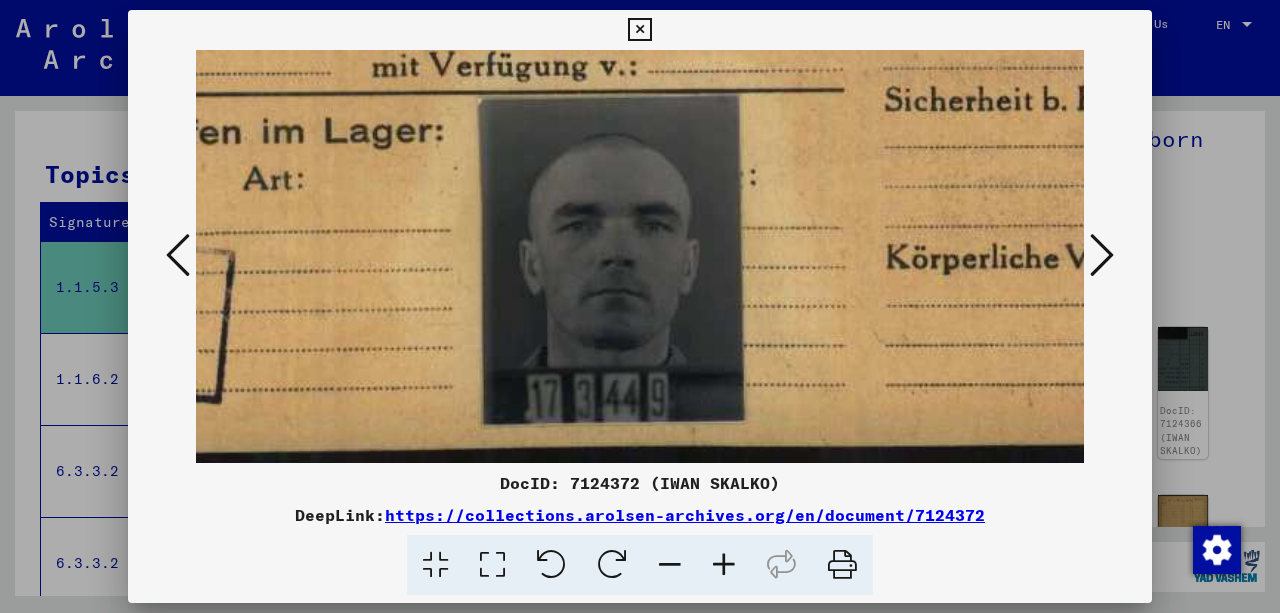 drag, startPoint x: 613, startPoint y: 333, endPoint x: 602, endPoint y: 152, distance: 181.33394 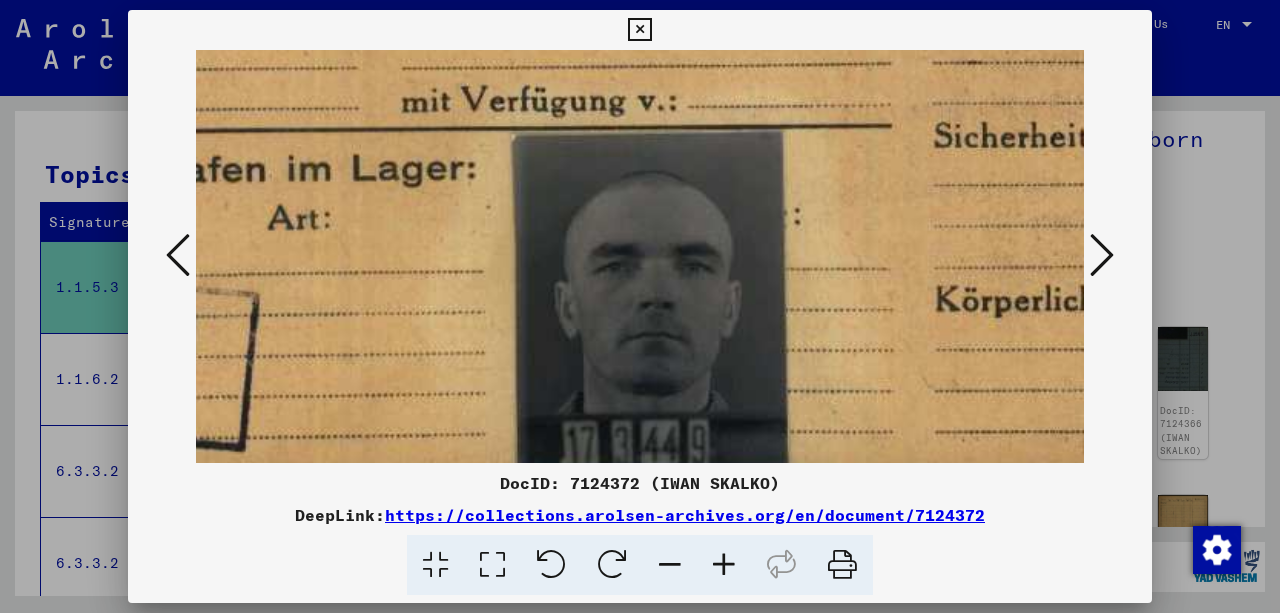 click at bounding box center [724, 565] 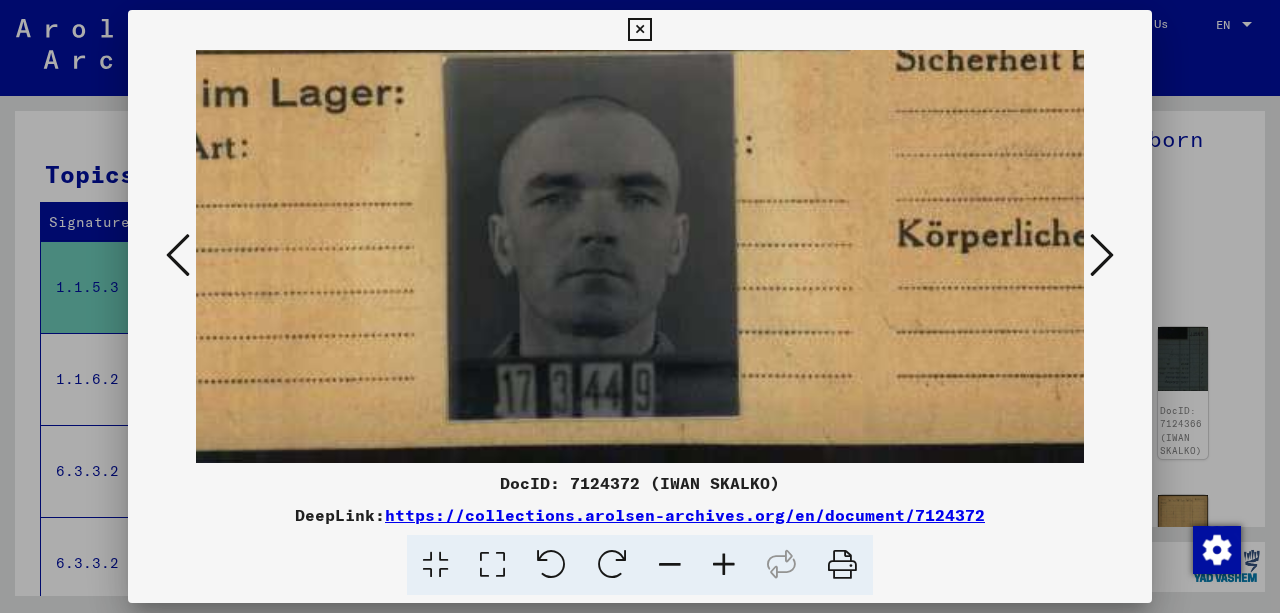 scroll, scrollTop: 1050, scrollLeft: 730, axis: both 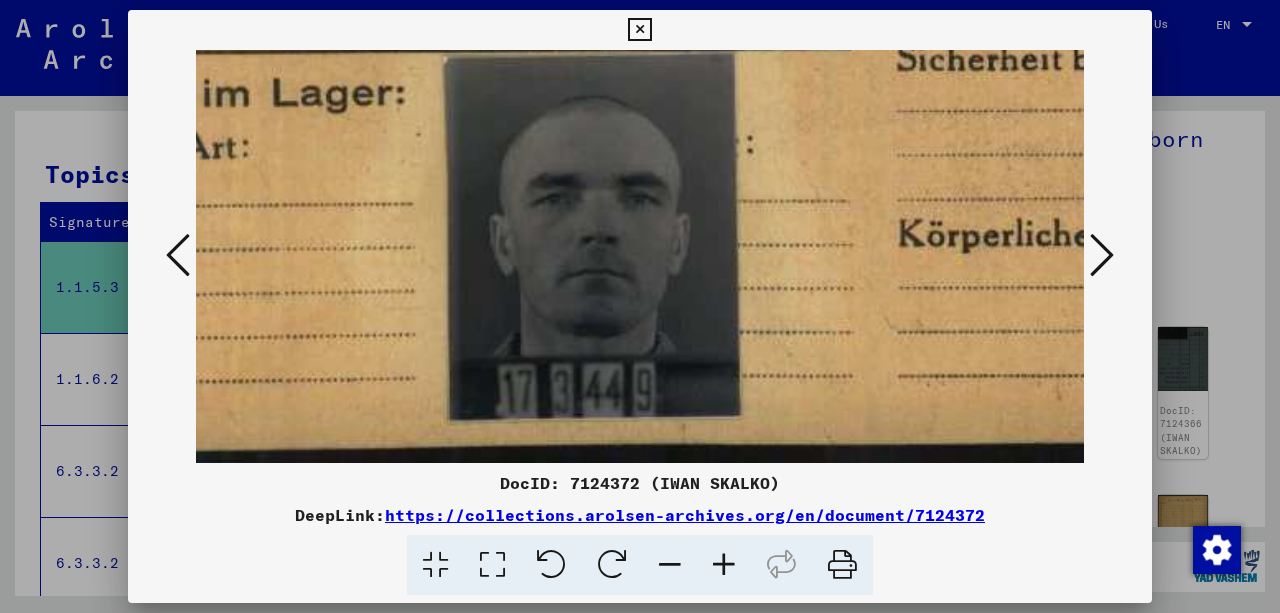 drag, startPoint x: 664, startPoint y: 275, endPoint x: 573, endPoint y: 144, distance: 159.5055 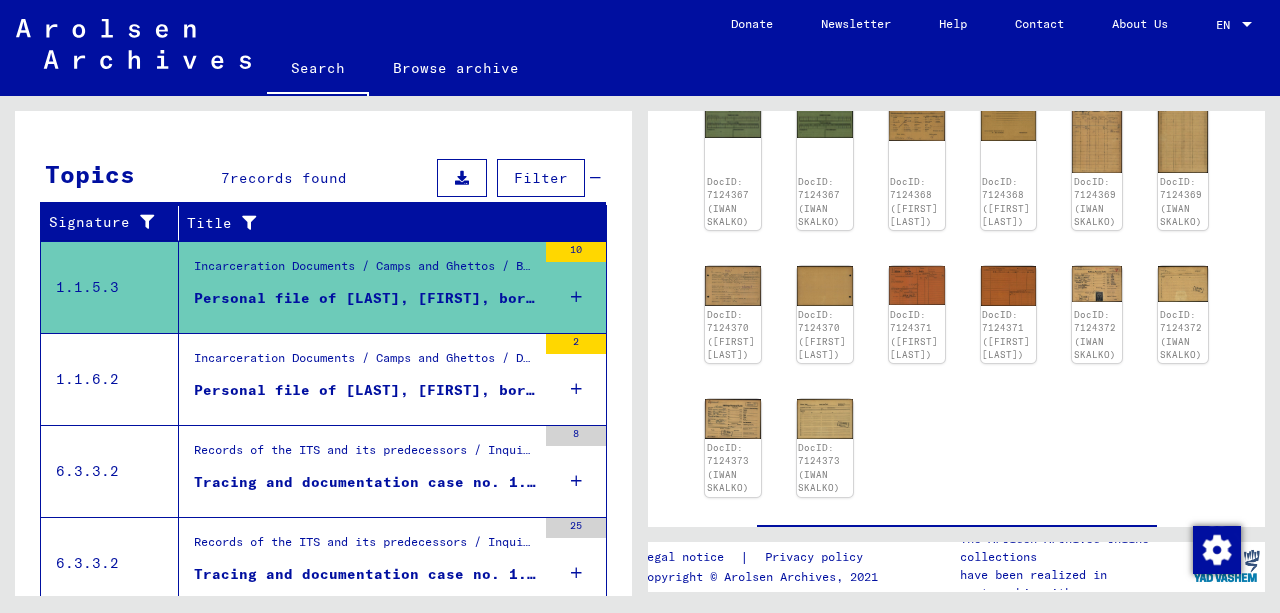 scroll, scrollTop: 533, scrollLeft: 0, axis: vertical 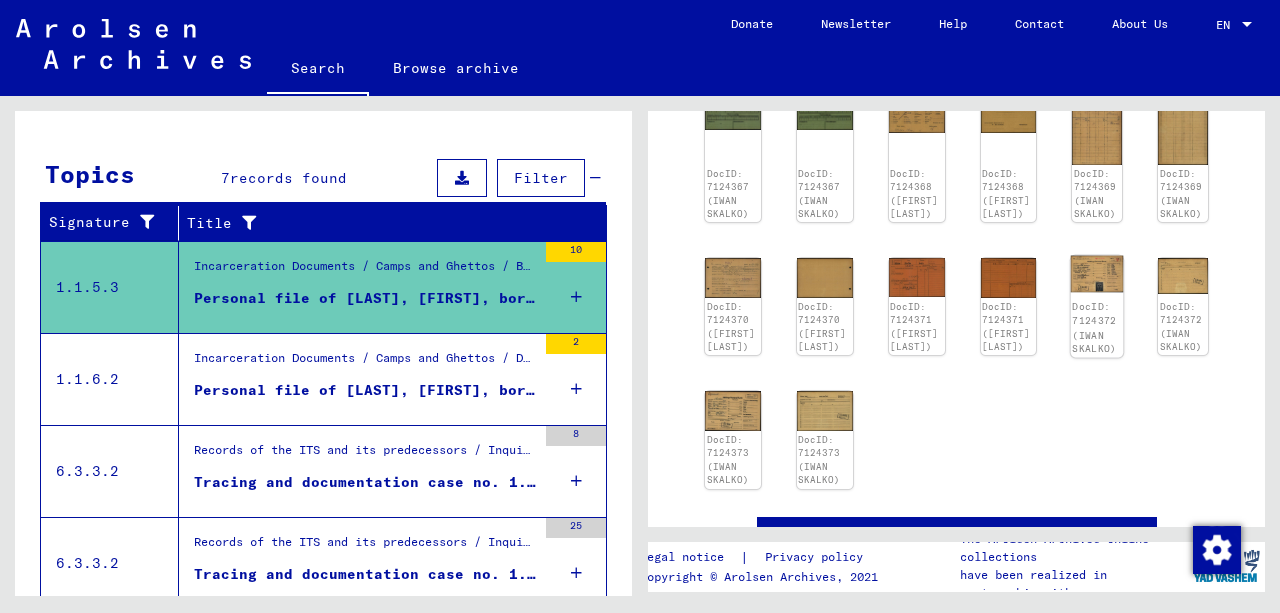 click 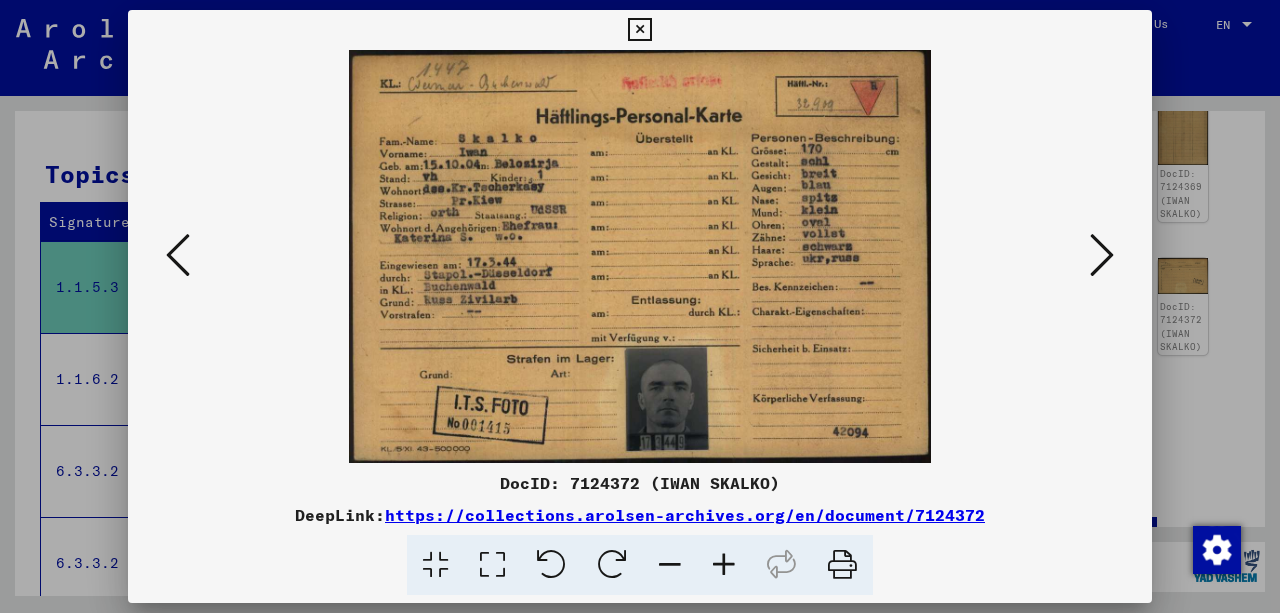 click at bounding box center [1102, 255] 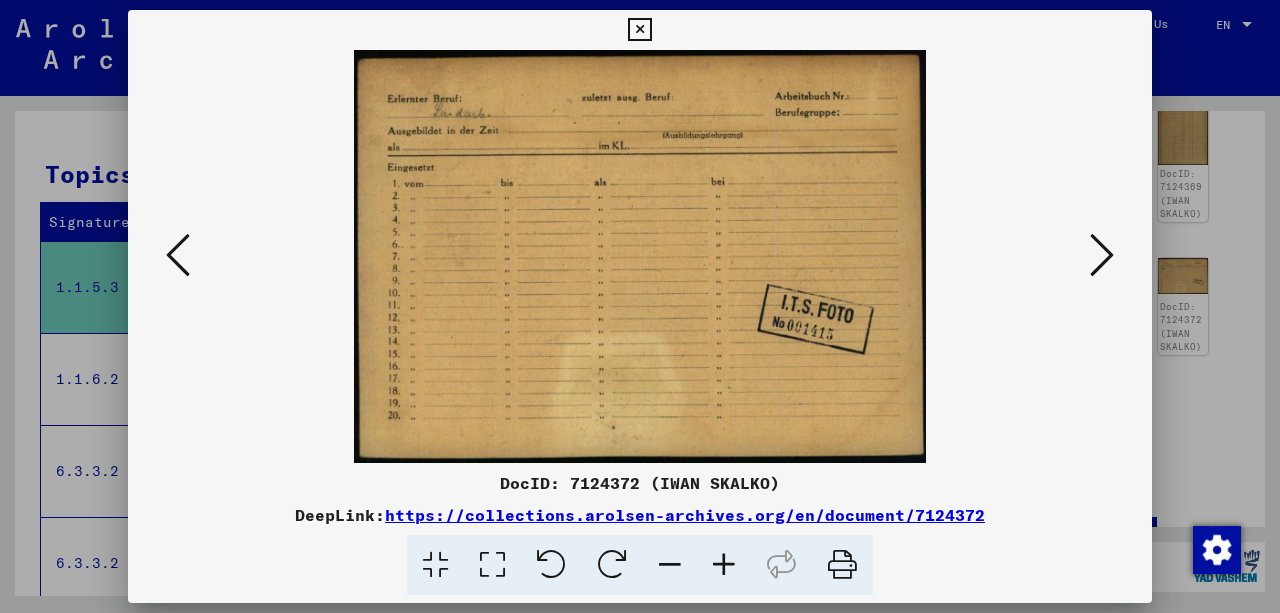 click at bounding box center [1102, 255] 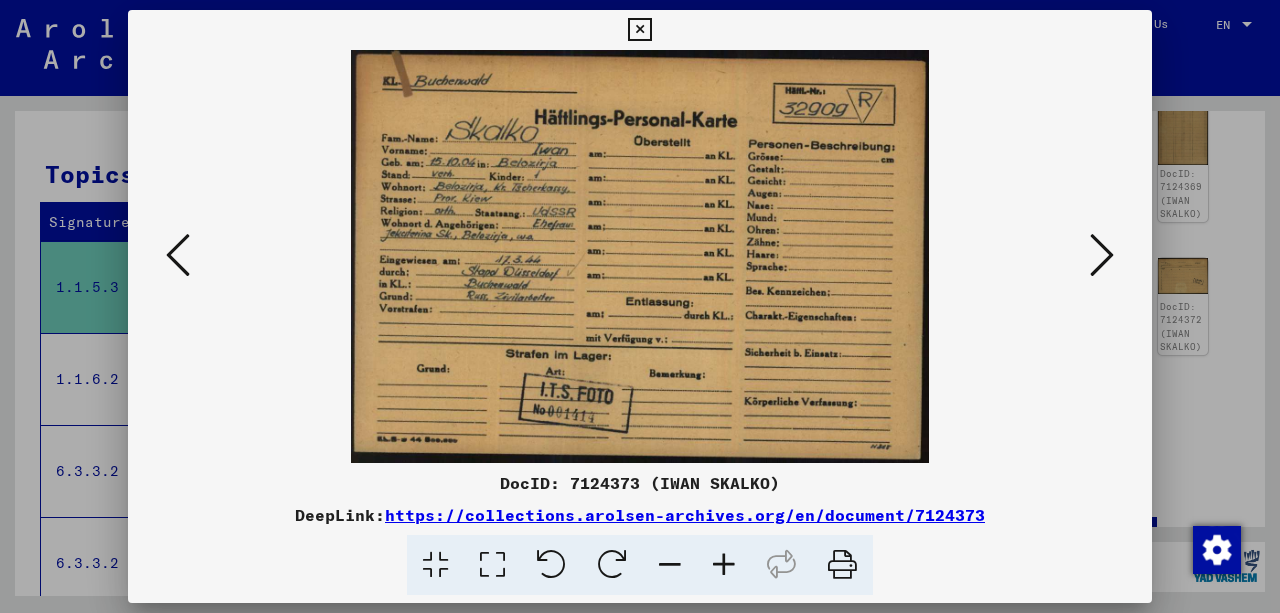 click at bounding box center [1102, 255] 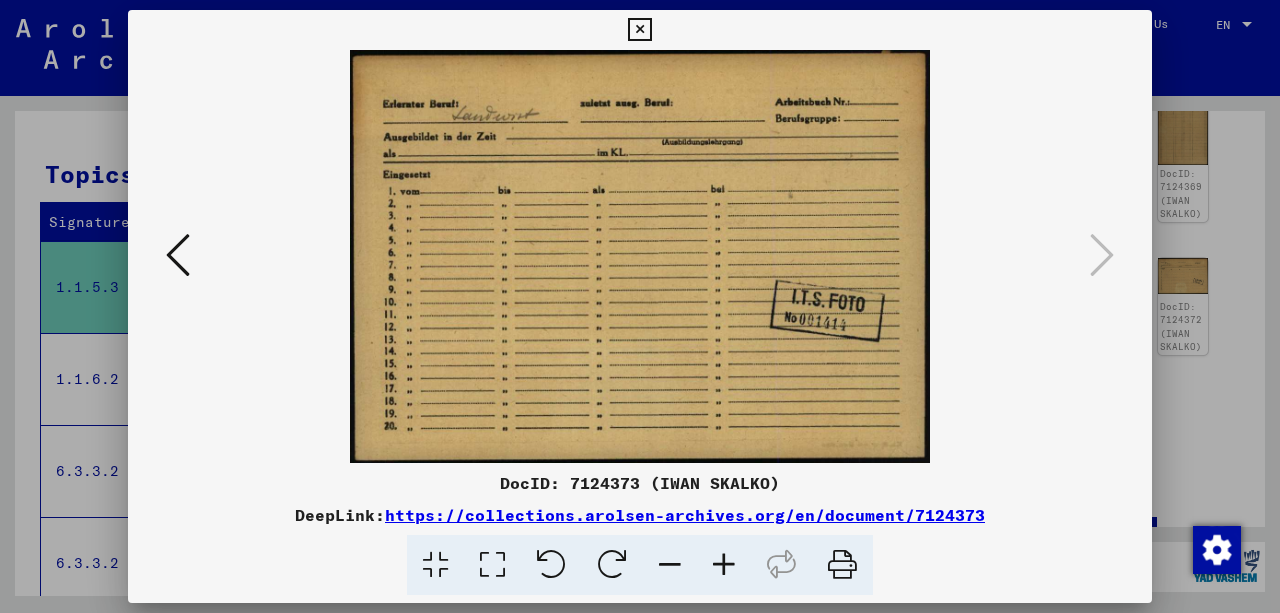 click at bounding box center (640, 306) 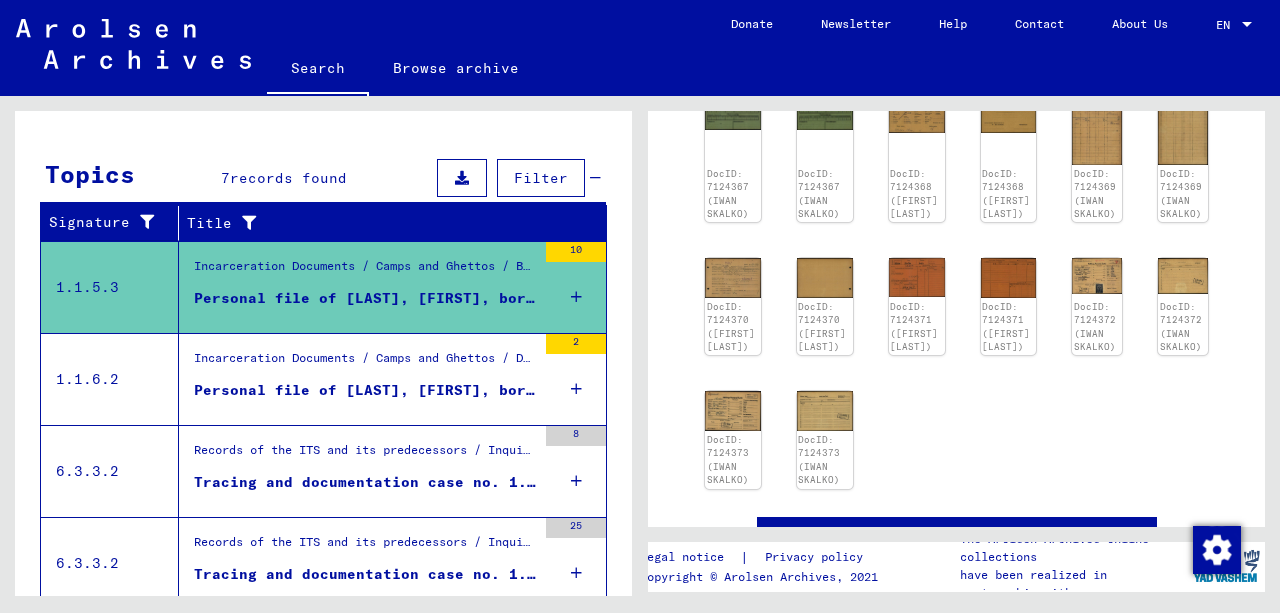click on "Personal file of [LAST], [FIRST], born in the year [YEAR]" at bounding box center [365, 390] 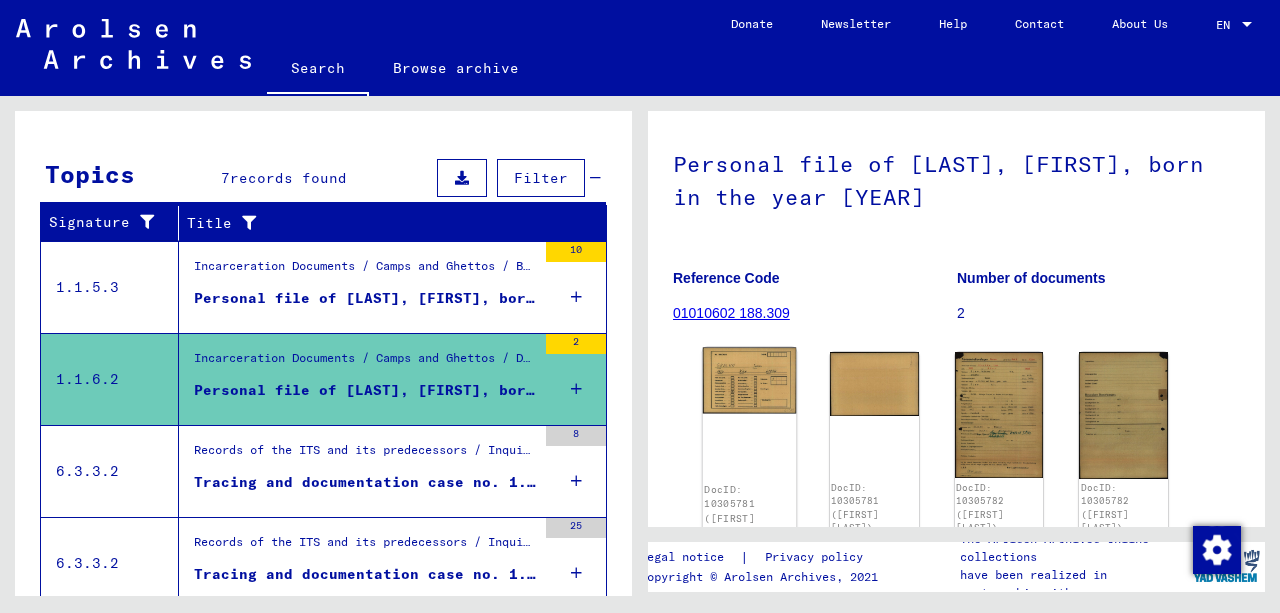 scroll, scrollTop: 139, scrollLeft: 0, axis: vertical 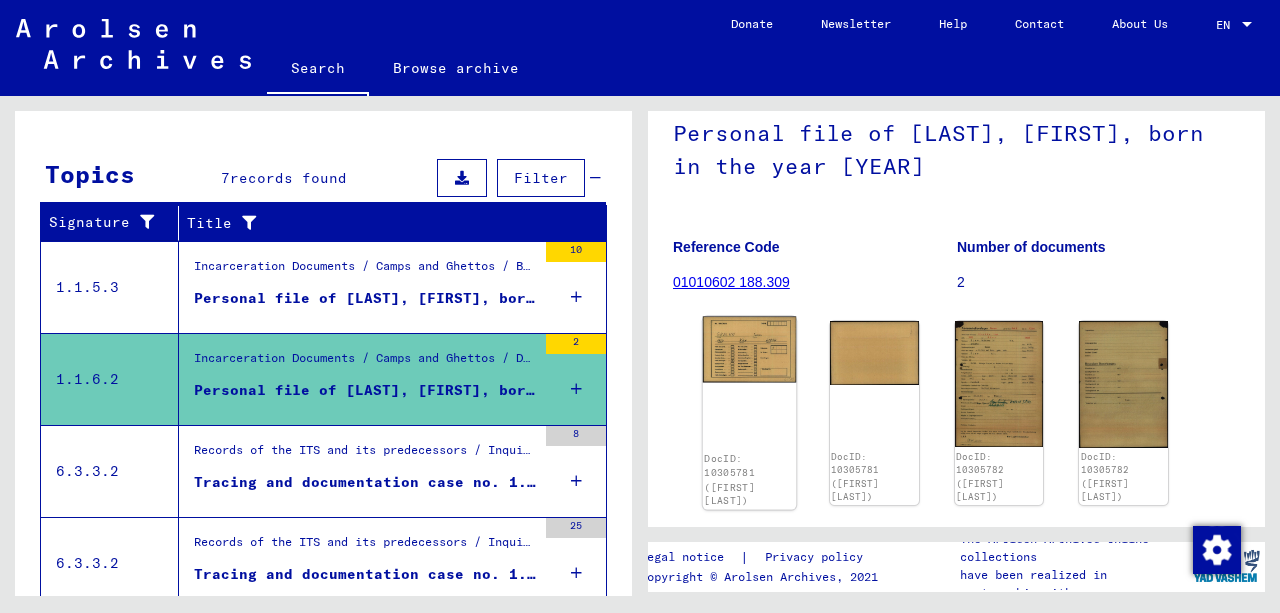 click 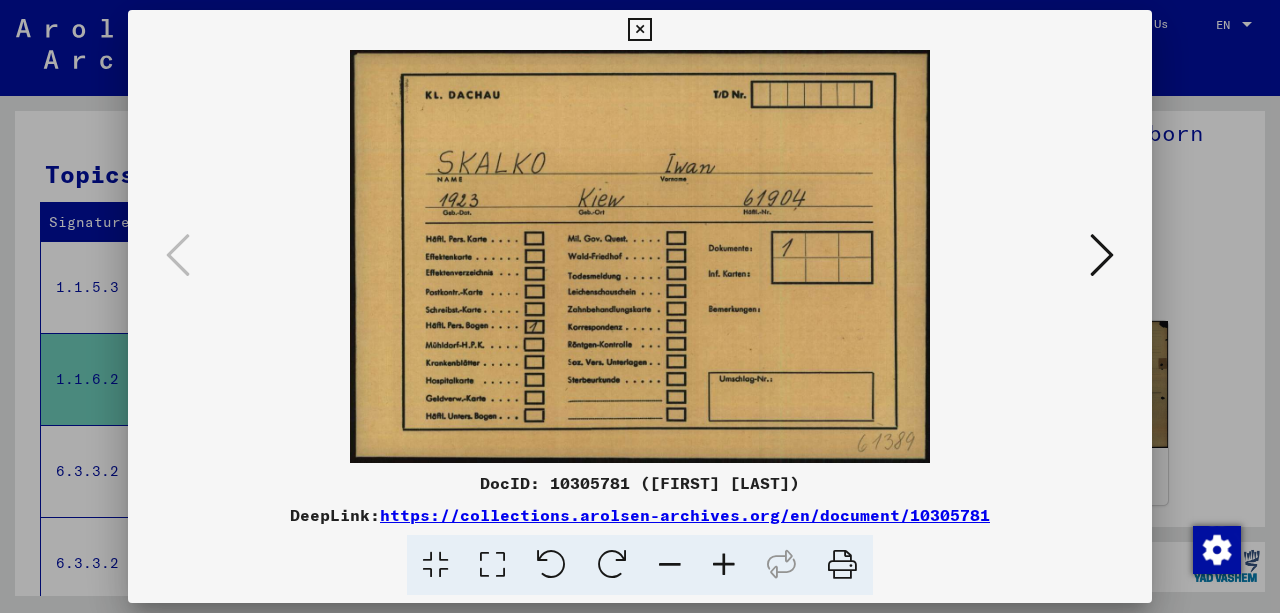 click at bounding box center (1102, 255) 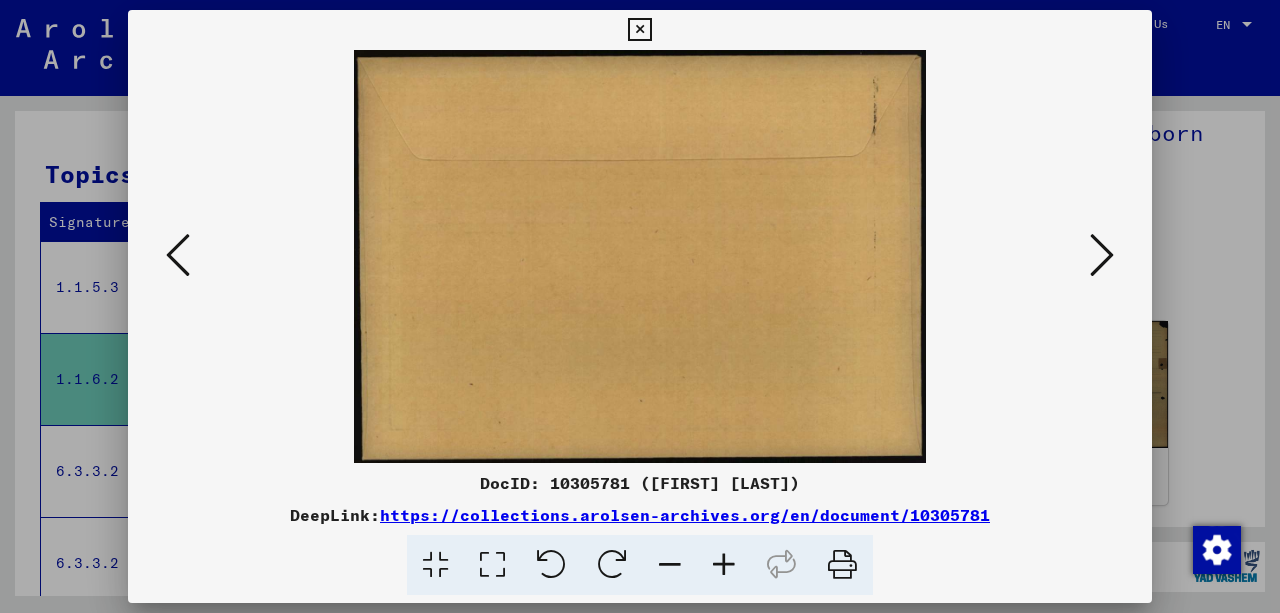 click at bounding box center (1102, 255) 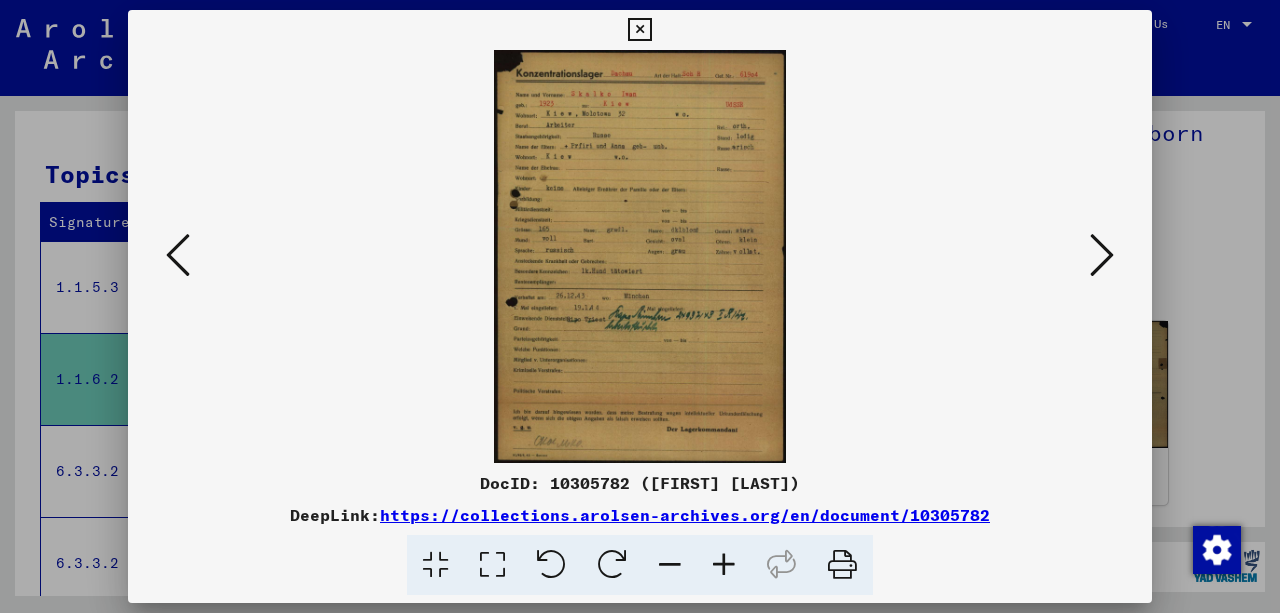 drag, startPoint x: 1102, startPoint y: 255, endPoint x: 964, endPoint y: 354, distance: 169.83817 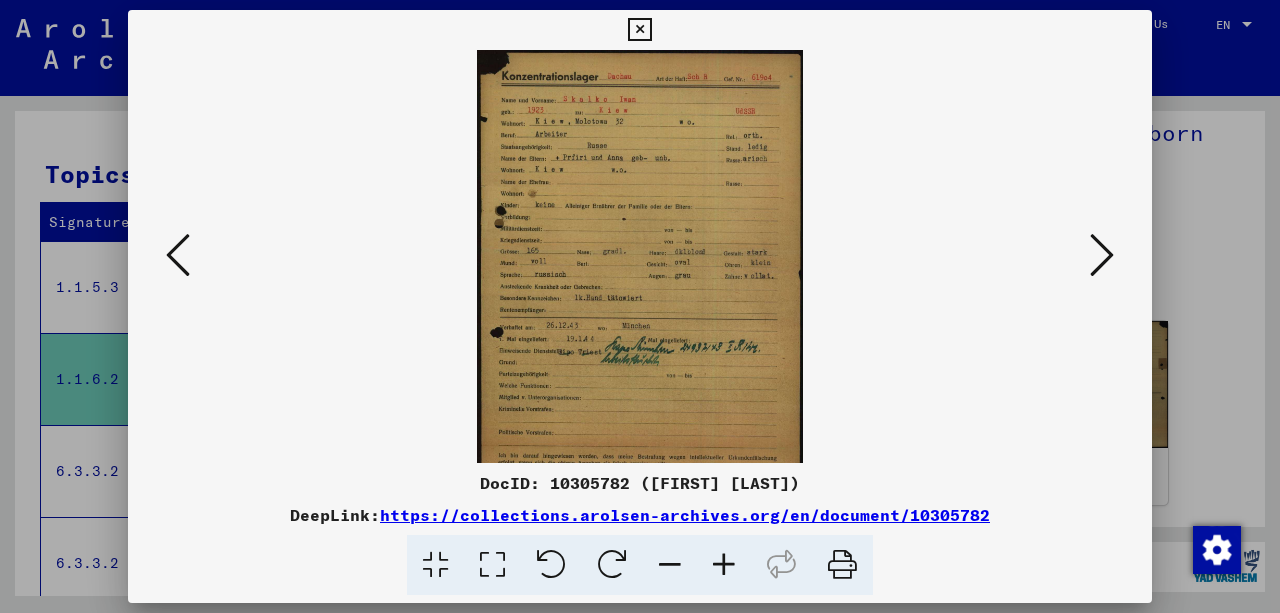 click at bounding box center (724, 565) 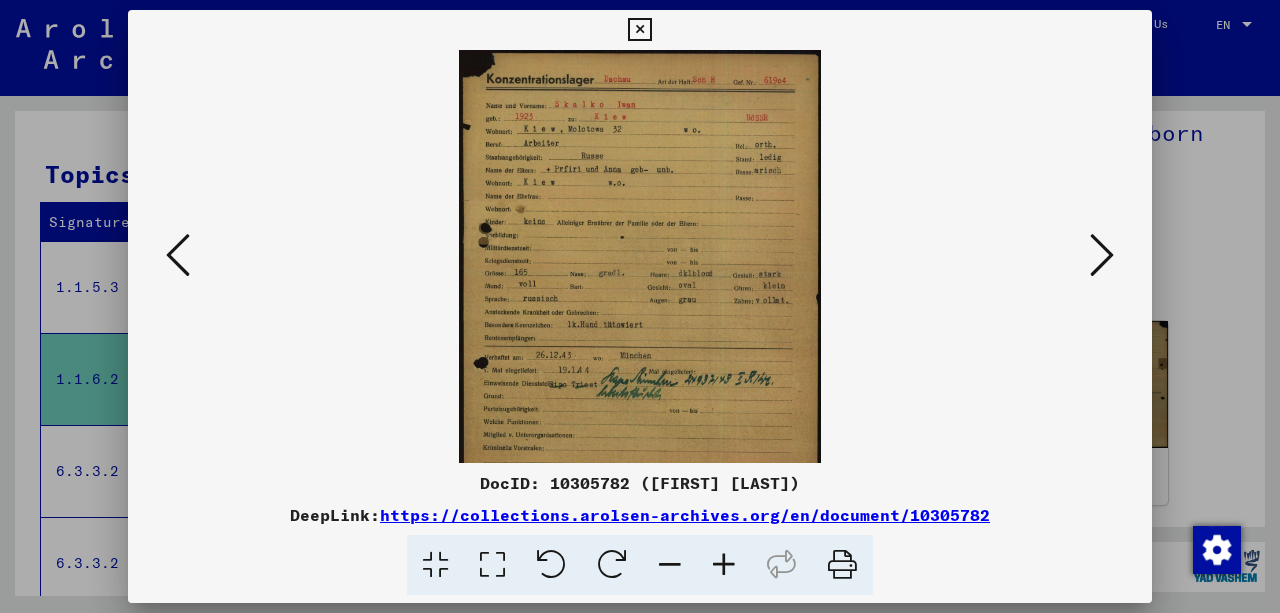 click at bounding box center (724, 565) 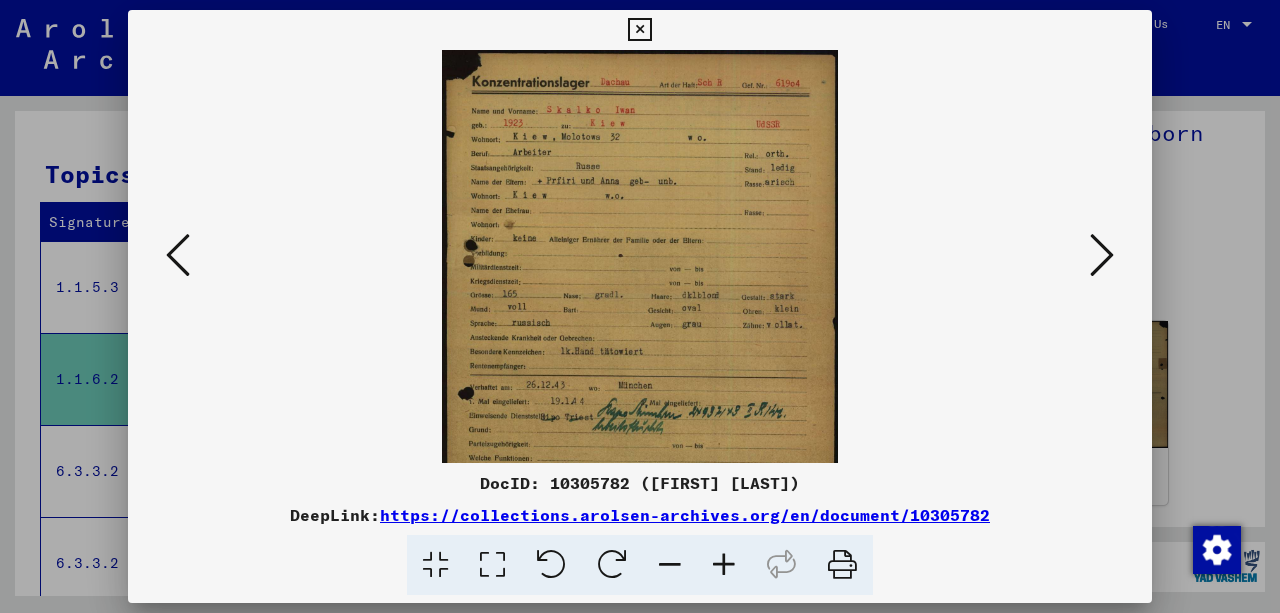 click at bounding box center [640, 306] 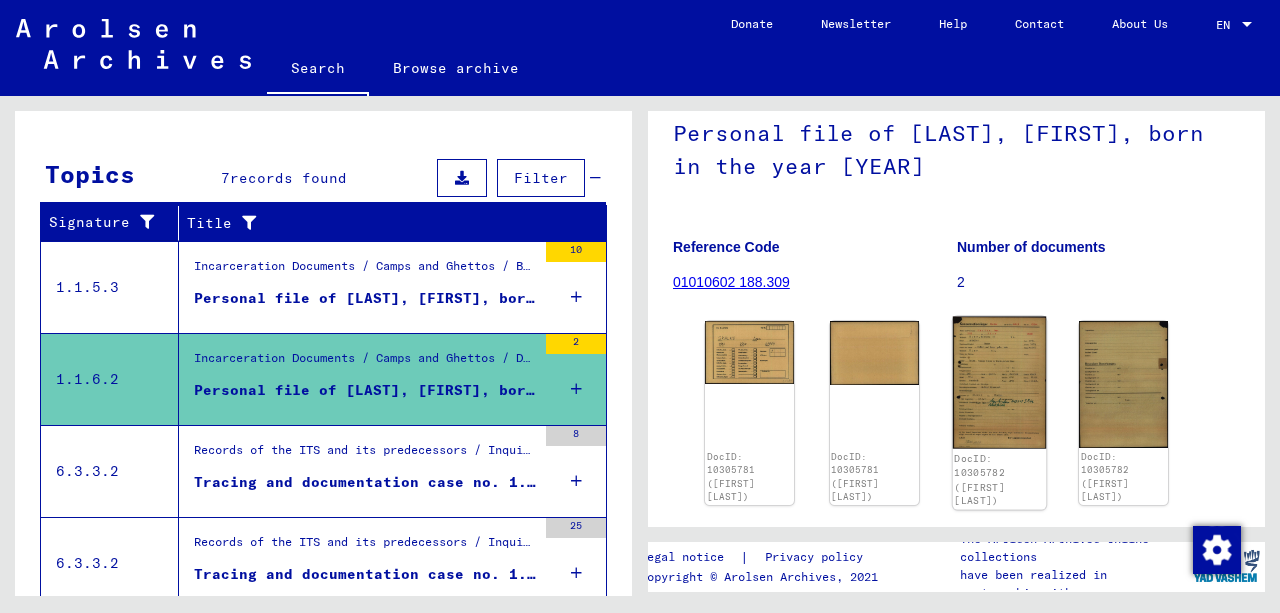 click 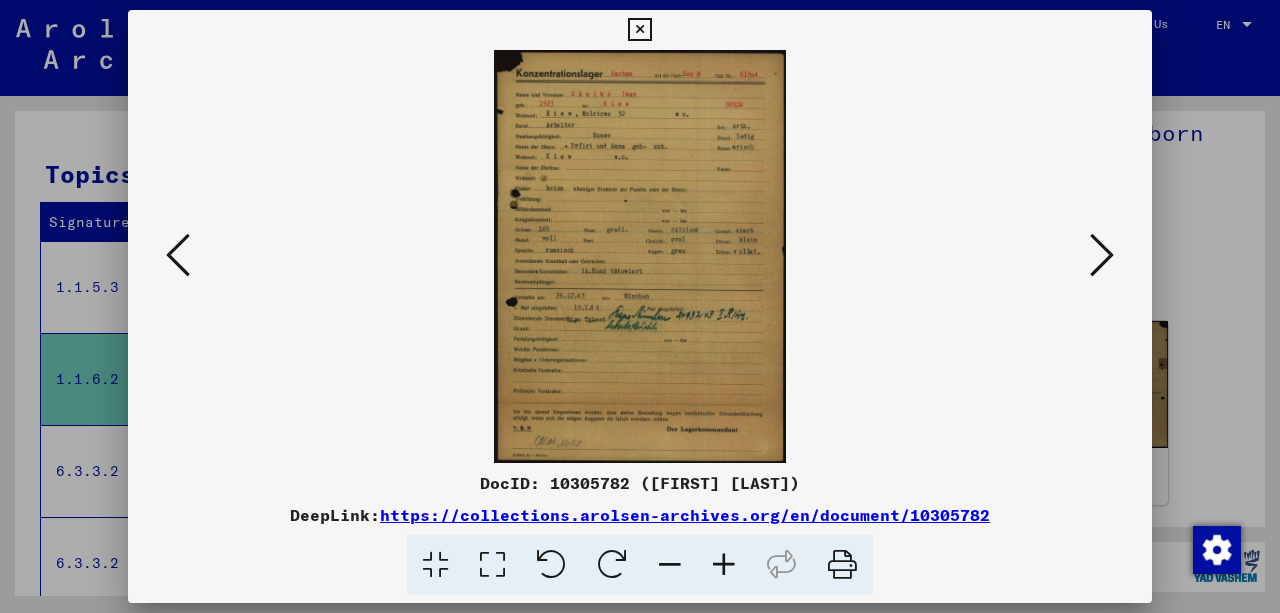 click at bounding box center [724, 565] 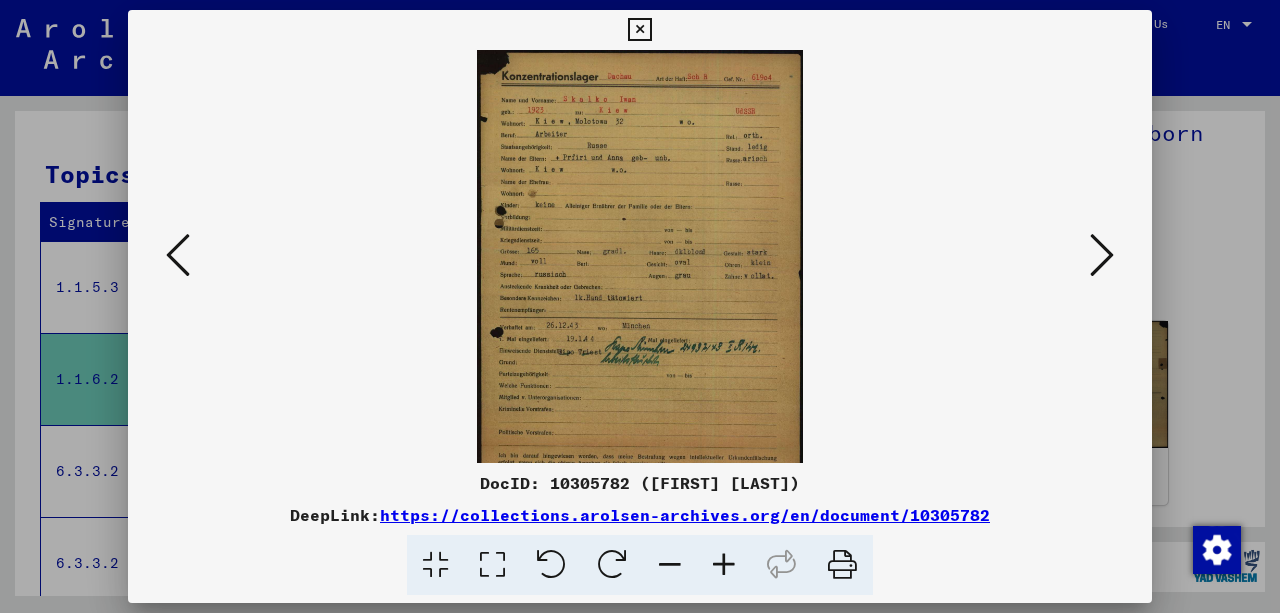 click at bounding box center (724, 565) 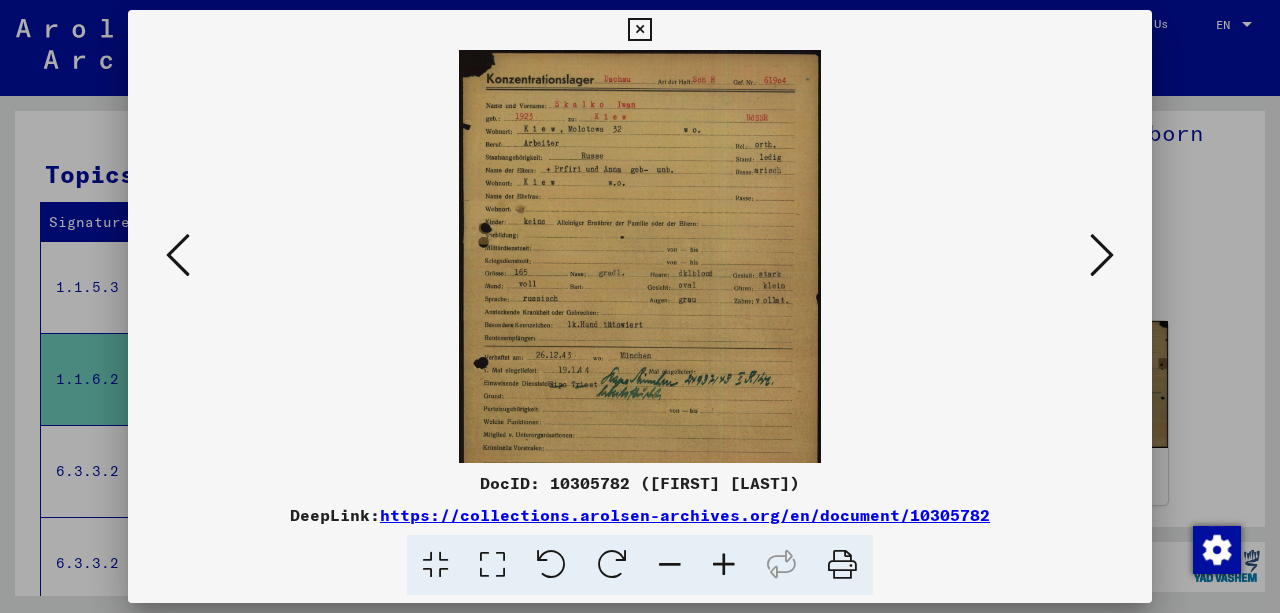 click at bounding box center [724, 565] 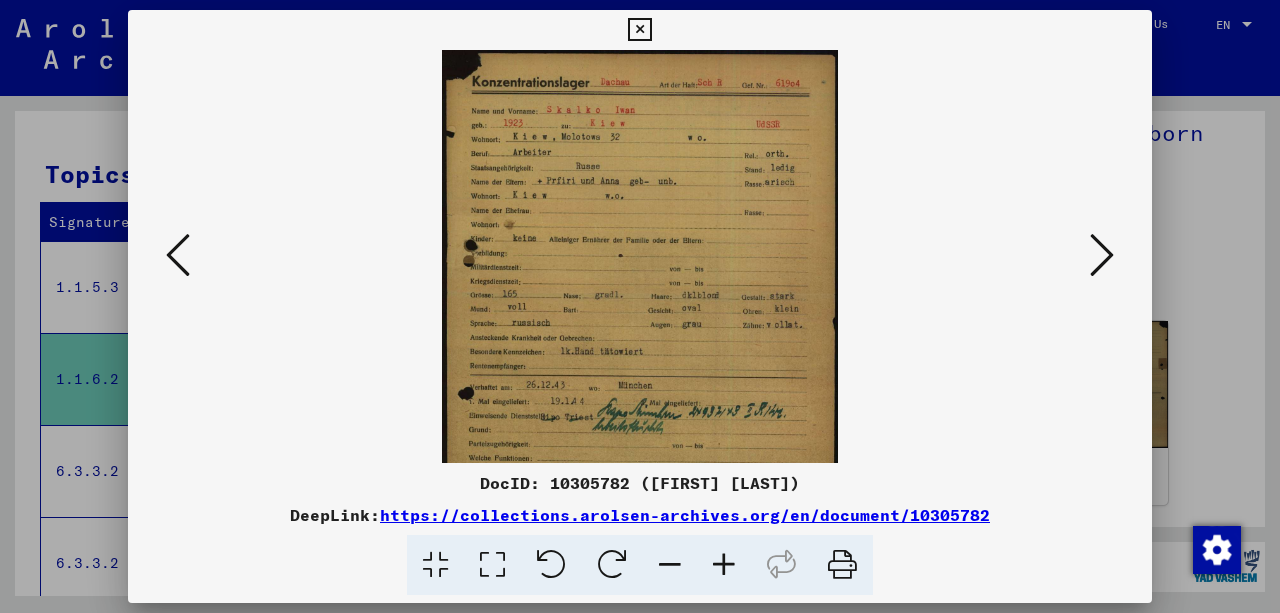 click at bounding box center [724, 565] 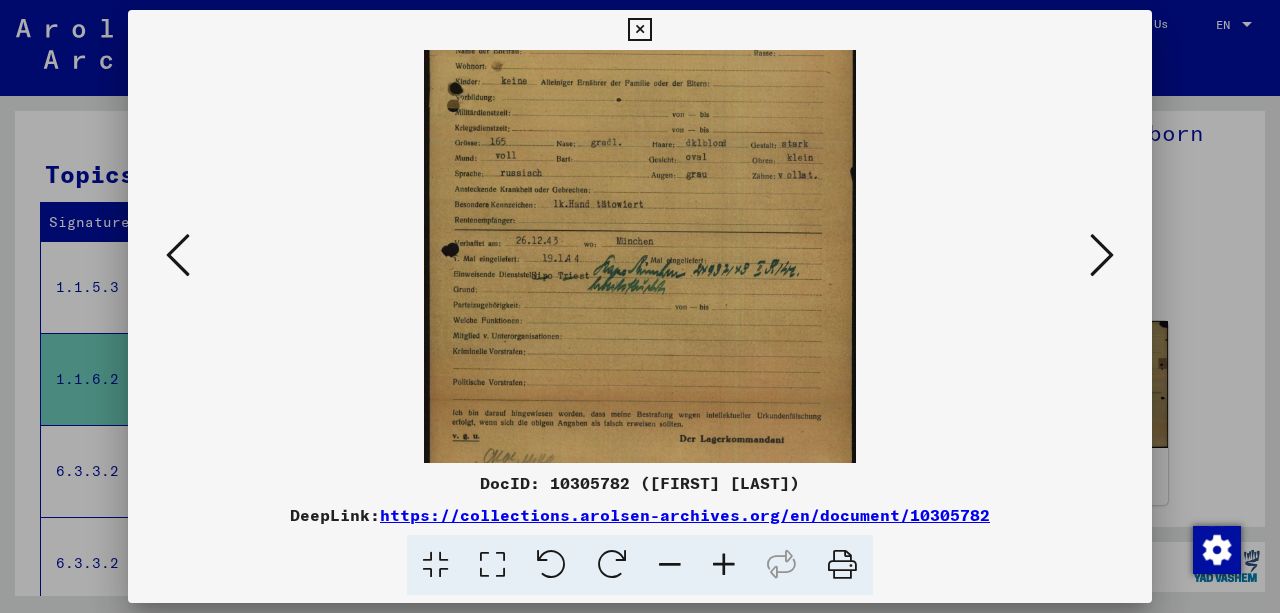 scroll, scrollTop: 178, scrollLeft: 0, axis: vertical 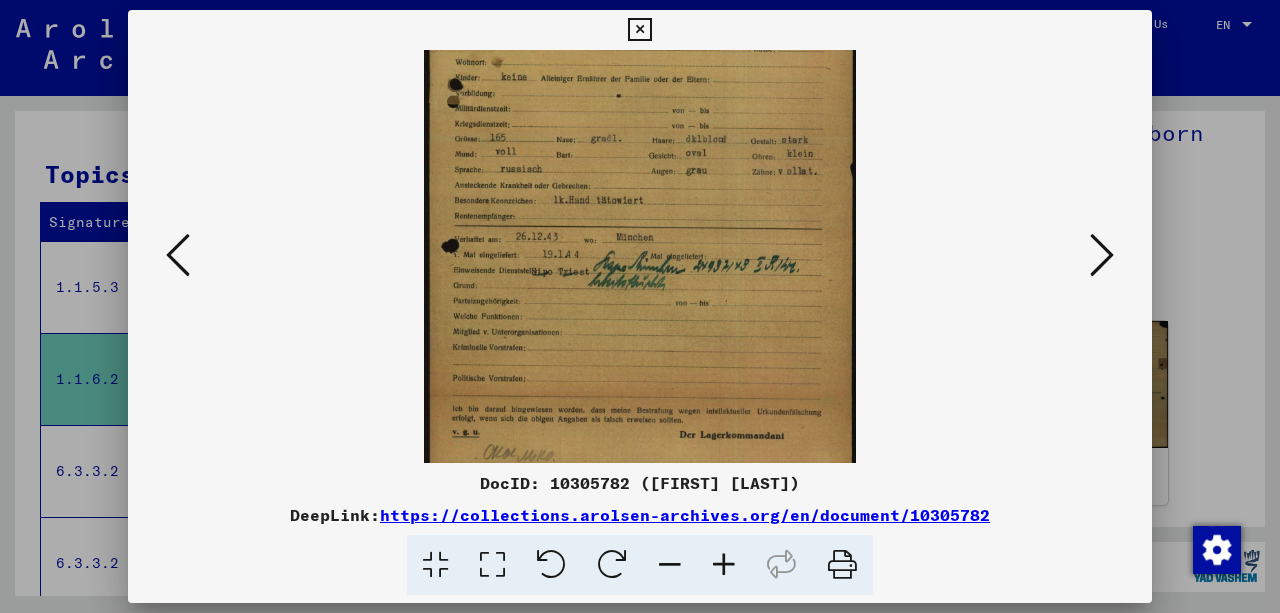 drag, startPoint x: 684, startPoint y: 294, endPoint x: 692, endPoint y: 120, distance: 174.1838 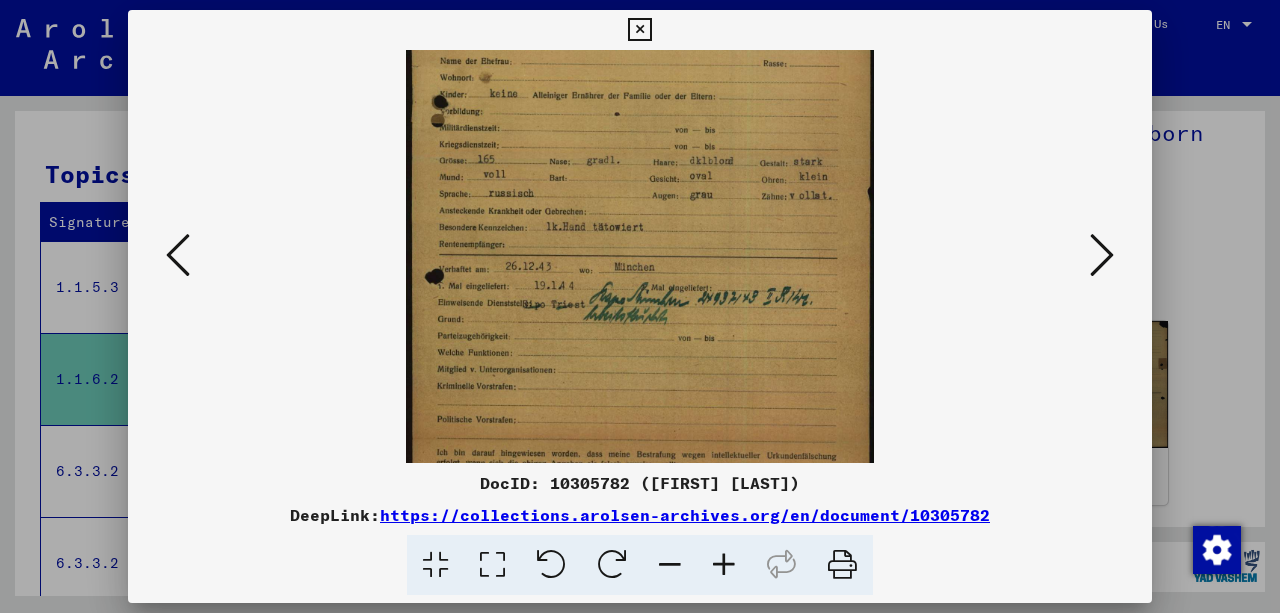 click at bounding box center (724, 565) 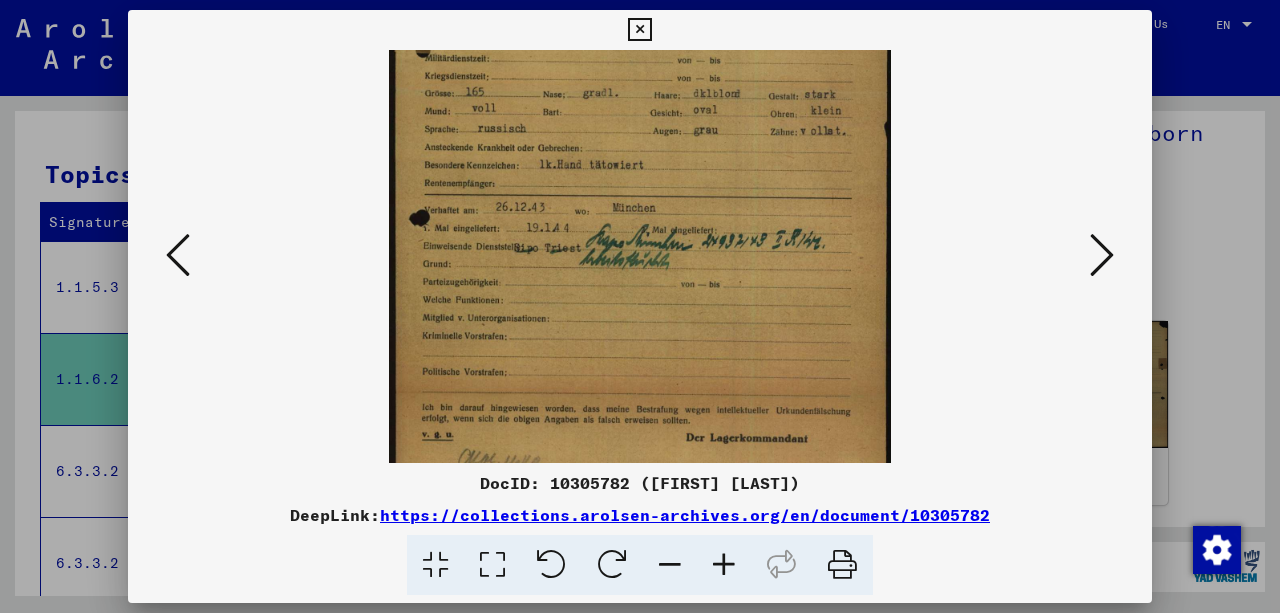drag, startPoint x: 665, startPoint y: 396, endPoint x: 661, endPoint y: 310, distance: 86.09297 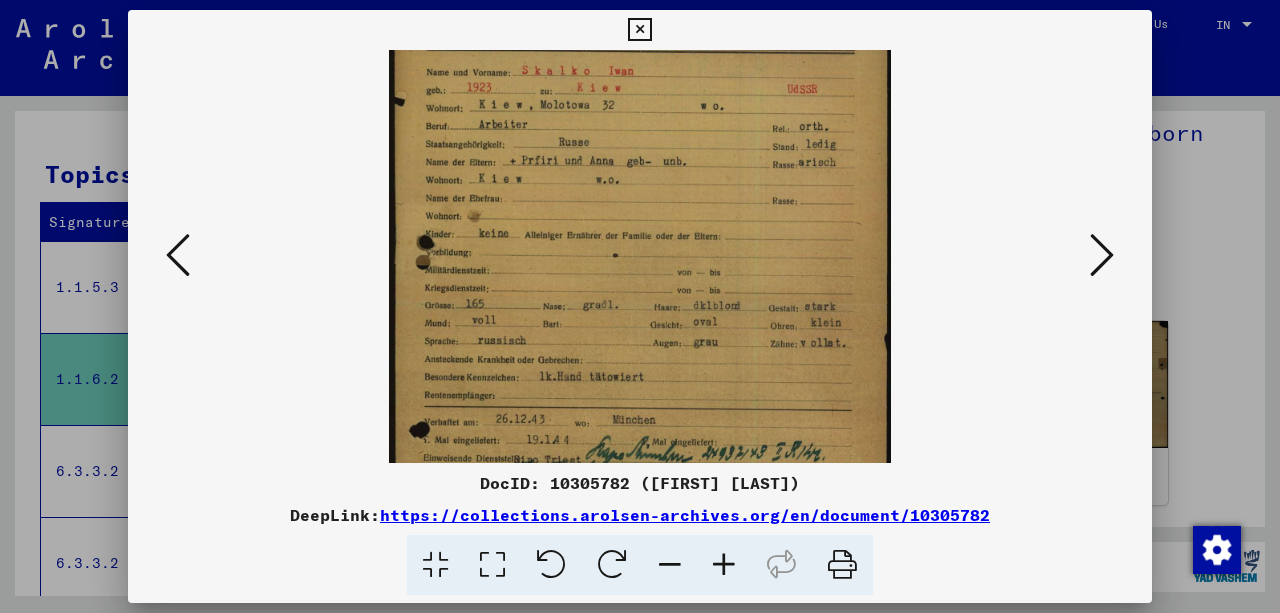 drag, startPoint x: 619, startPoint y: 215, endPoint x: 609, endPoint y: 441, distance: 226.22113 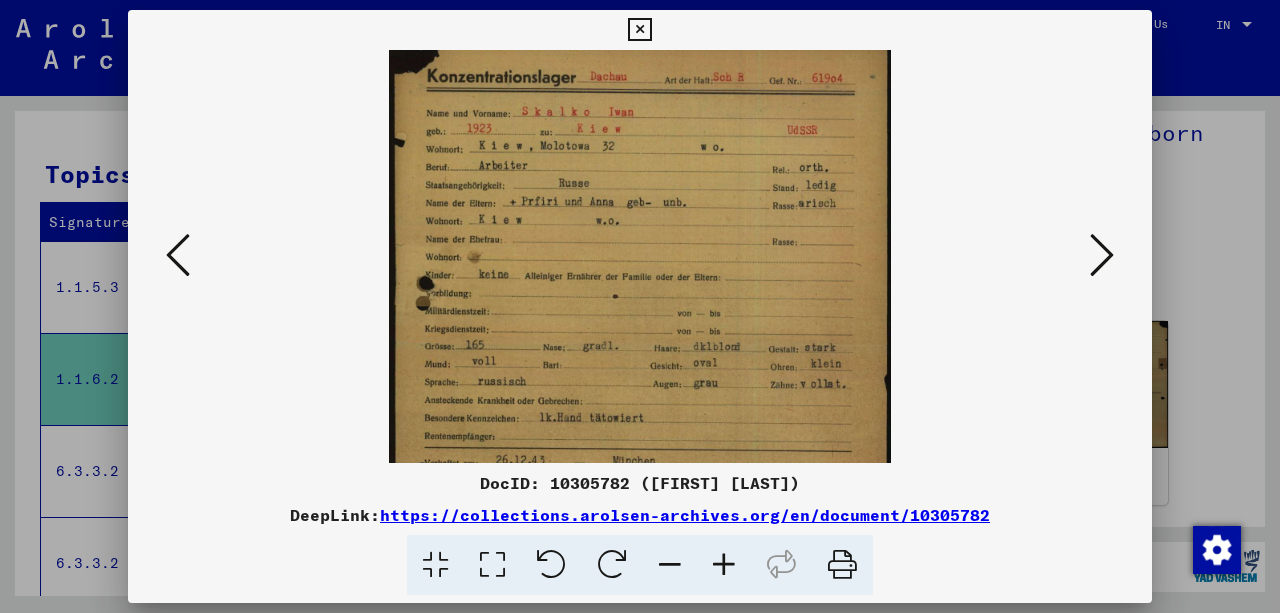 scroll, scrollTop: 0, scrollLeft: 0, axis: both 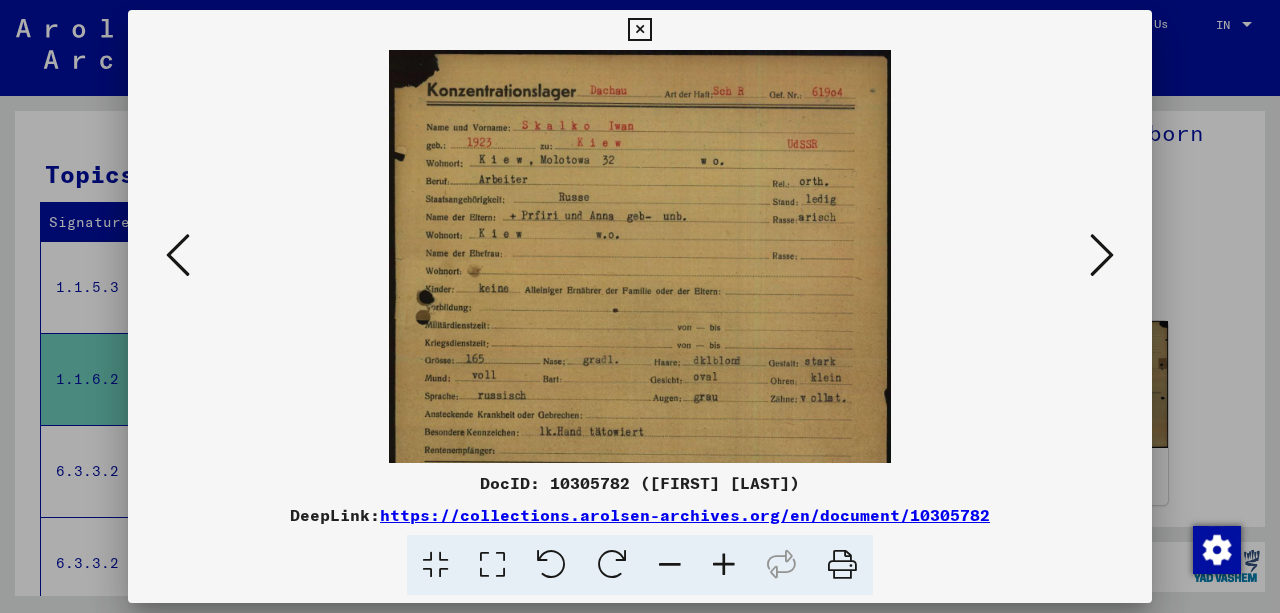 drag, startPoint x: 616, startPoint y: 160, endPoint x: 612, endPoint y: 227, distance: 67.11929 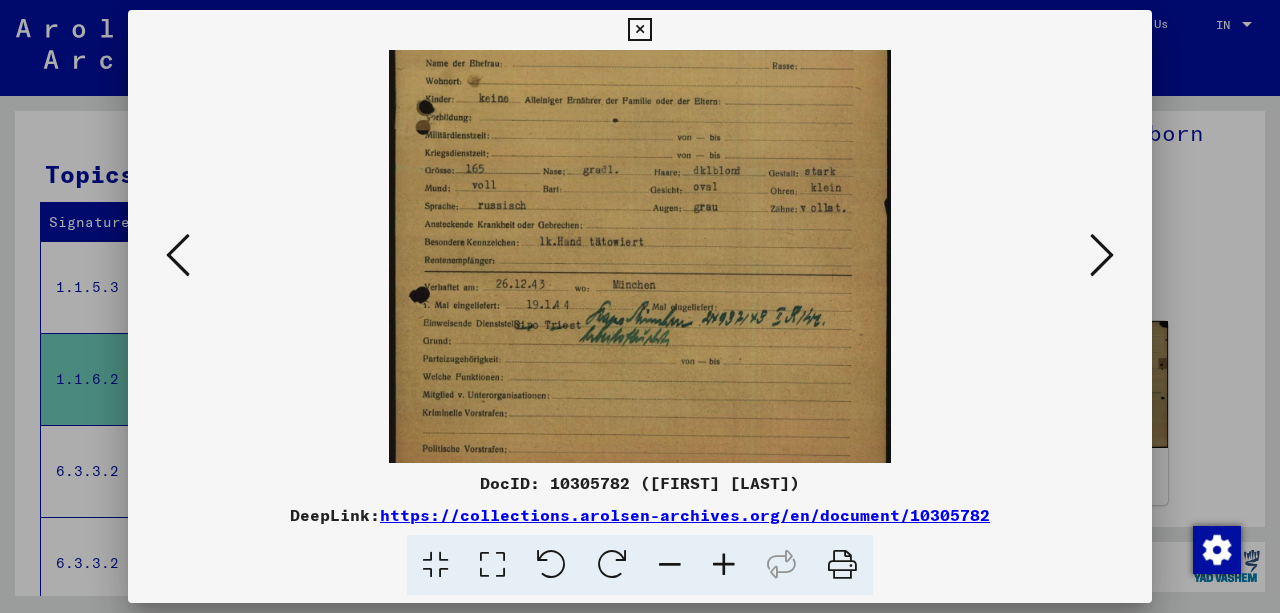 drag, startPoint x: 675, startPoint y: 344, endPoint x: 650, endPoint y: 156, distance: 189.65495 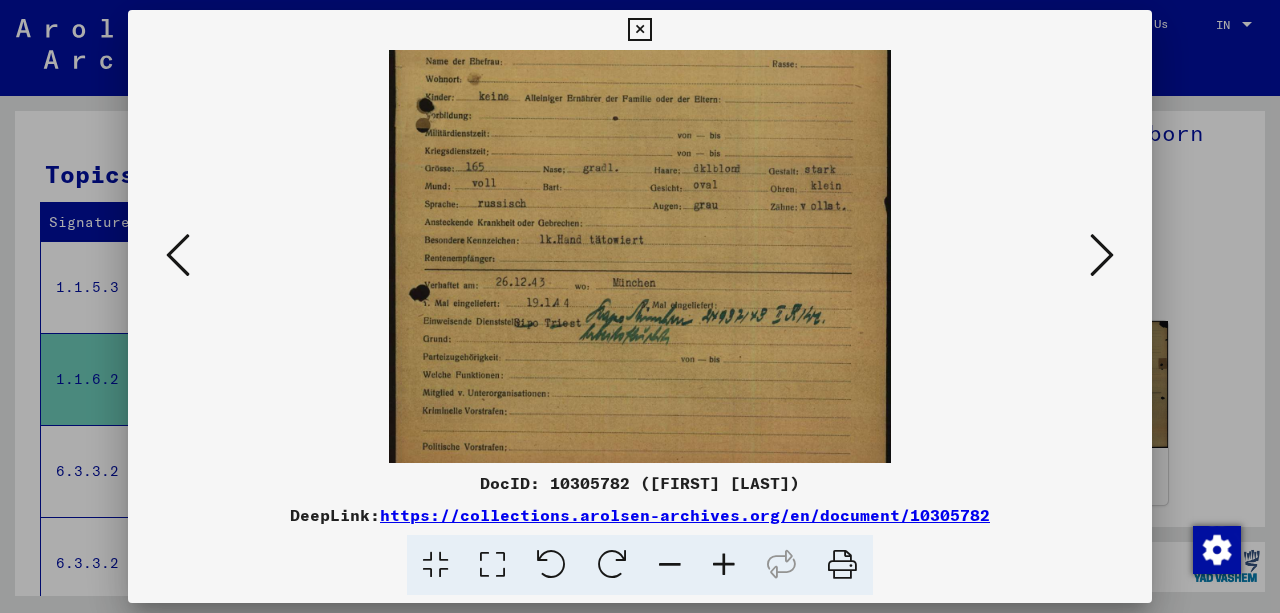 click at bounding box center (640, 306) 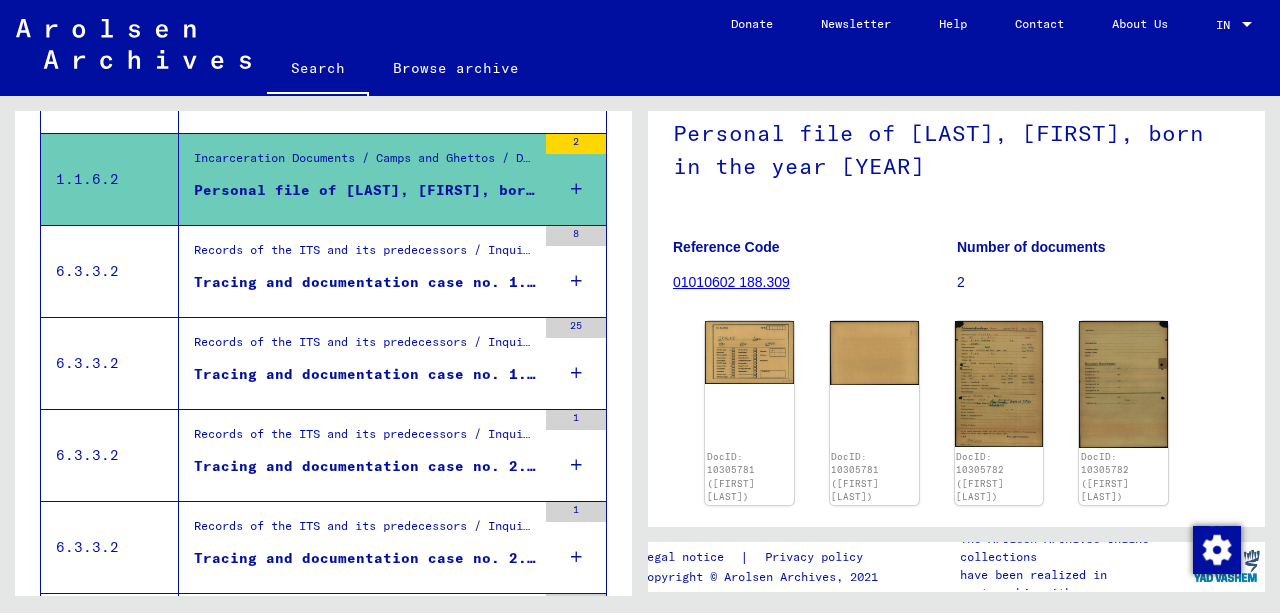 scroll, scrollTop: 460, scrollLeft: 0, axis: vertical 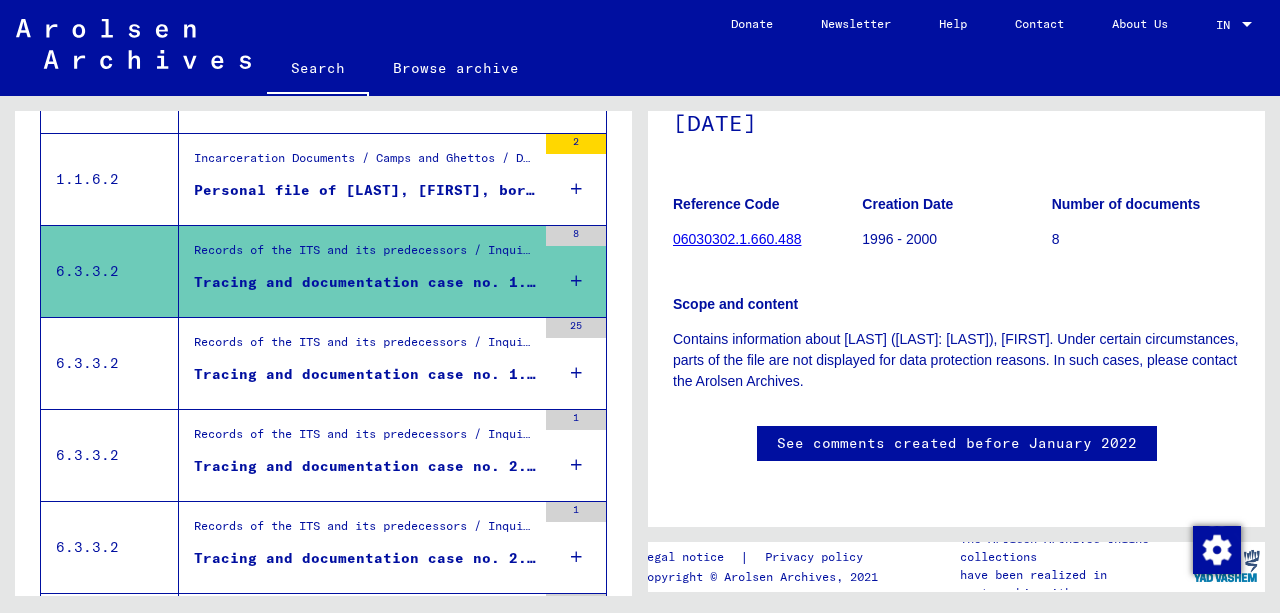 click on "Tracing and documentation case no. 1.753.256 for [LAST], [FIRST] born [DATE]" at bounding box center [365, 374] 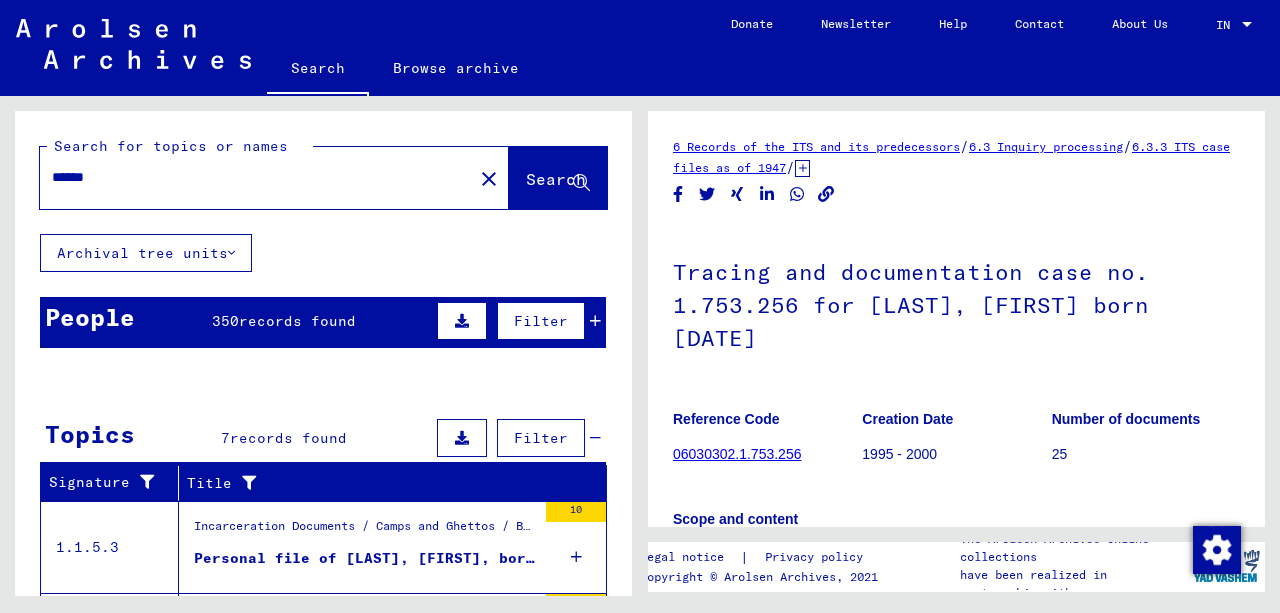 scroll, scrollTop: 66, scrollLeft: 0, axis: vertical 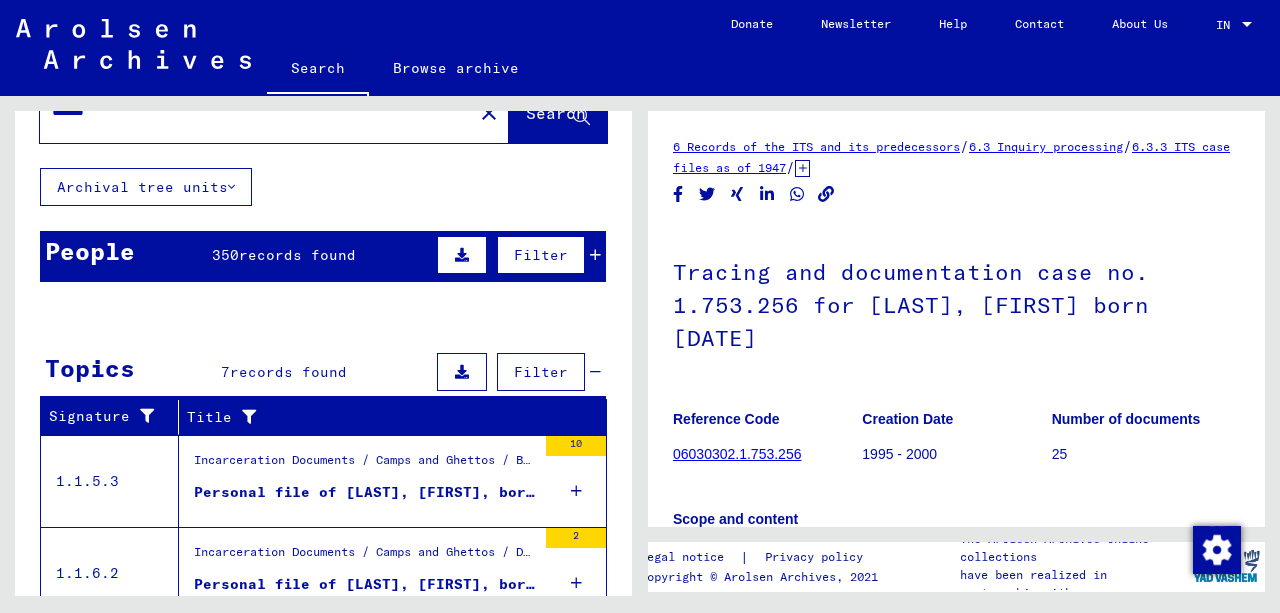 click at bounding box center (595, 255) 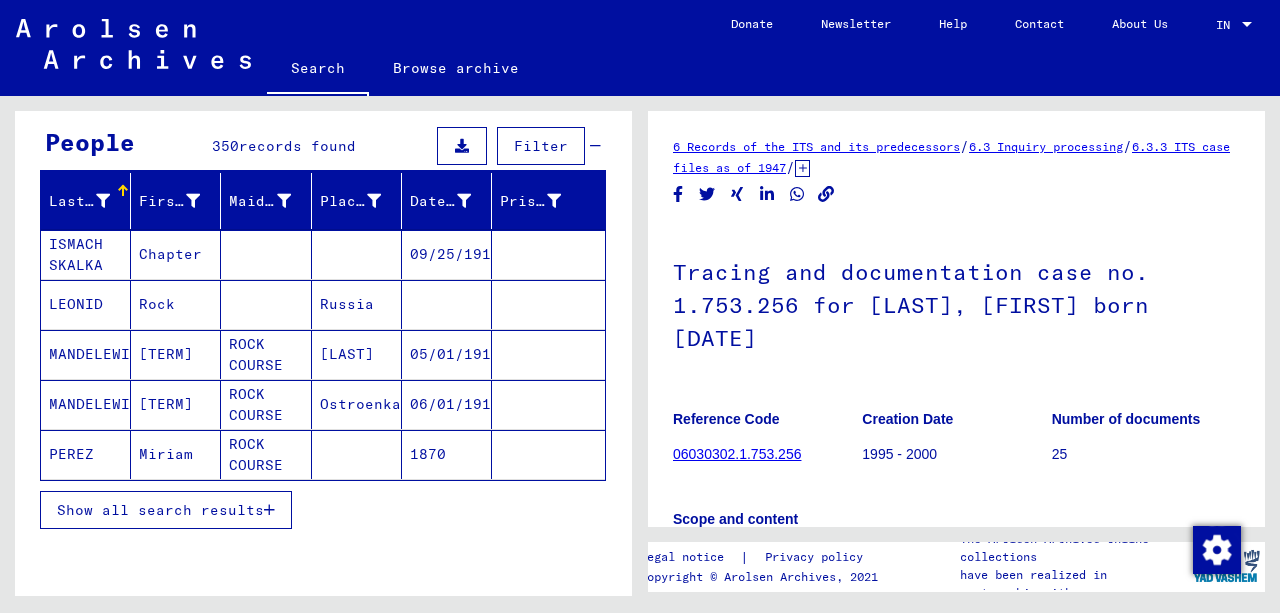 scroll, scrollTop: 133, scrollLeft: 0, axis: vertical 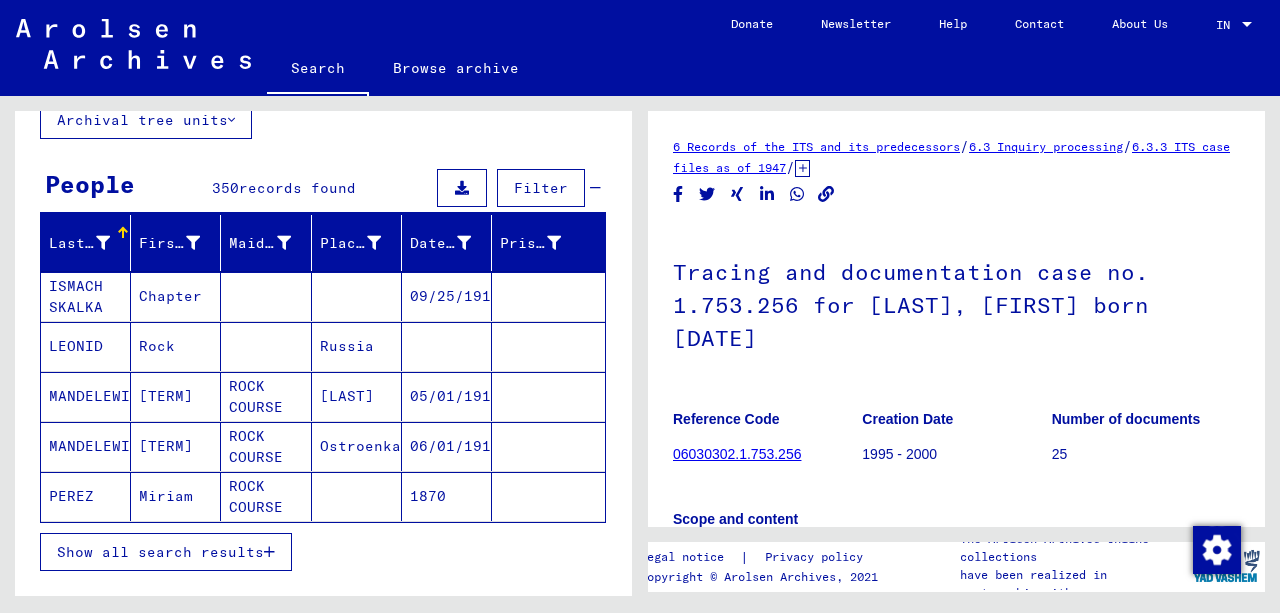 click on "Show all search results" at bounding box center (160, 552) 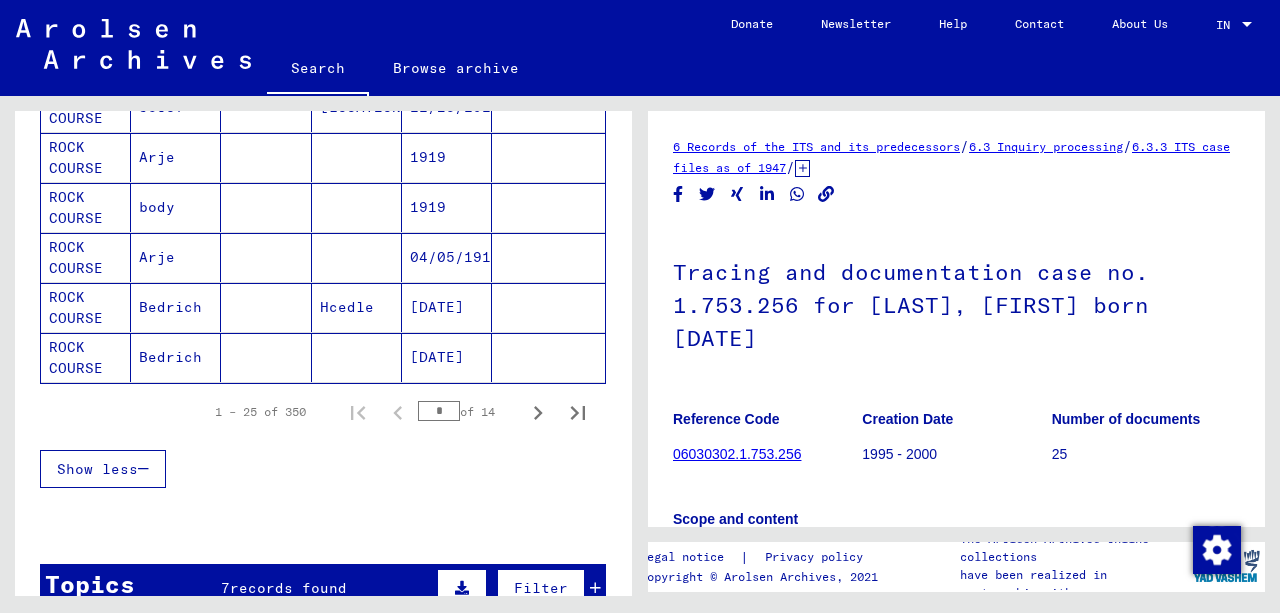 scroll, scrollTop: 1400, scrollLeft: 0, axis: vertical 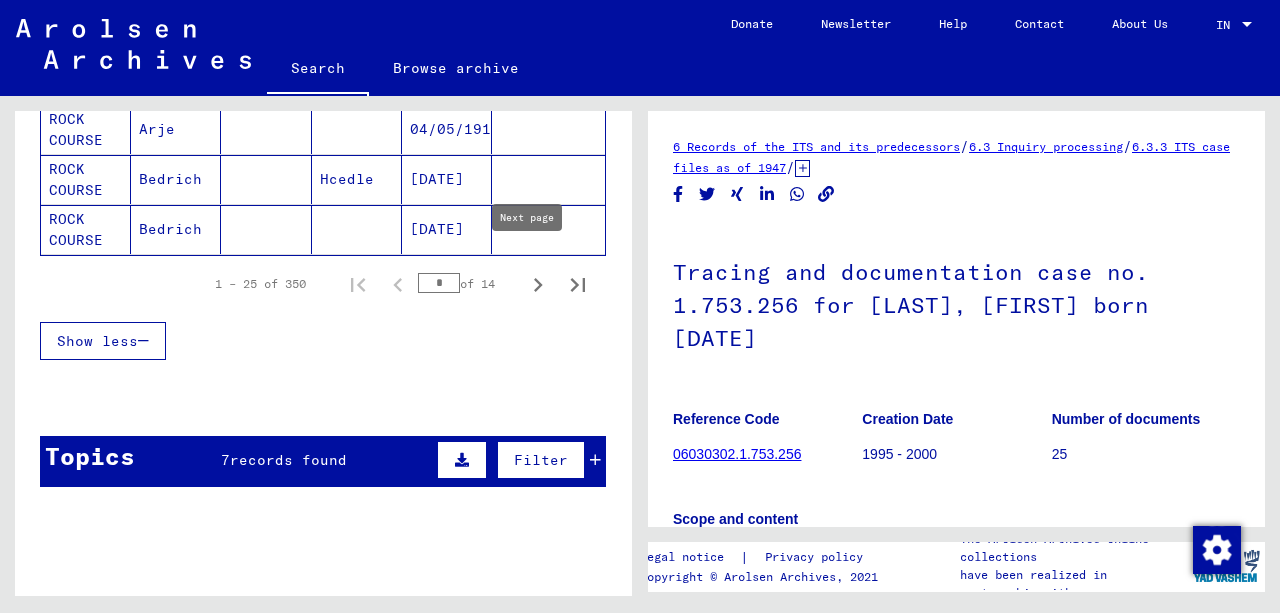 click 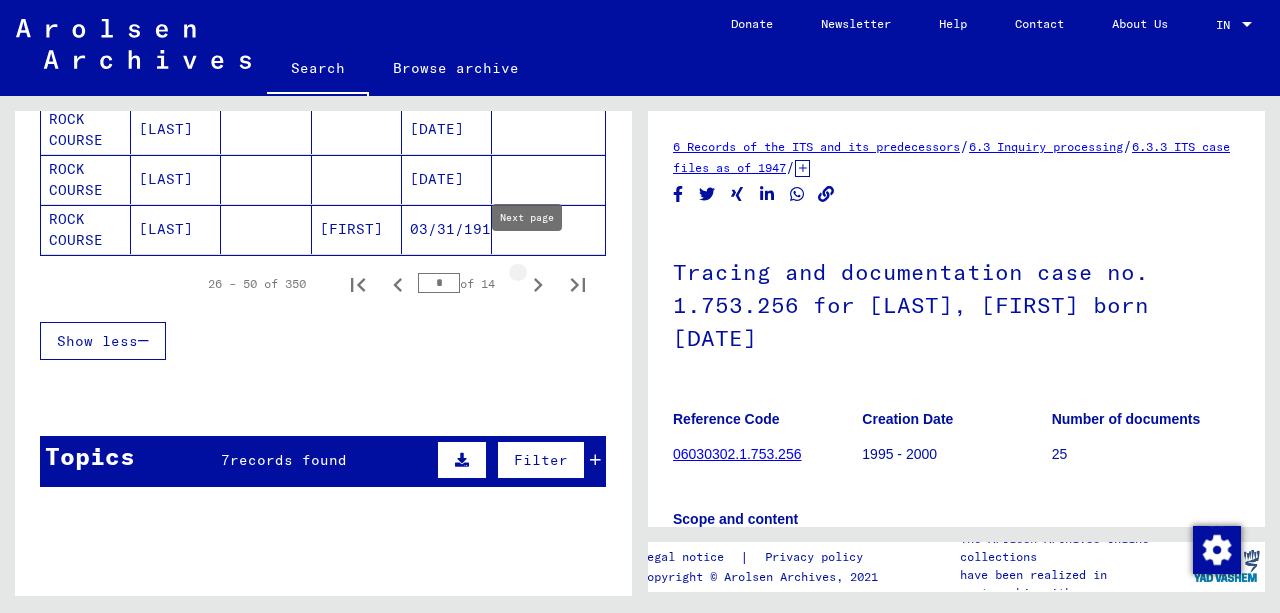 click 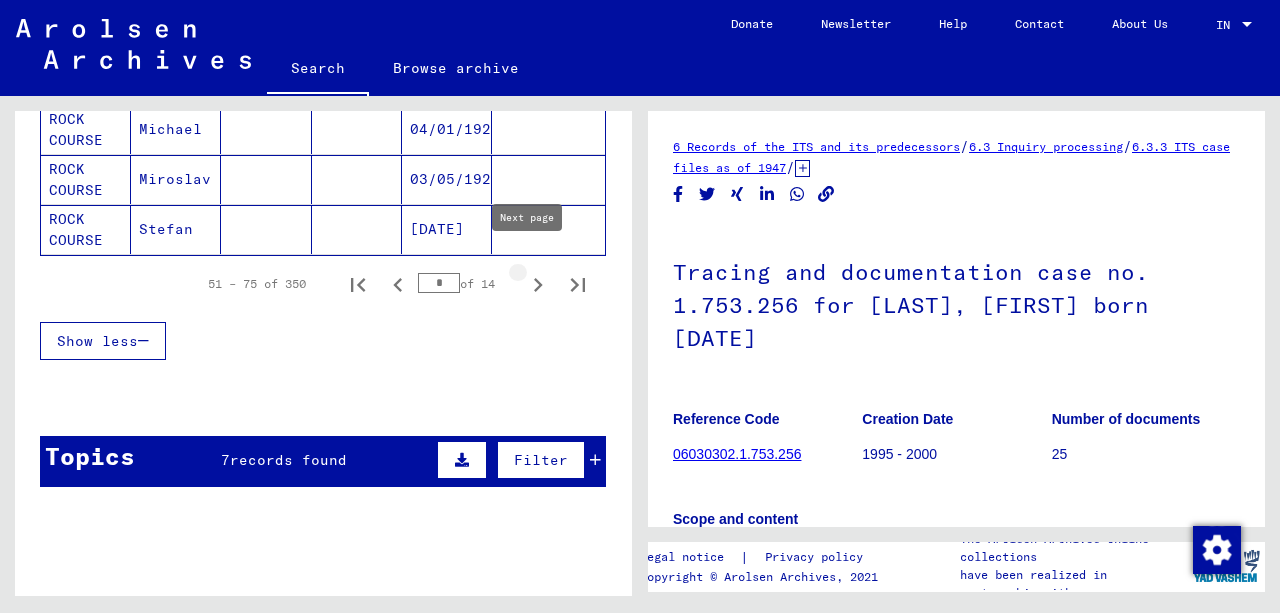 click 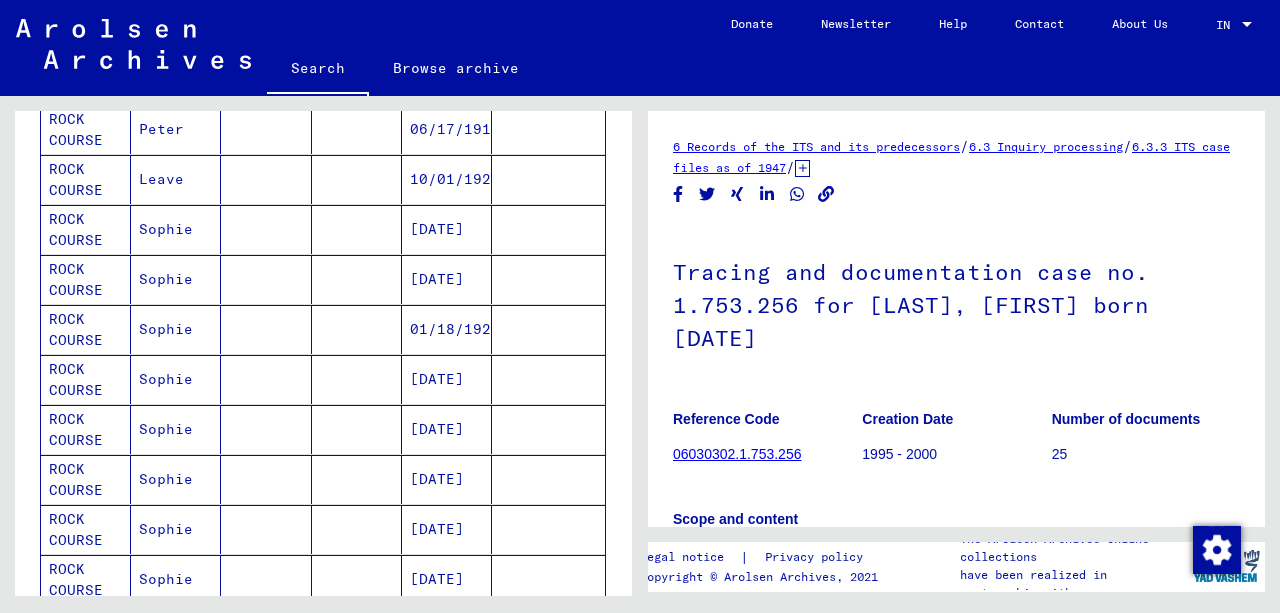 scroll, scrollTop: 466, scrollLeft: 0, axis: vertical 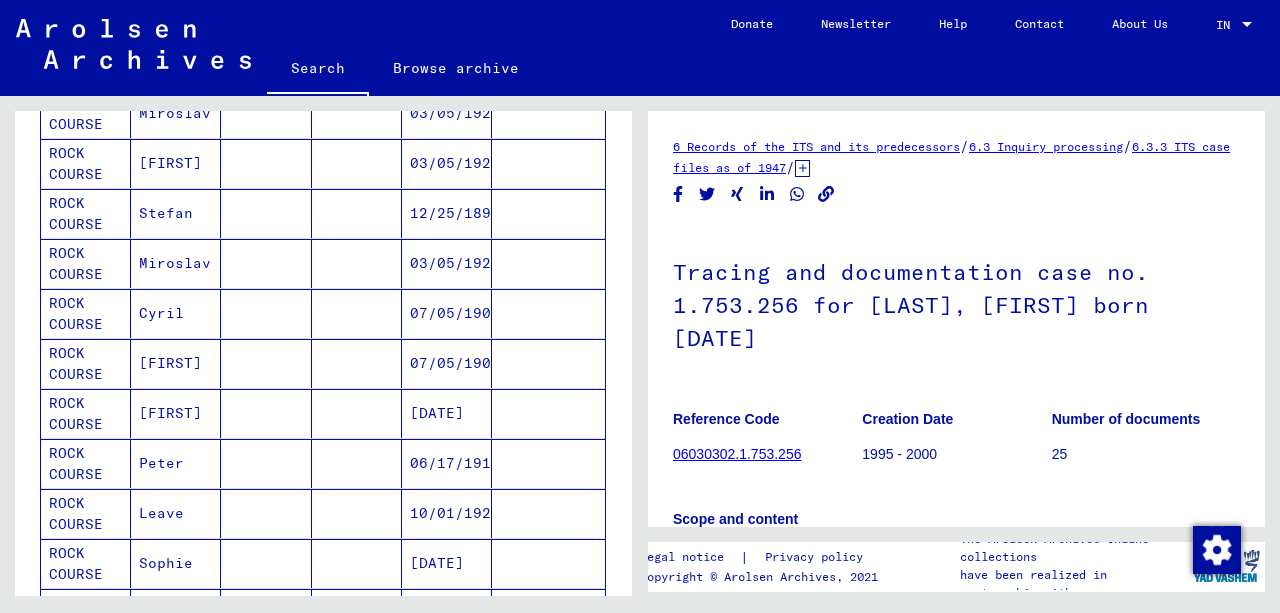 click on "Search" 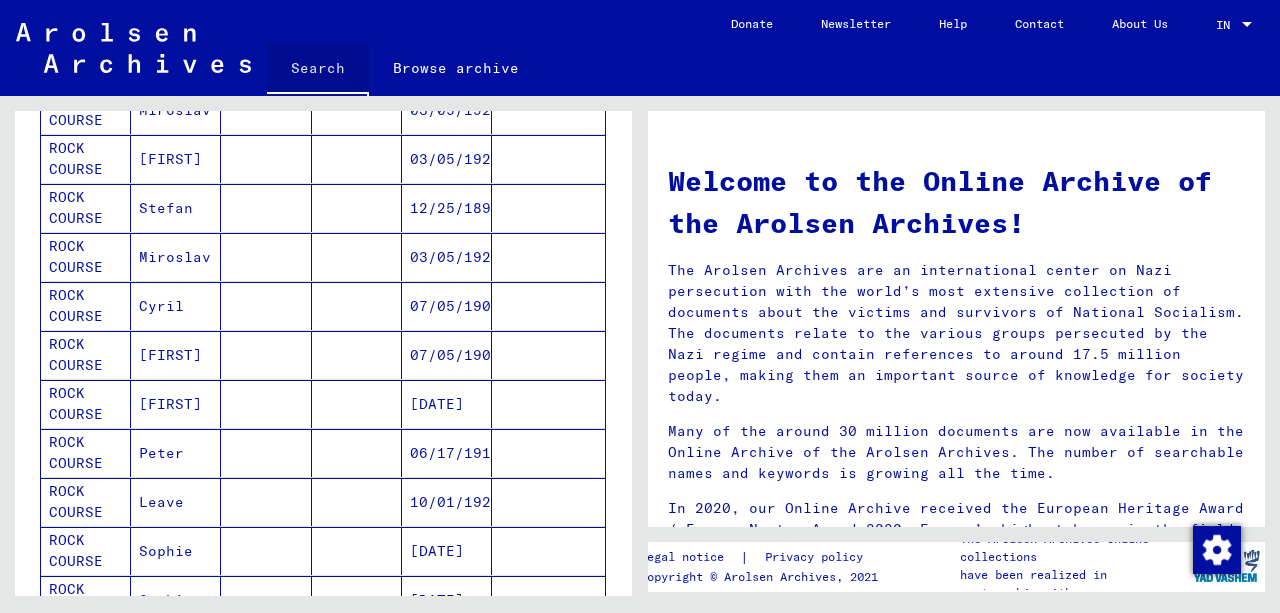 scroll, scrollTop: 0, scrollLeft: 0, axis: both 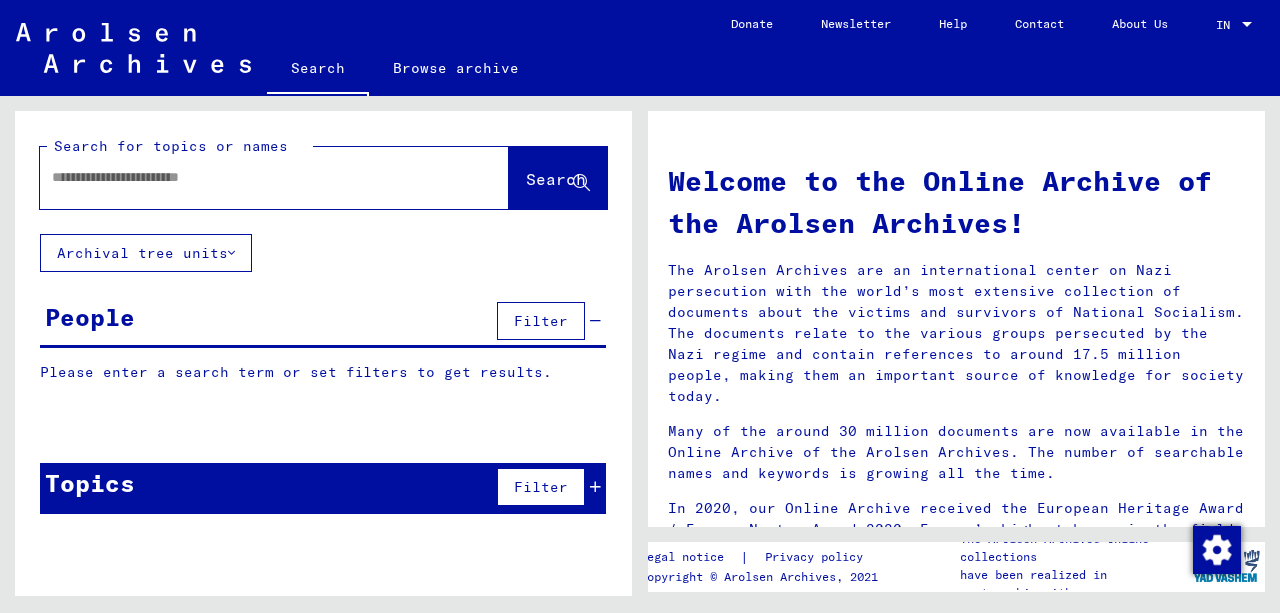 click at bounding box center [250, 177] 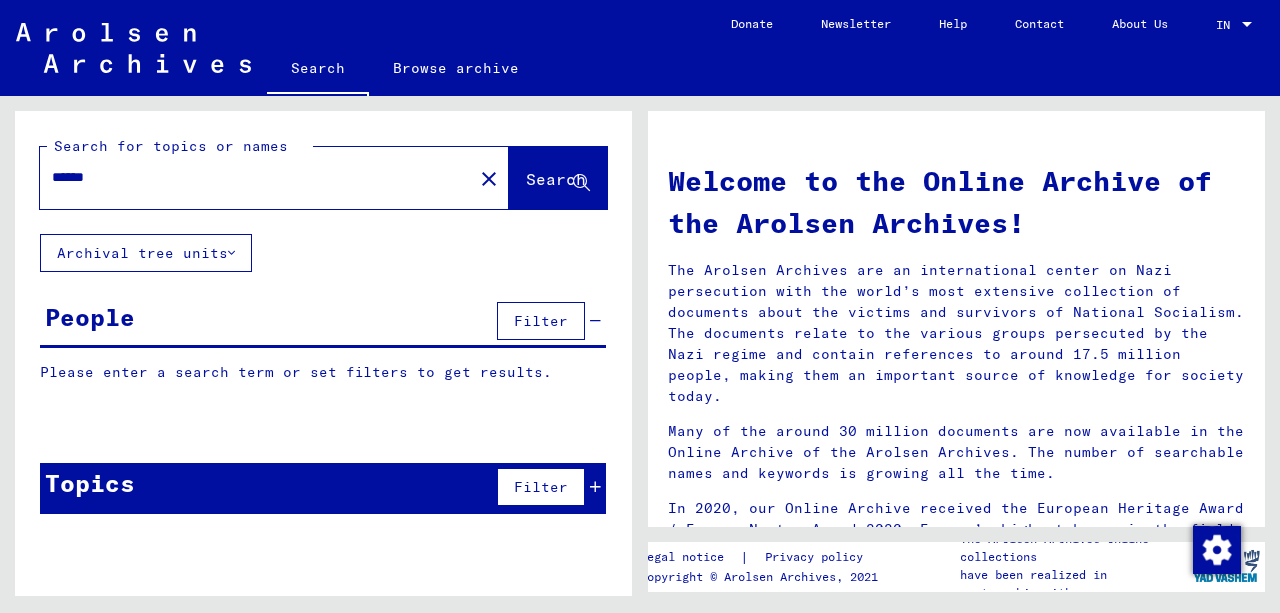 type on "******" 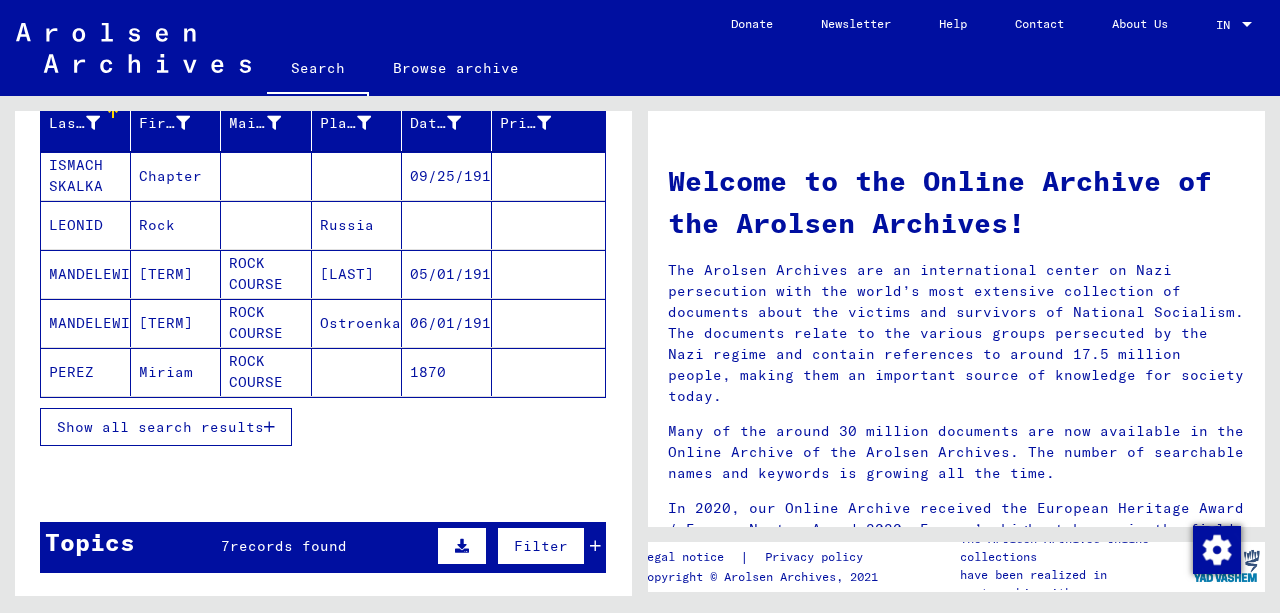 scroll, scrollTop: 266, scrollLeft: 0, axis: vertical 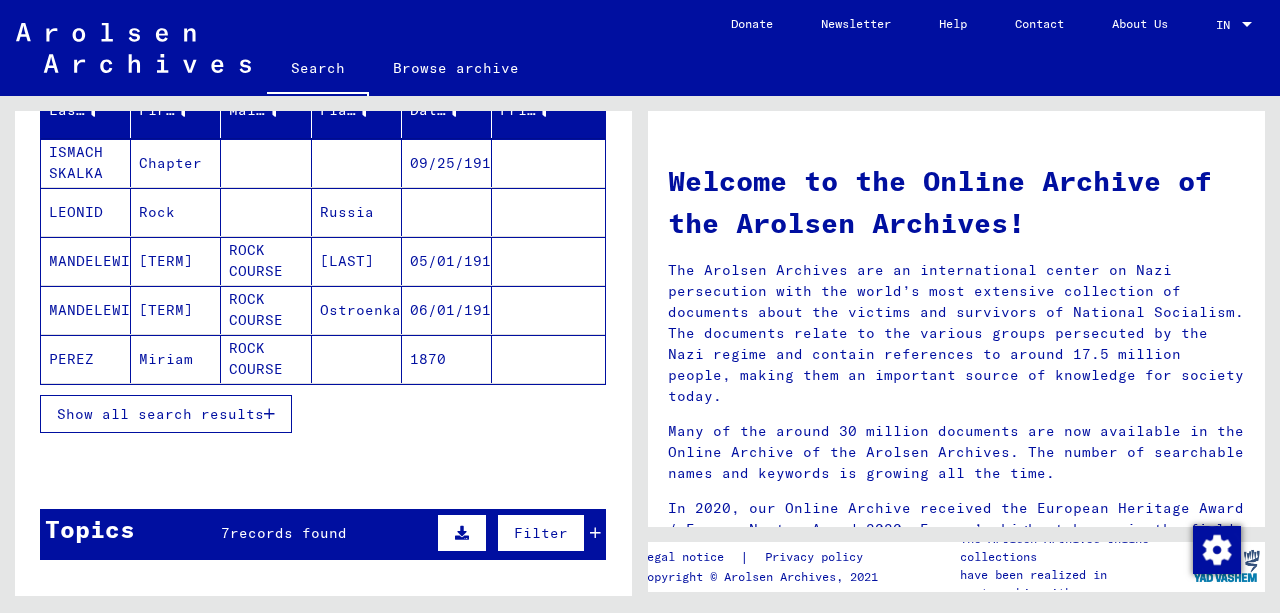 click on "Show all search results" at bounding box center [160, 414] 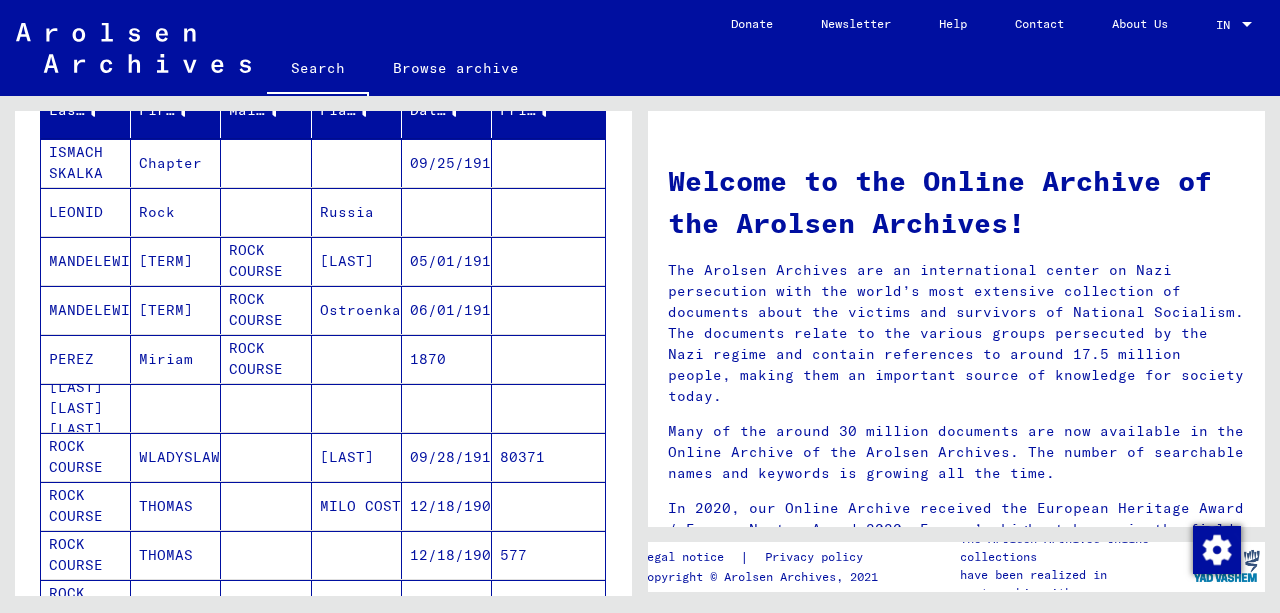 click on "[LAST]" at bounding box center (357, 506) 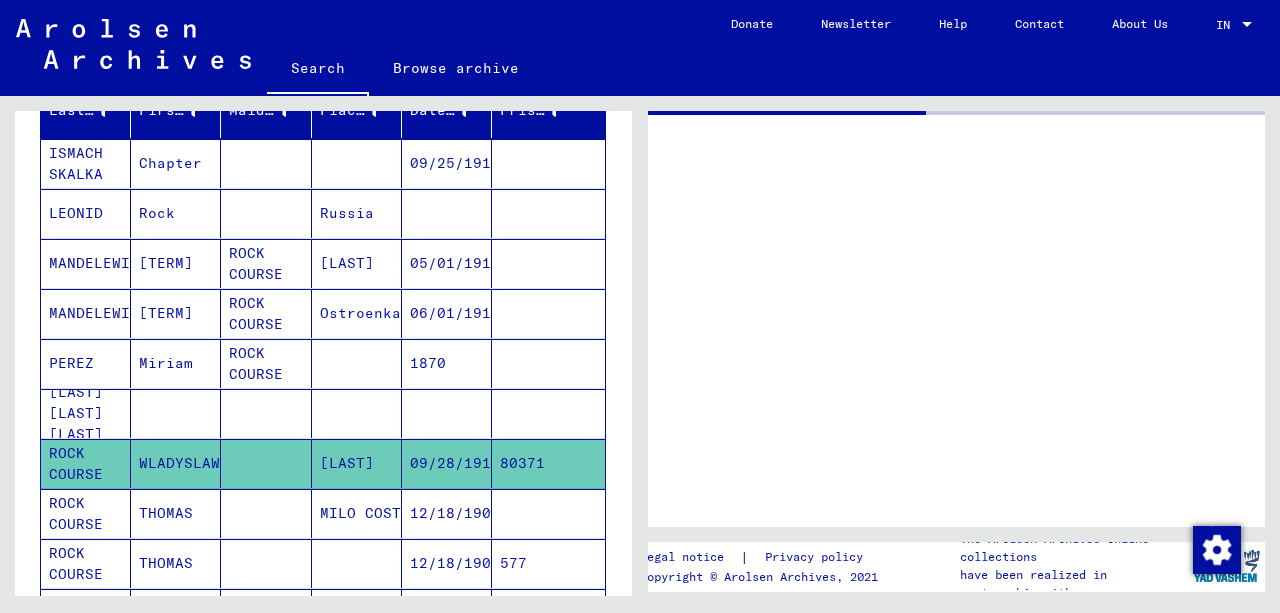 click on "[LAST]" 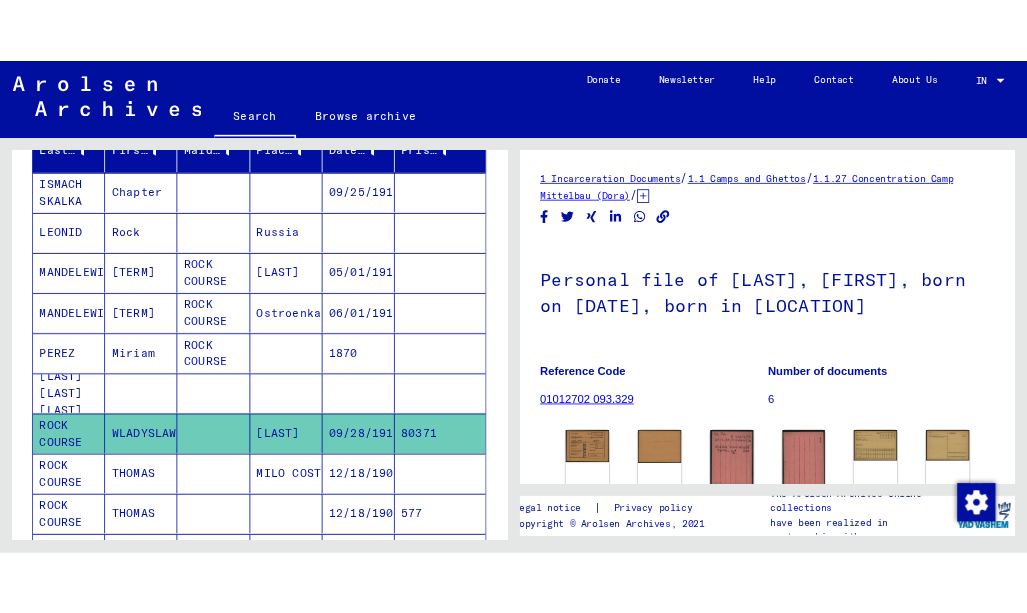 scroll, scrollTop: 0, scrollLeft: 0, axis: both 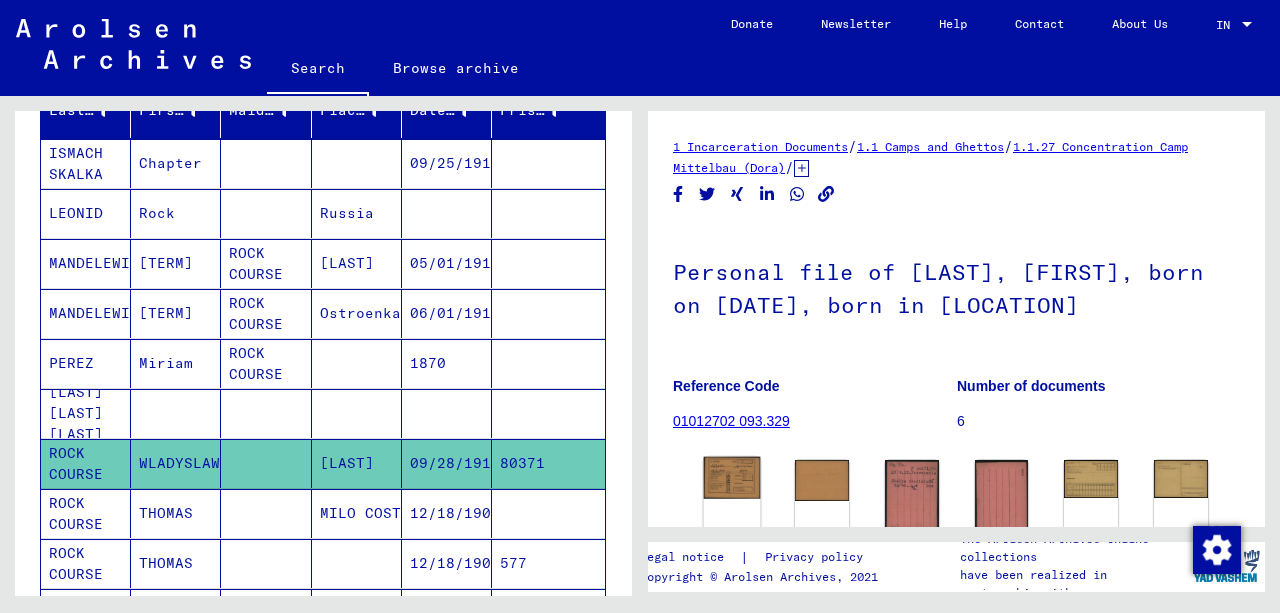 click 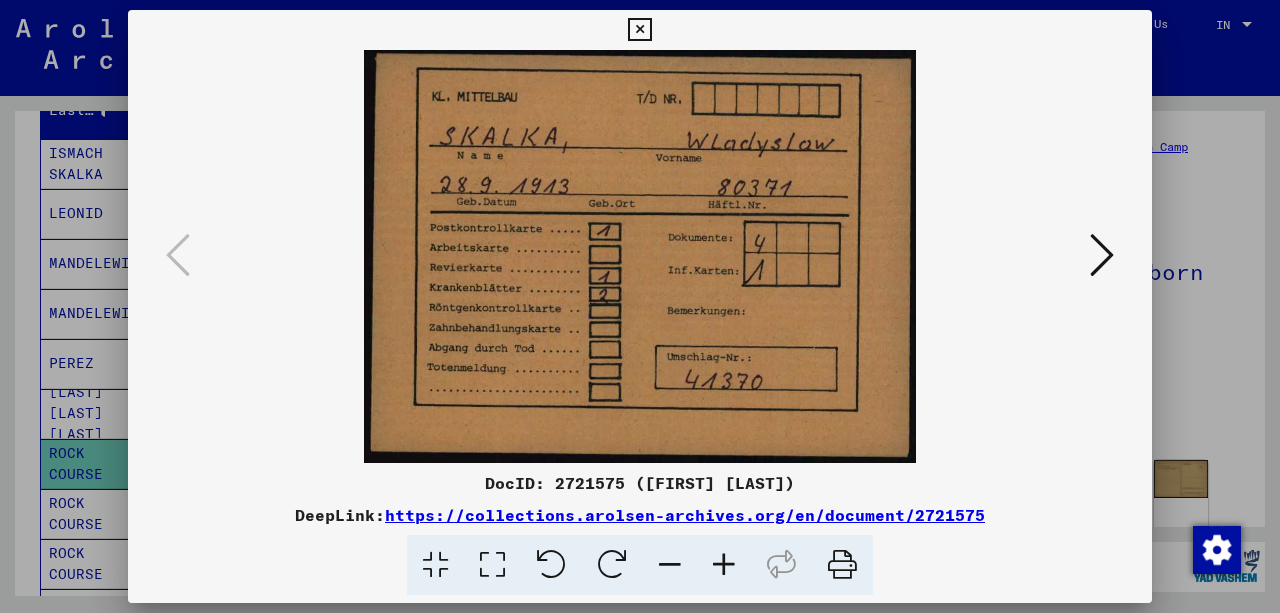 click at bounding box center (1102, 256) 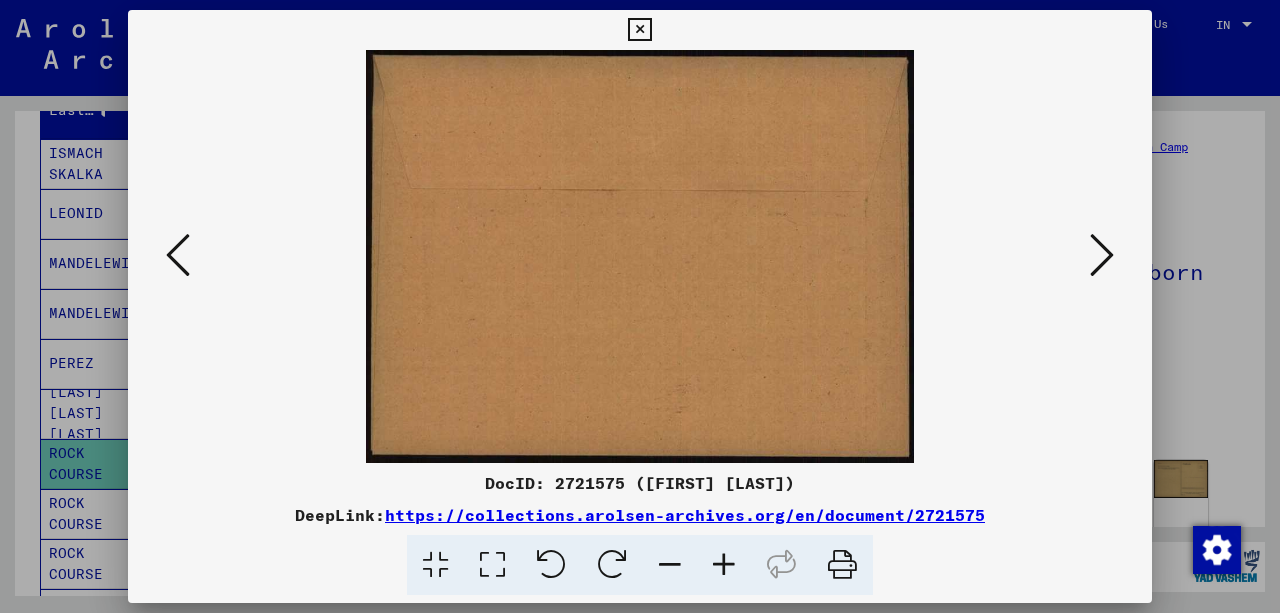 click at bounding box center [1102, 256] 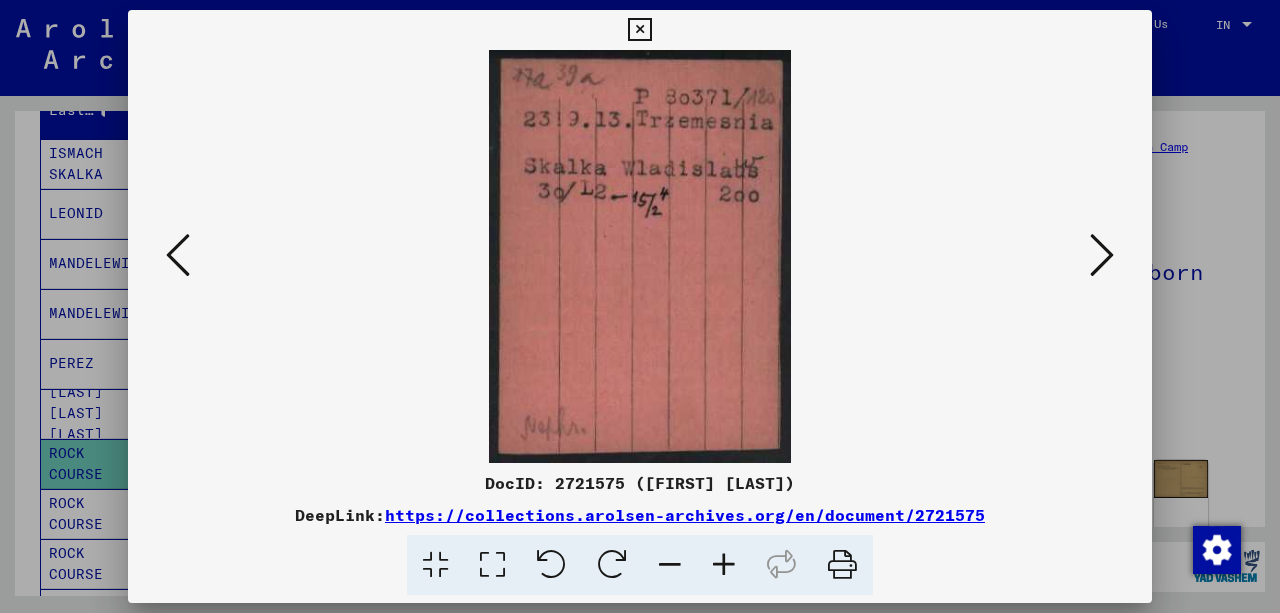 click at bounding box center [1102, 256] 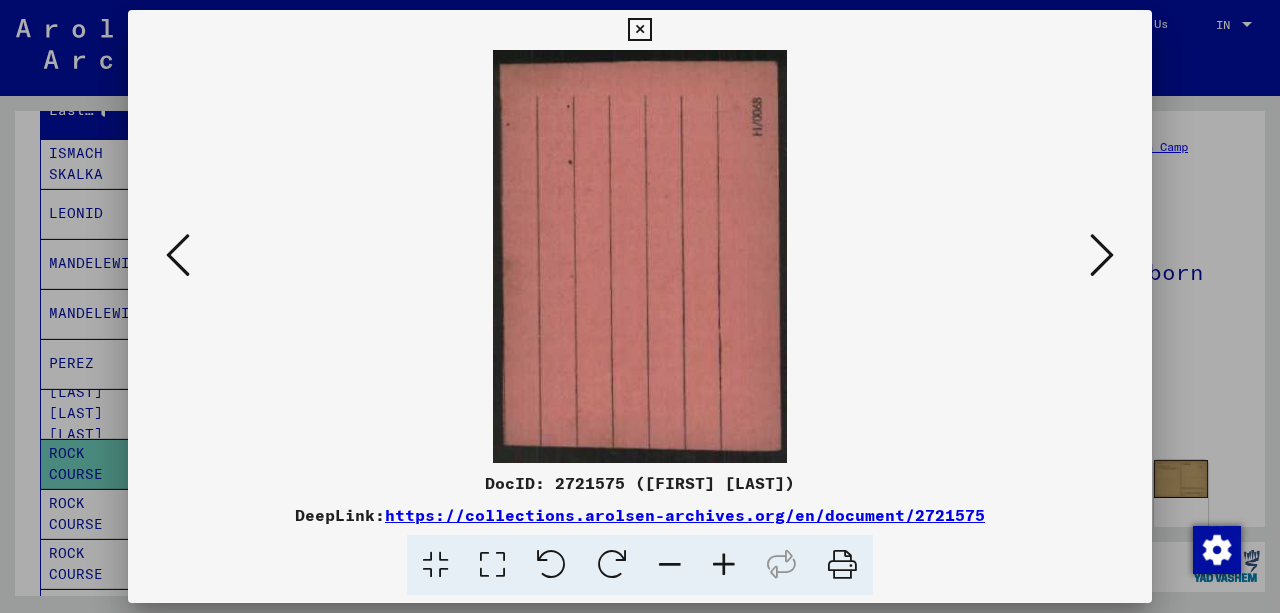 click at bounding box center [1102, 256] 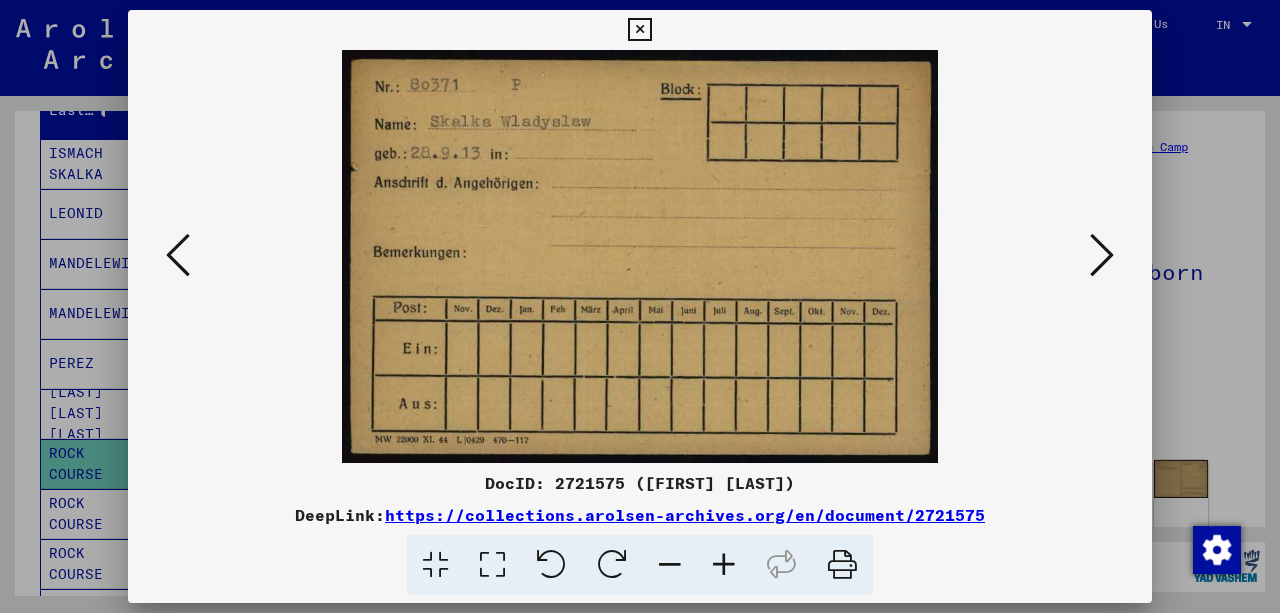 click at bounding box center [1102, 256] 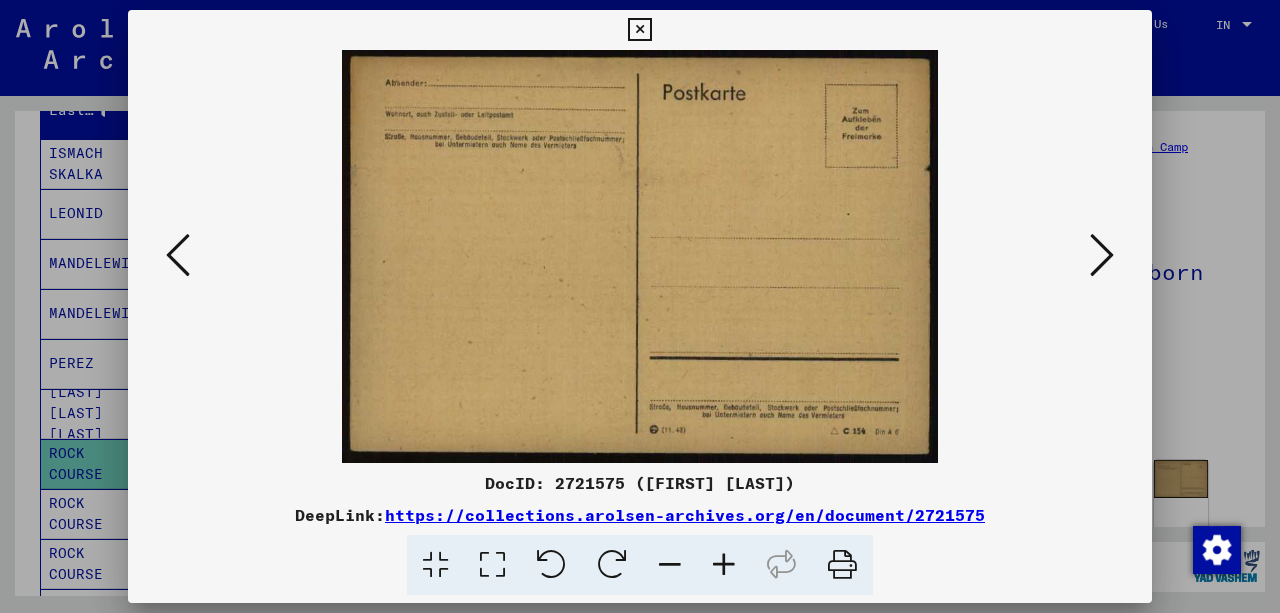 click at bounding box center [1102, 256] 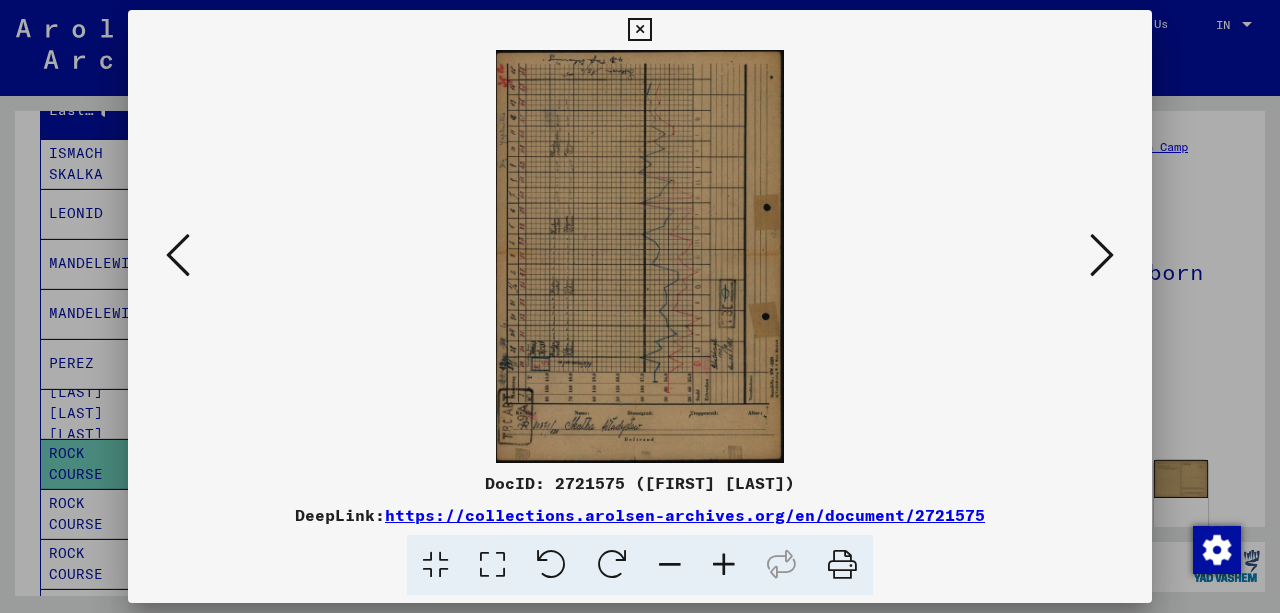 click at bounding box center (1102, 256) 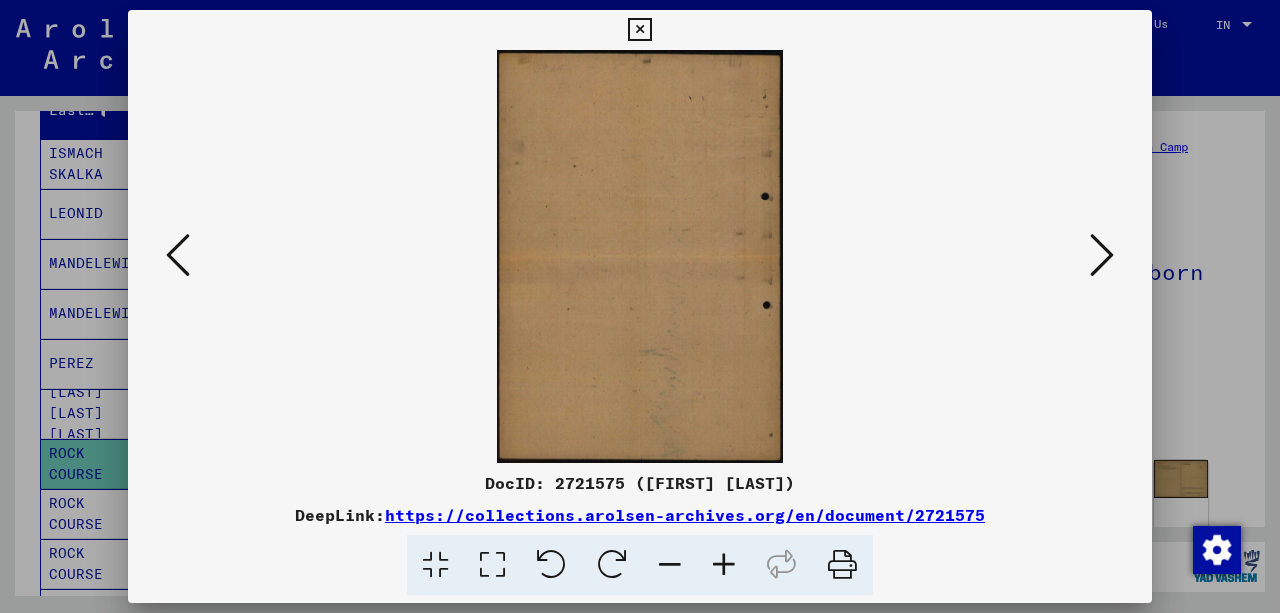 click at bounding box center [1102, 256] 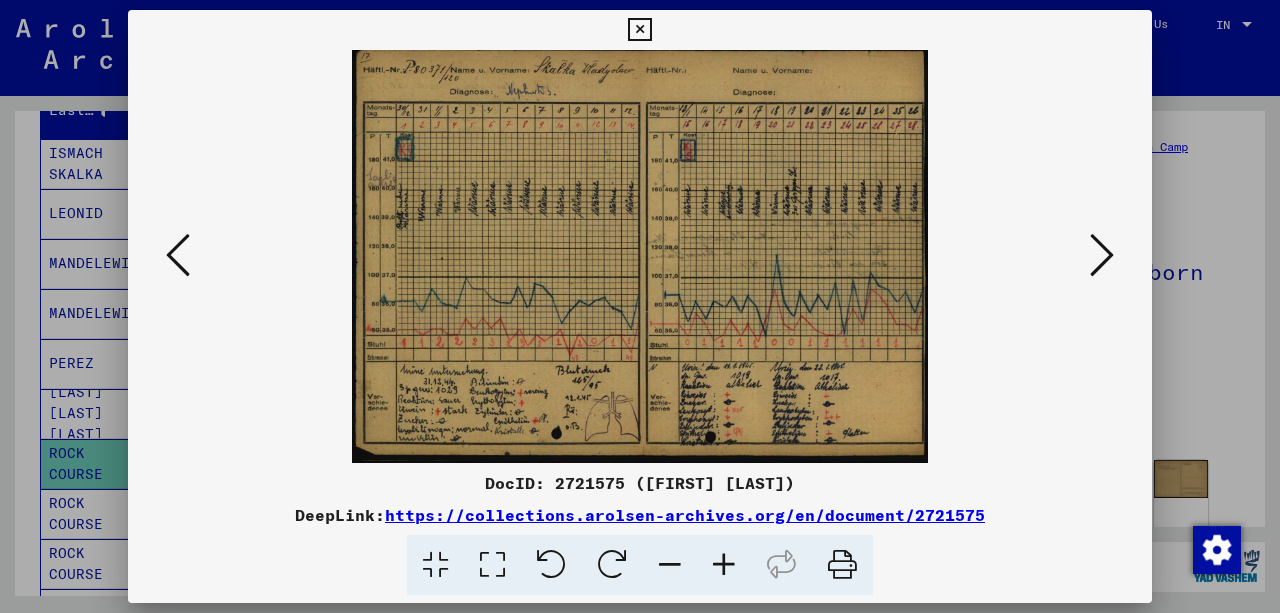 drag, startPoint x: 1087, startPoint y: 246, endPoint x: 989, endPoint y: 227, distance: 99.824844 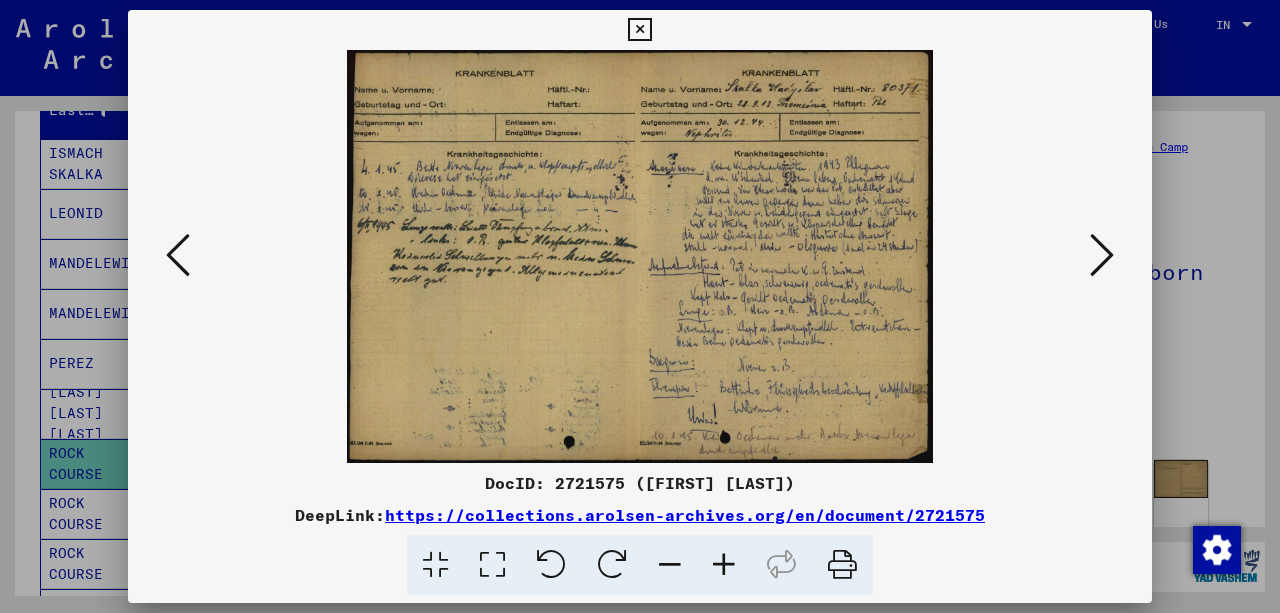 drag, startPoint x: 1096, startPoint y: 260, endPoint x: 1066, endPoint y: 326, distance: 72.498276 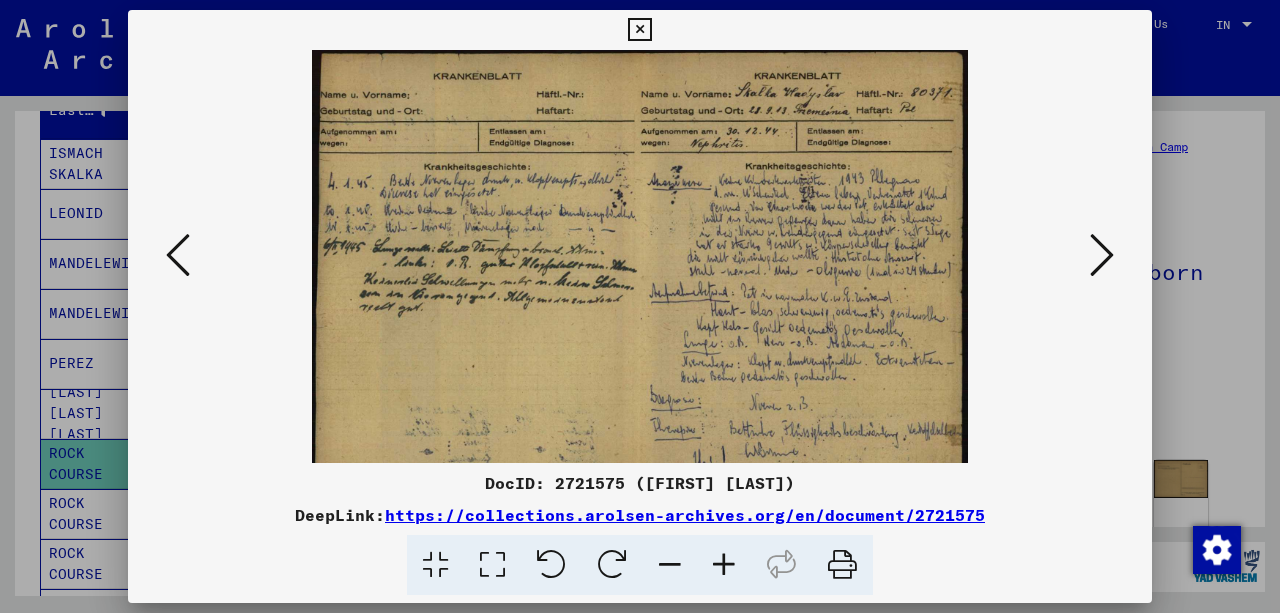 click at bounding box center [724, 565] 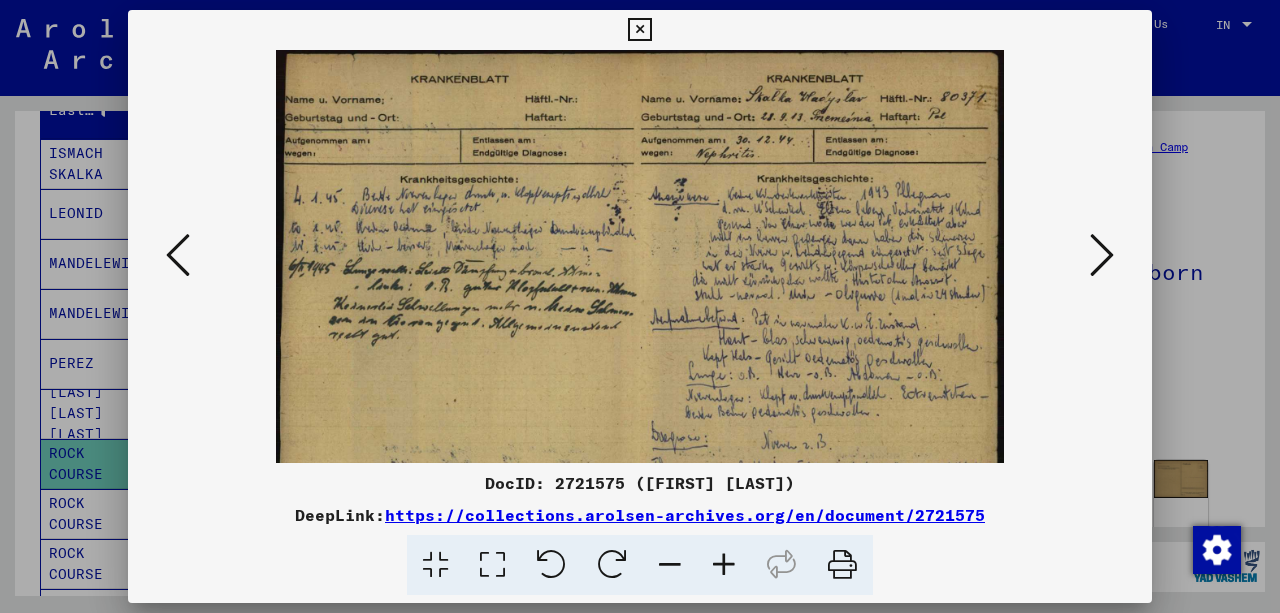 drag, startPoint x: 672, startPoint y: 332, endPoint x: 658, endPoint y: 333, distance: 14.035668 